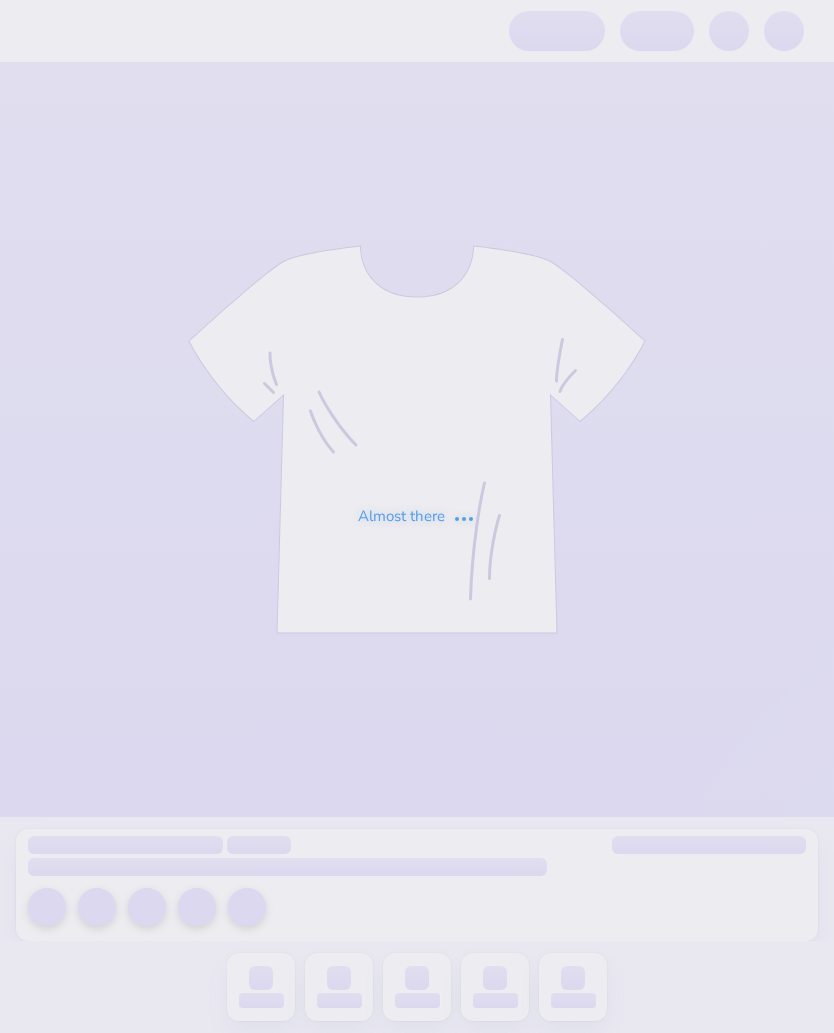 scroll, scrollTop: 0, scrollLeft: 0, axis: both 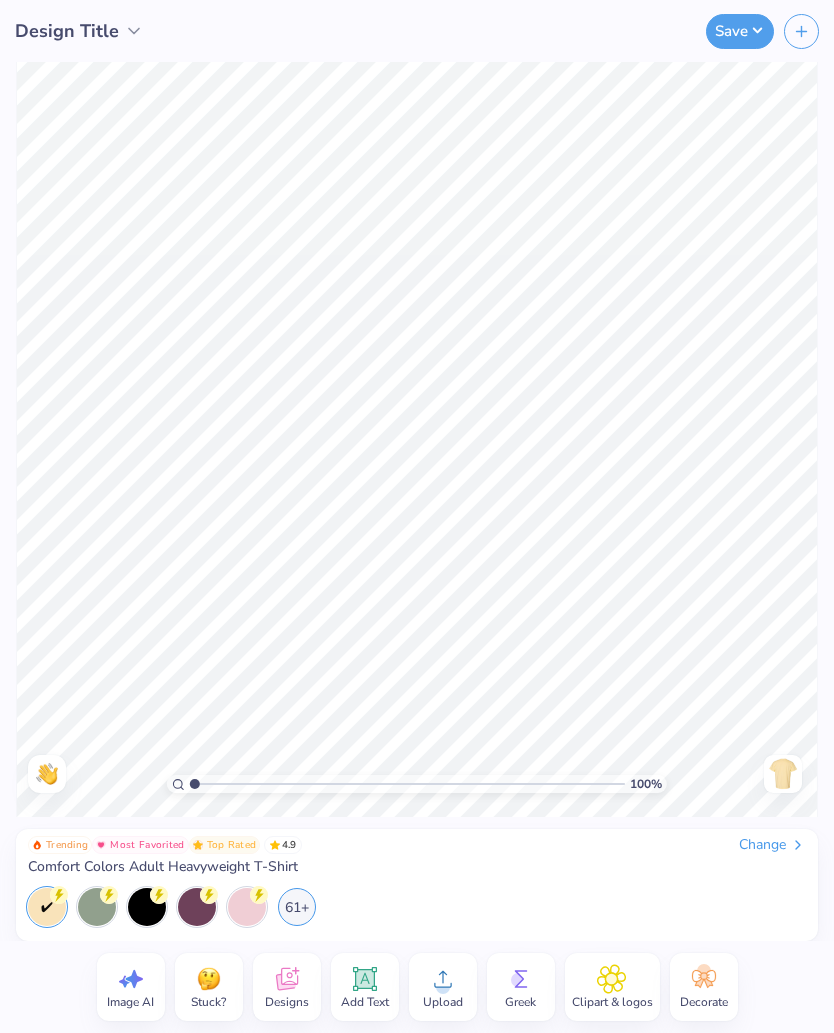 click on "Designs" at bounding box center [287, 987] 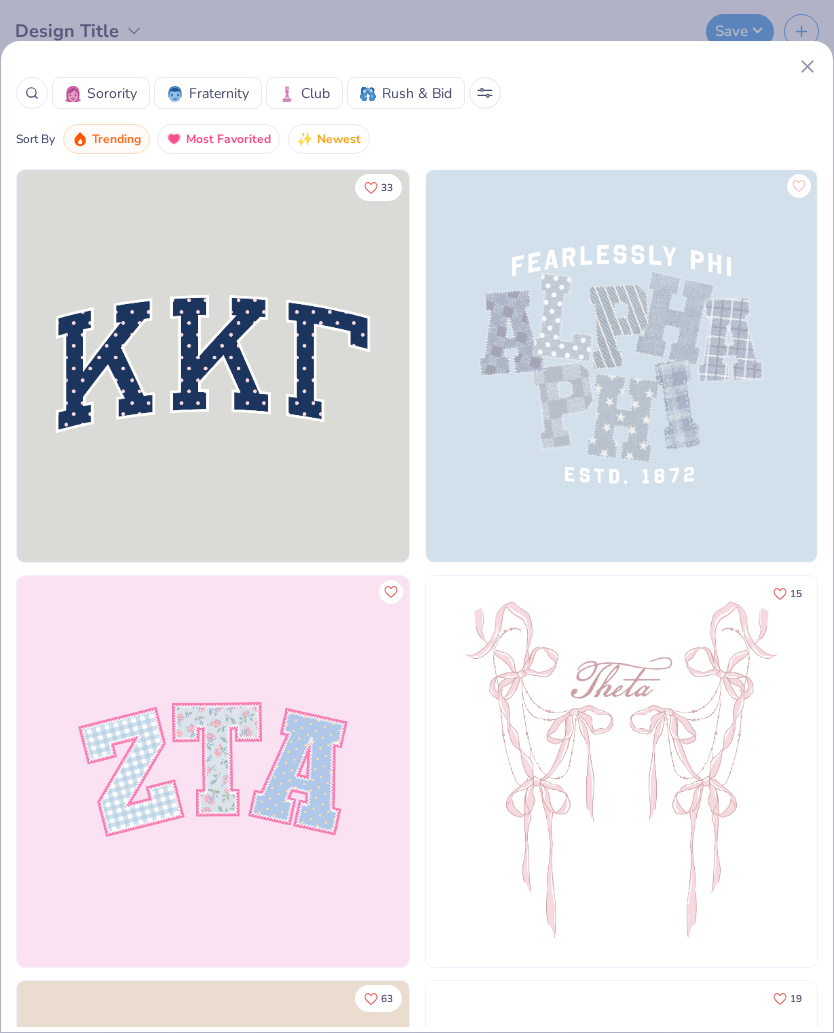 click 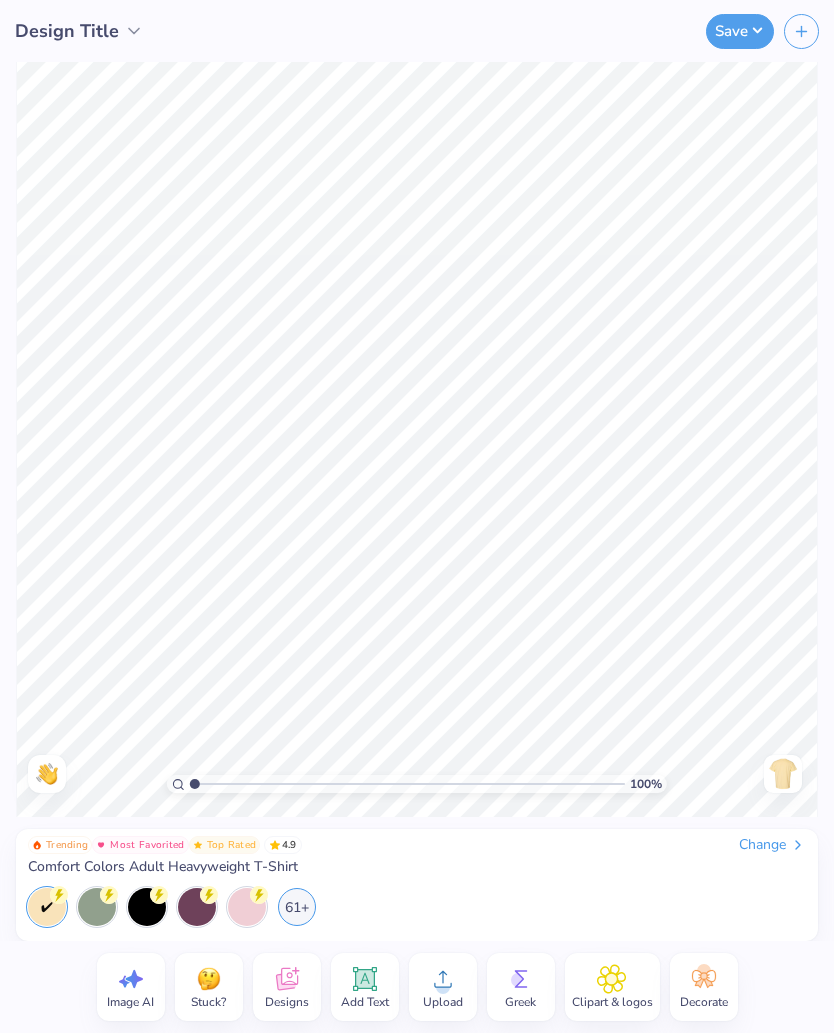 click 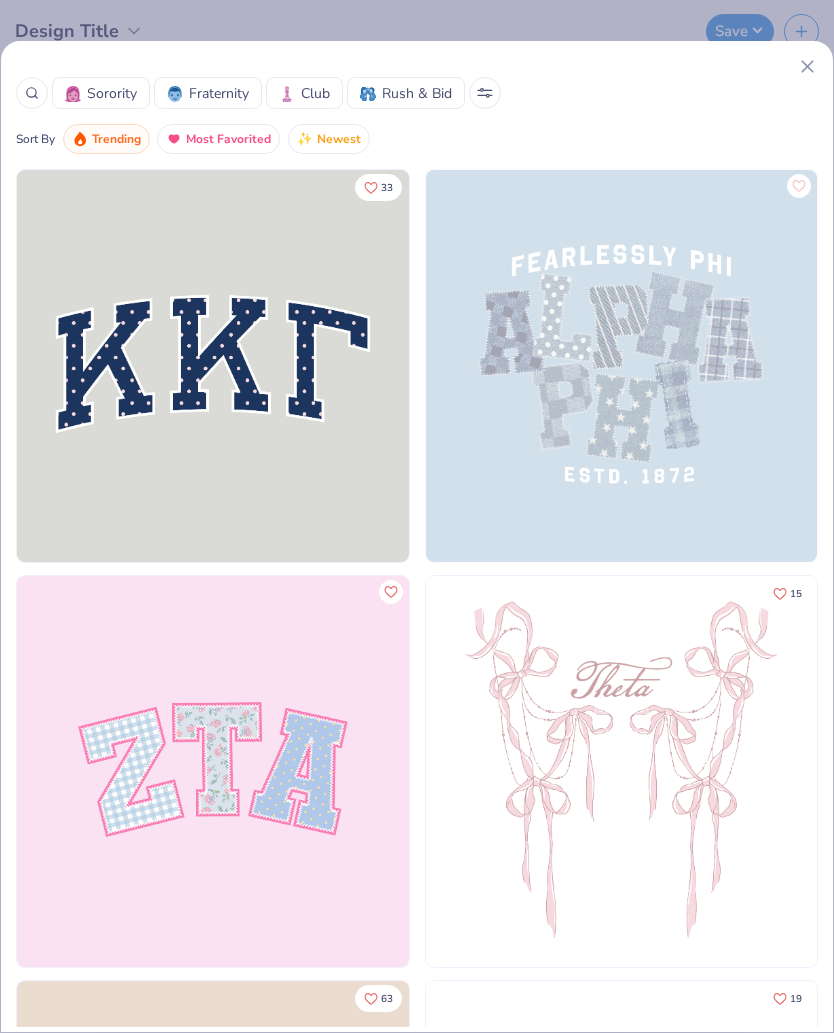 click 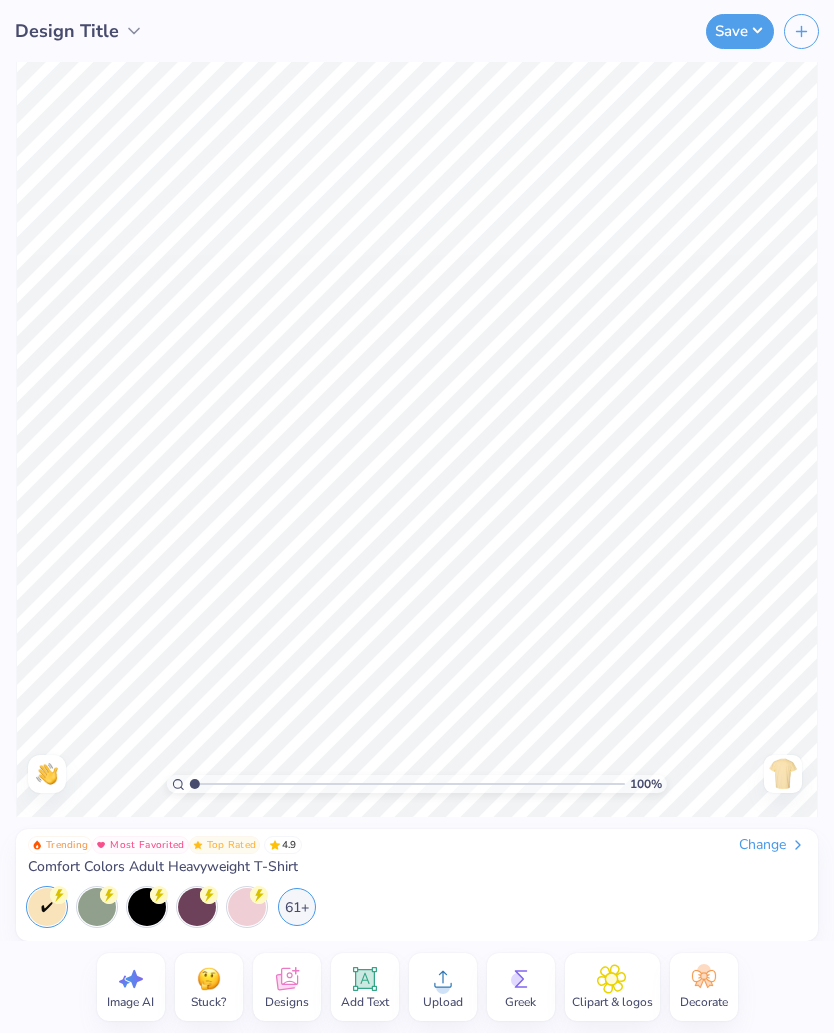click 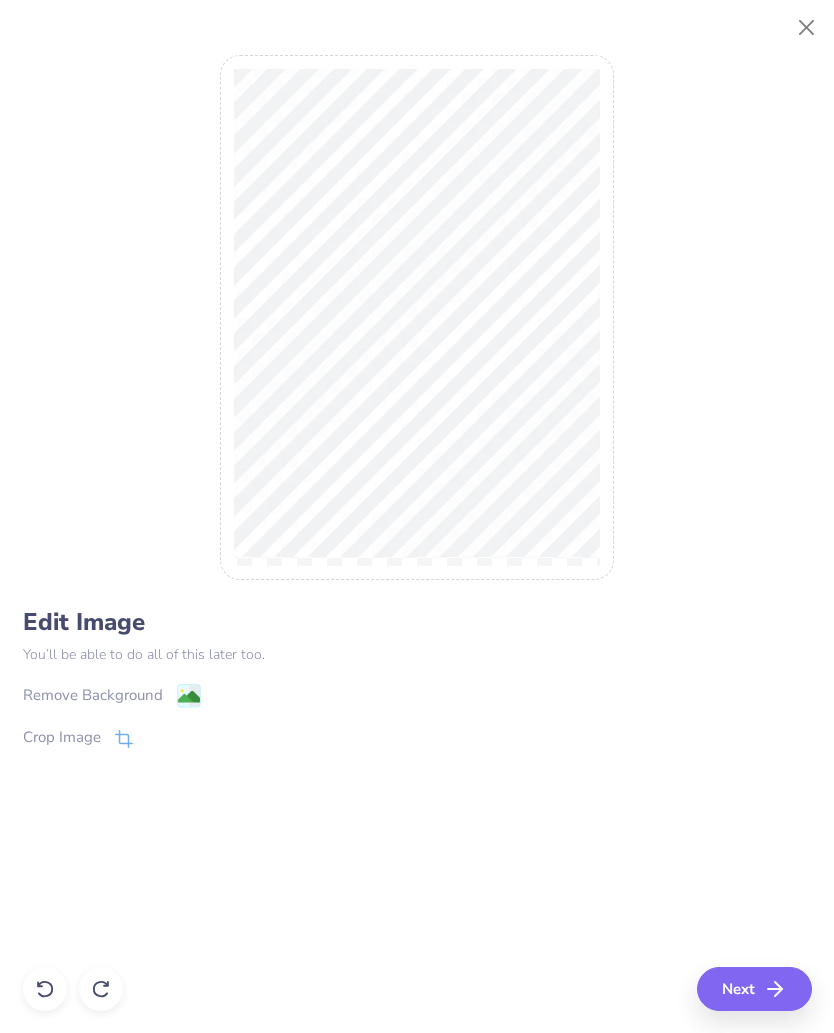 click on "Next" at bounding box center (754, 989) 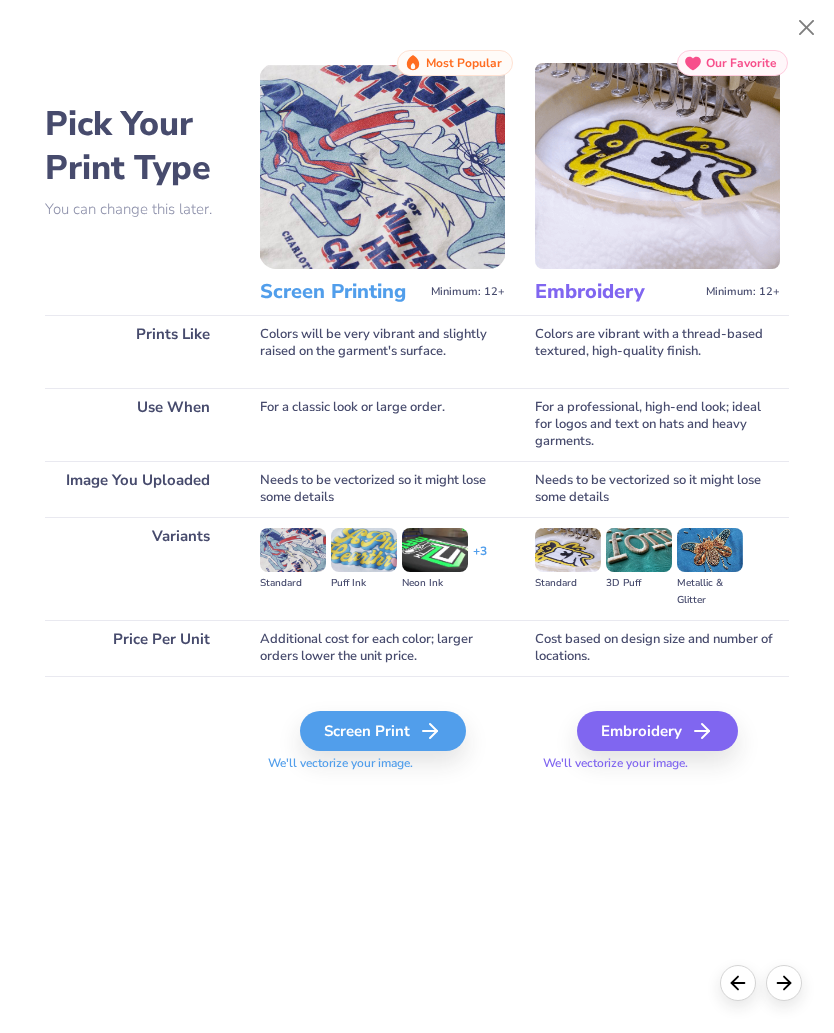 click 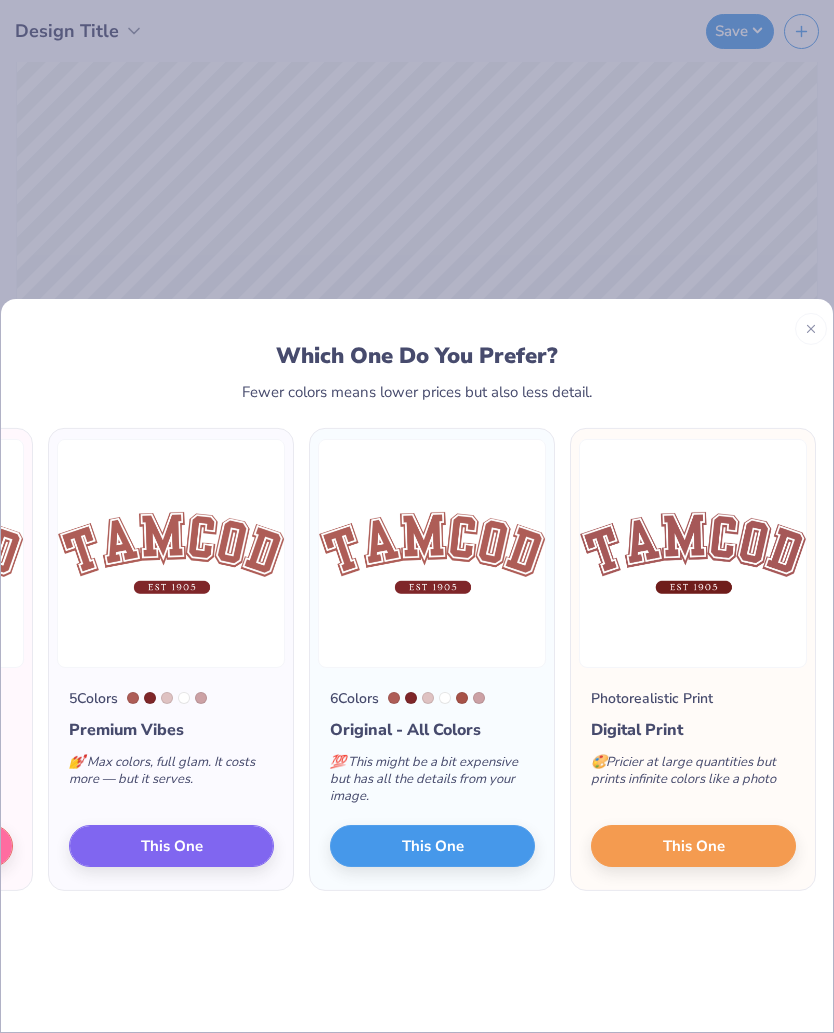 scroll, scrollTop: 0, scrollLeft: 264, axis: horizontal 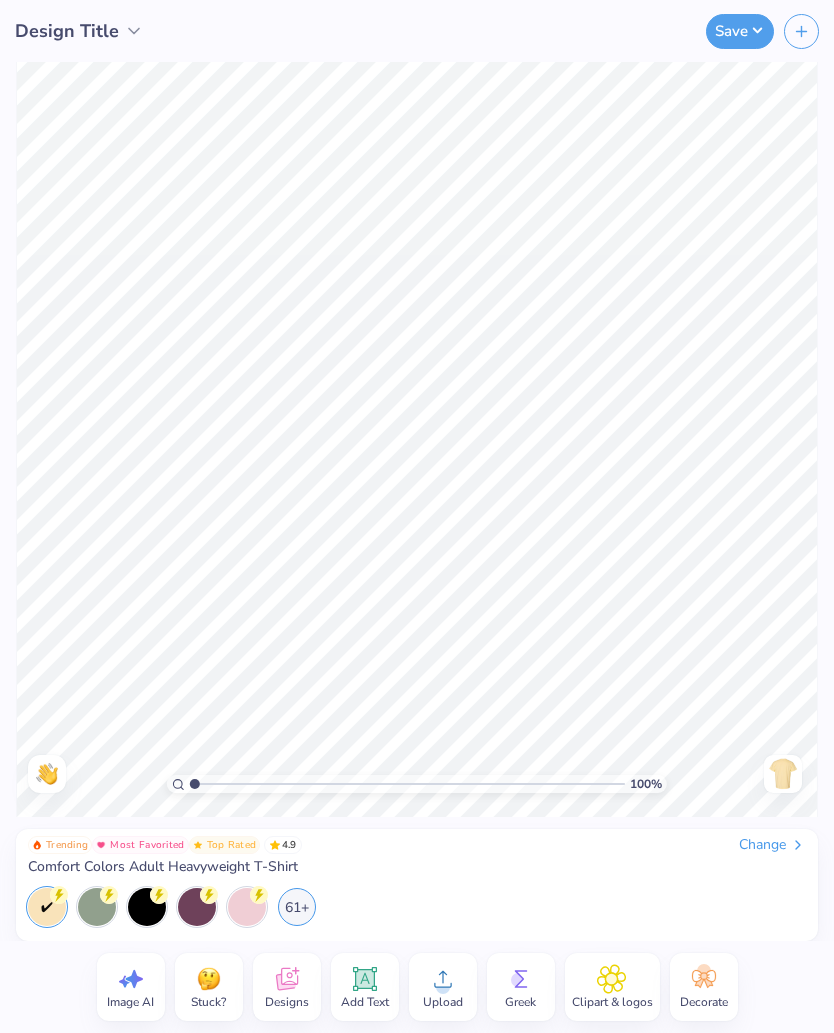 click on "Upload" at bounding box center [443, 1002] 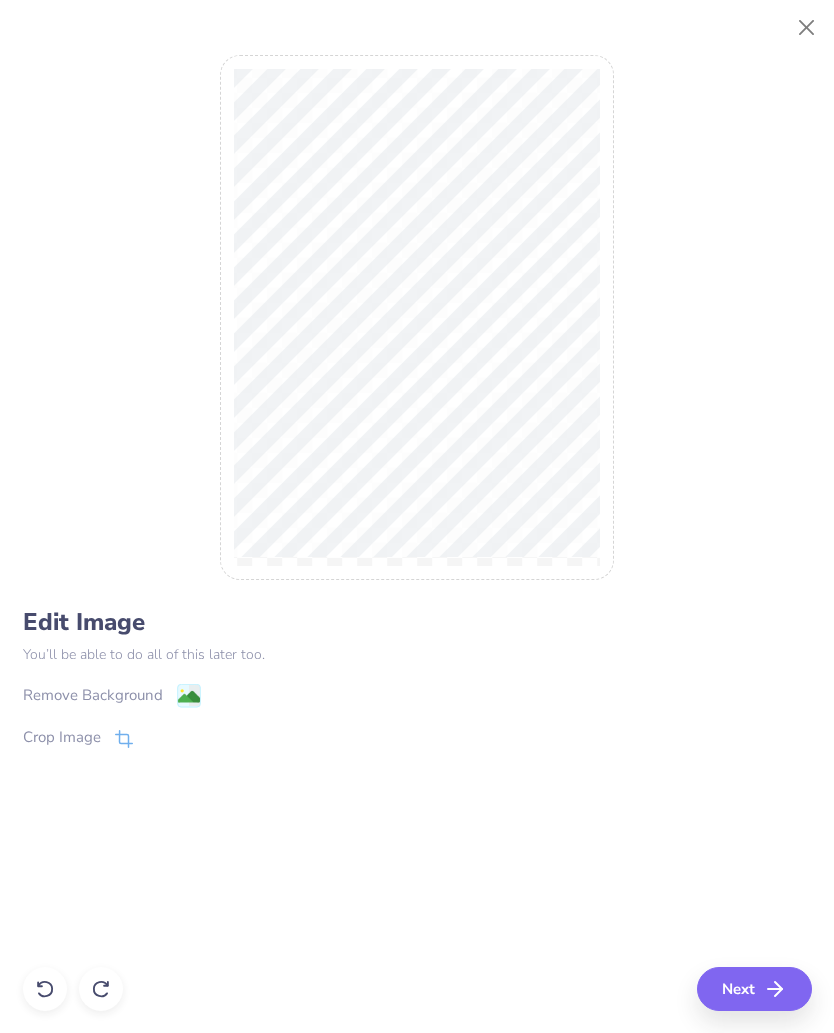 click on "Next" at bounding box center (754, 989) 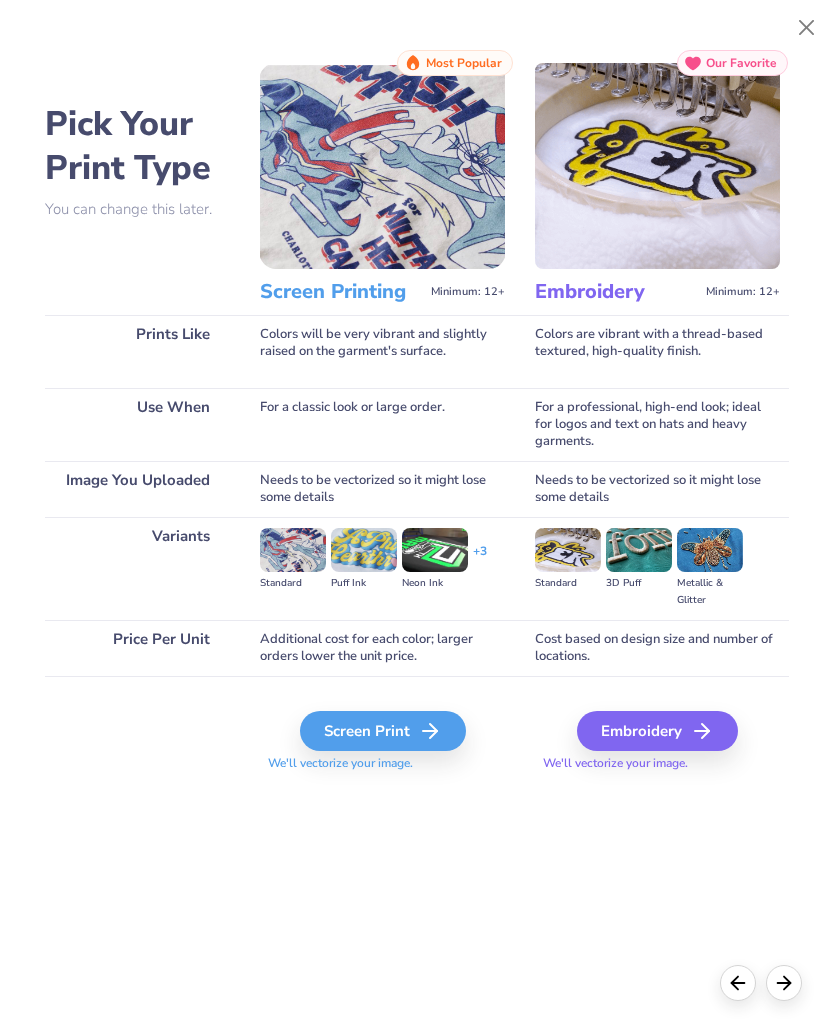 click on "Screen Print" at bounding box center (383, 731) 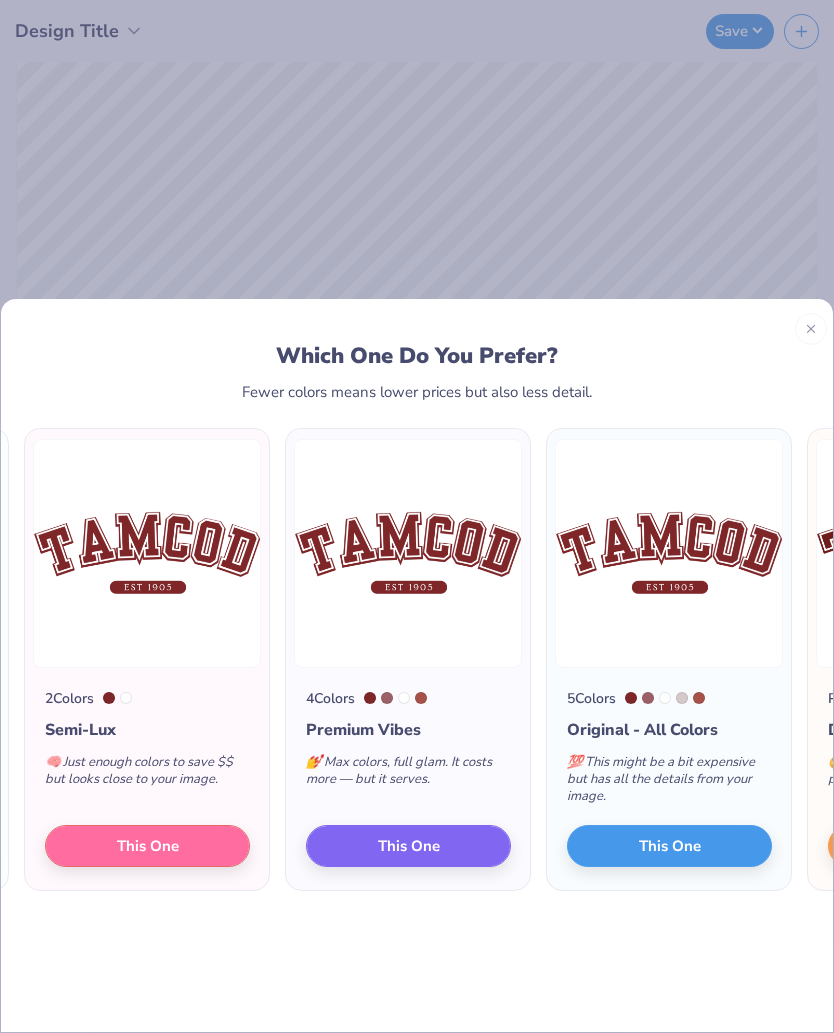 scroll, scrollTop: 0, scrollLeft: 8, axis: horizontal 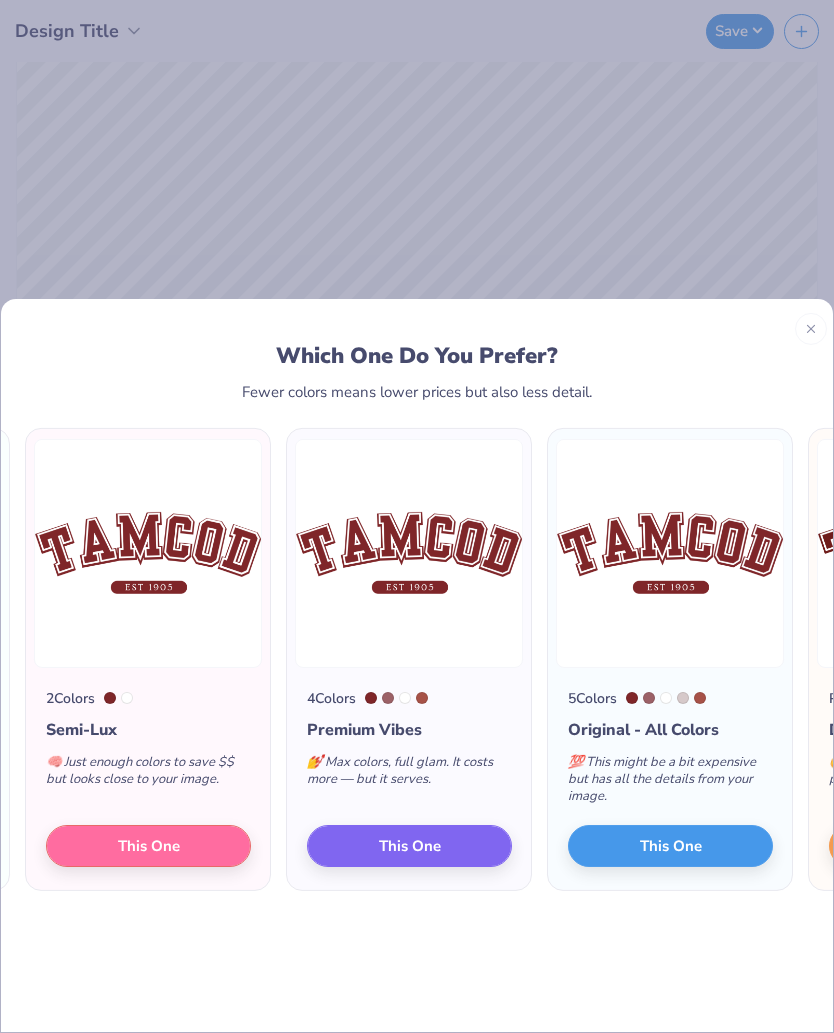 click on "This One" at bounding box center [148, 845] 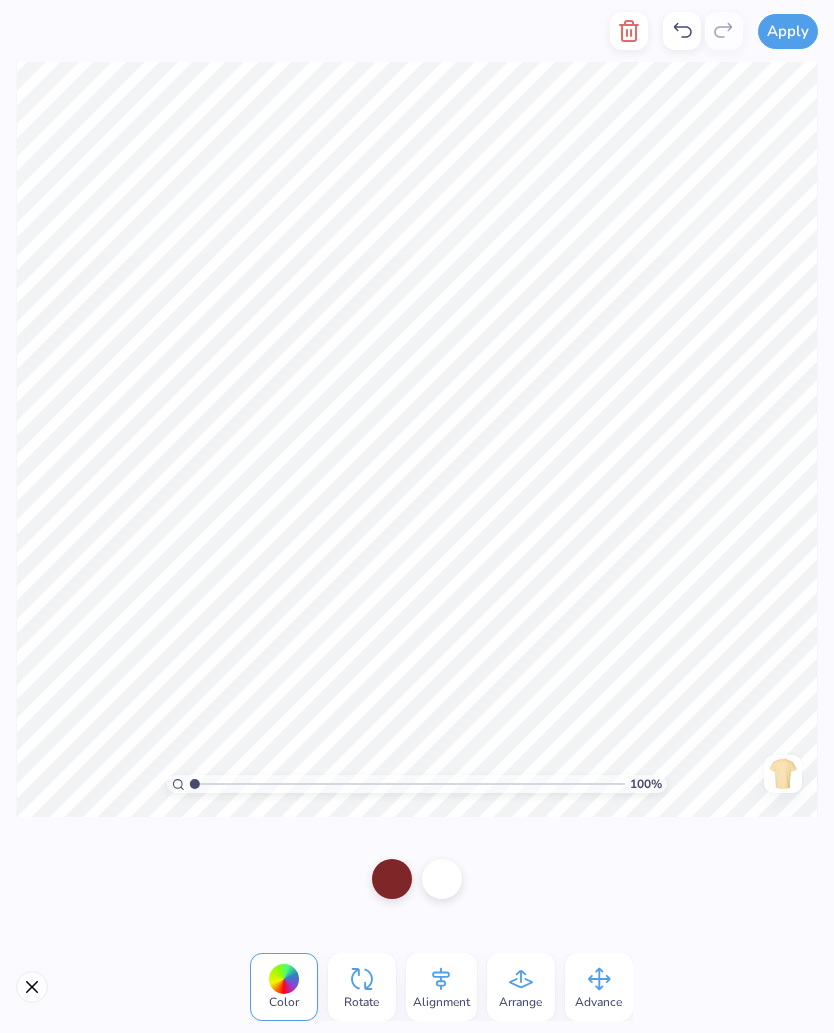 click at bounding box center (32, 987) 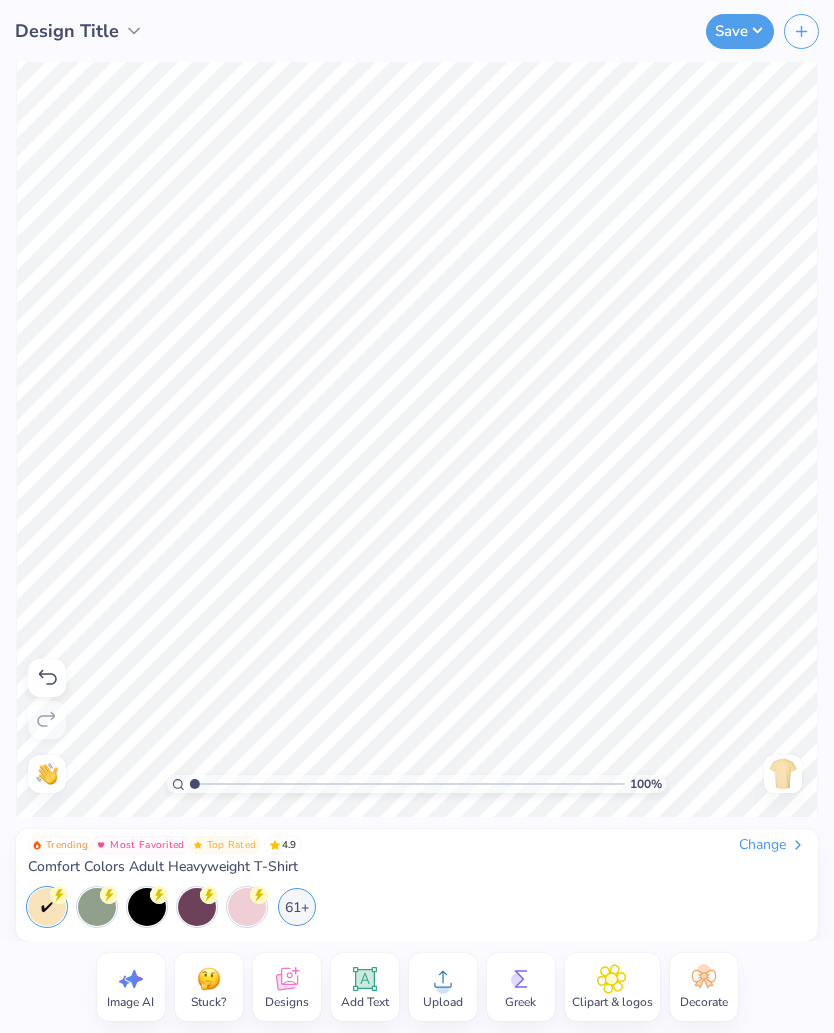 click on "61+" at bounding box center (297, 907) 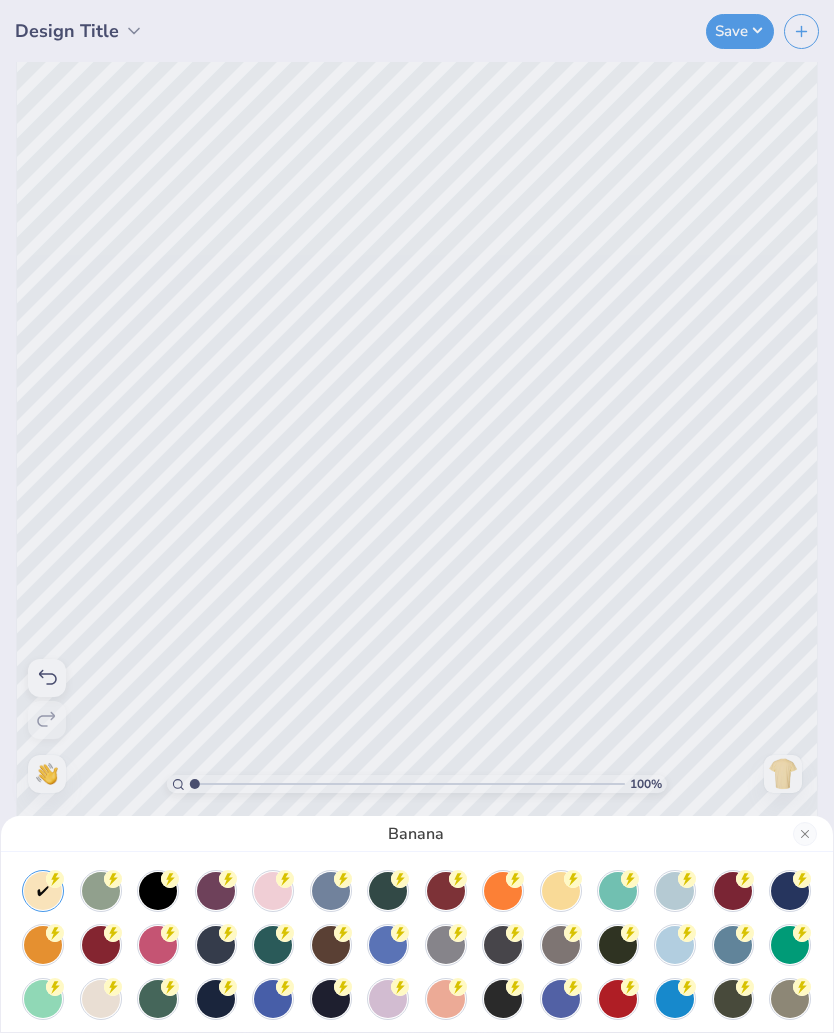 click at bounding box center [101, 999] 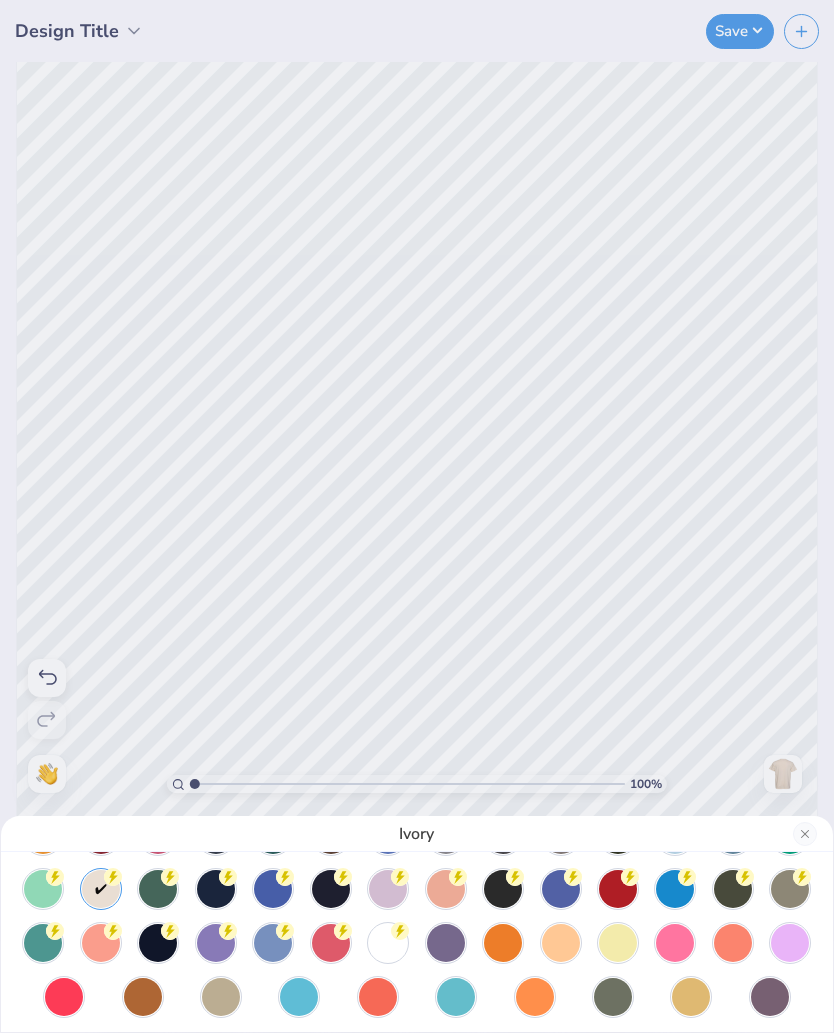 scroll, scrollTop: 116, scrollLeft: 0, axis: vertical 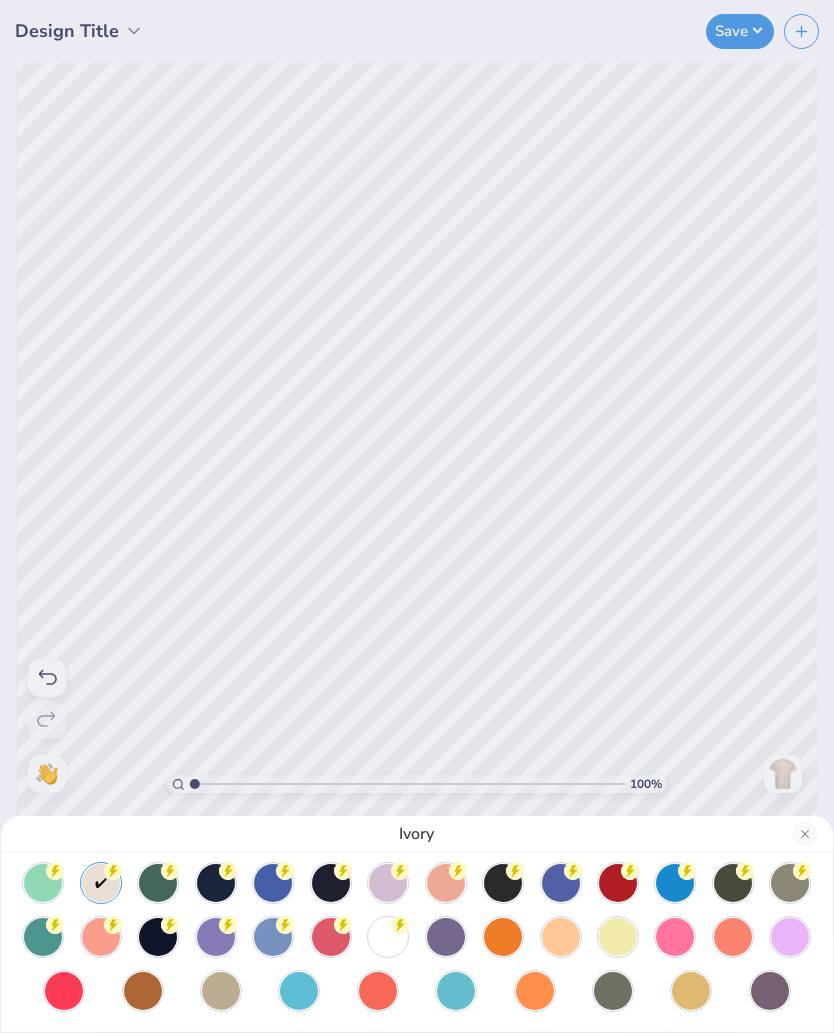 click on "Ivory" at bounding box center (417, 516) 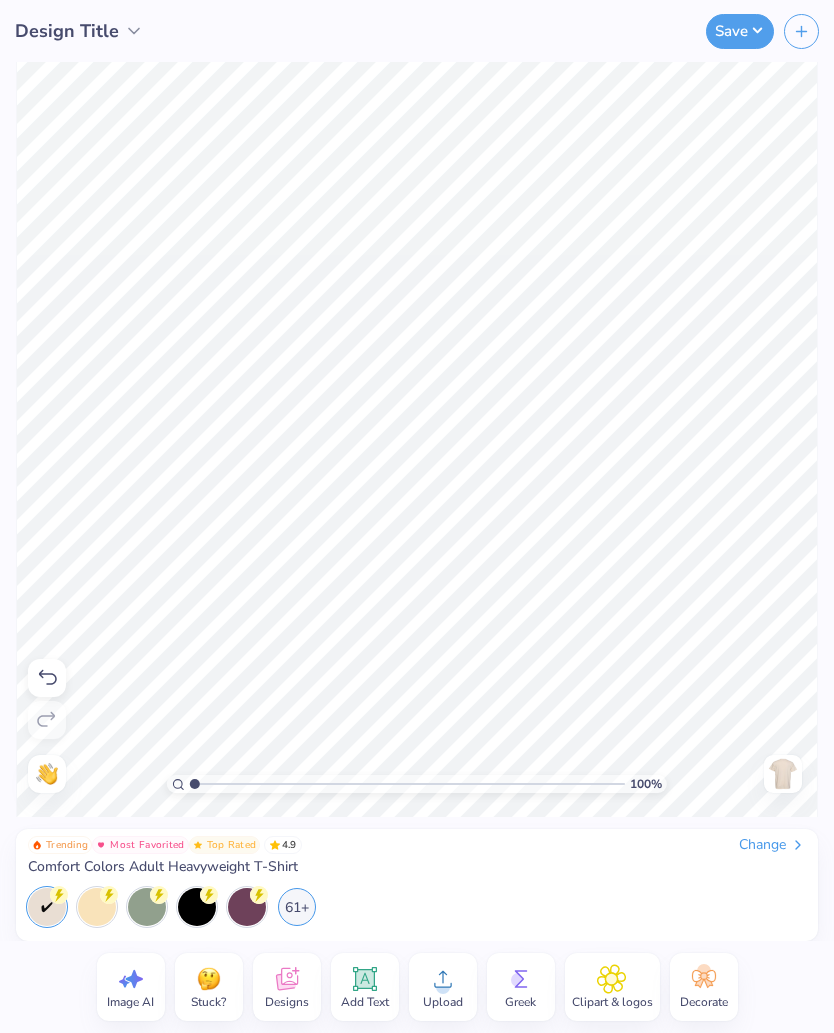 click on "61+" at bounding box center [297, 907] 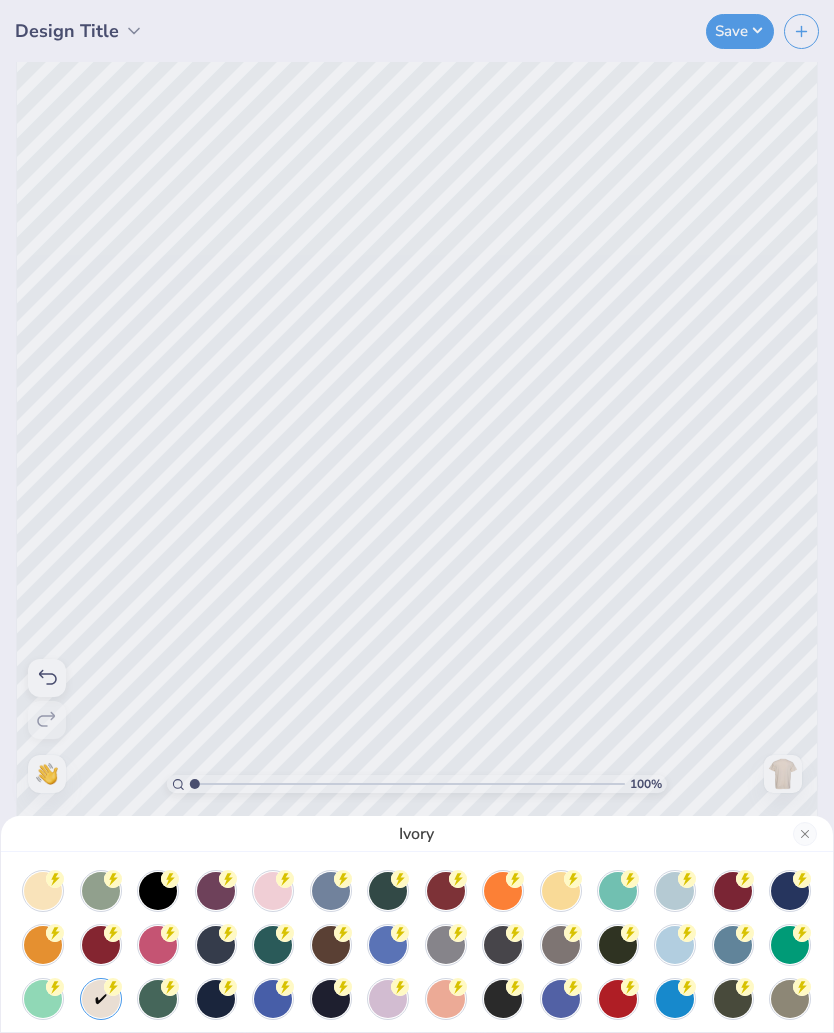 click at bounding box center (388, 891) 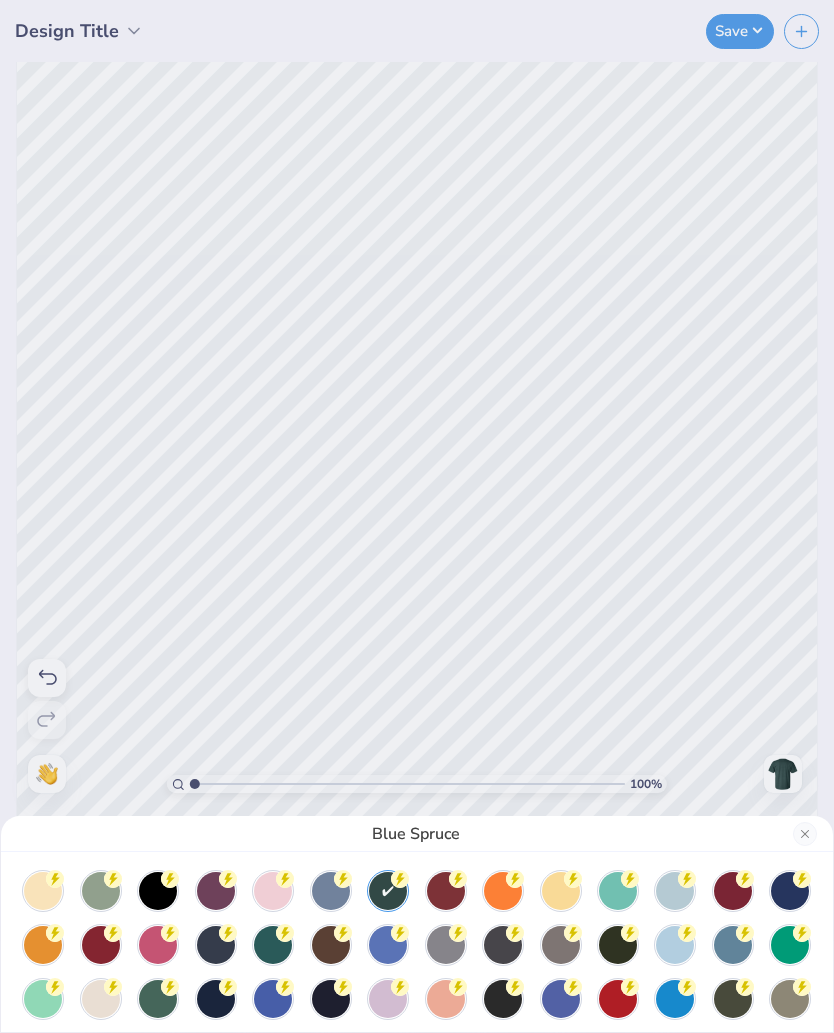 click at bounding box center [43, 891] 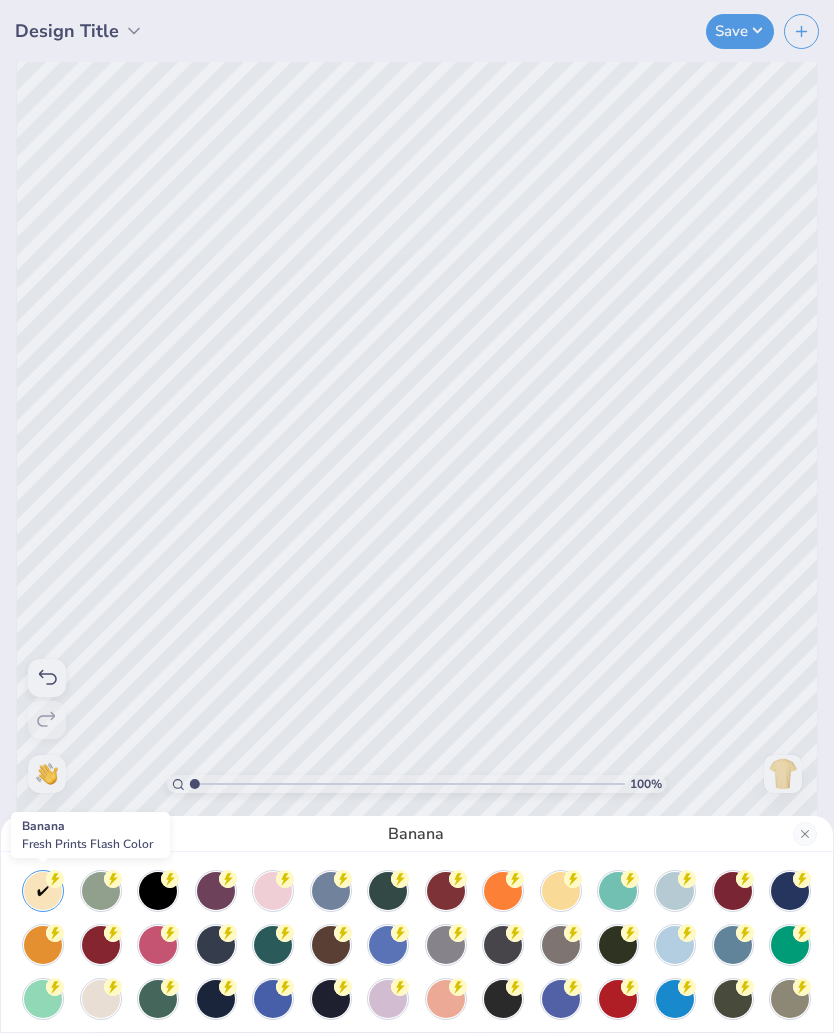 click 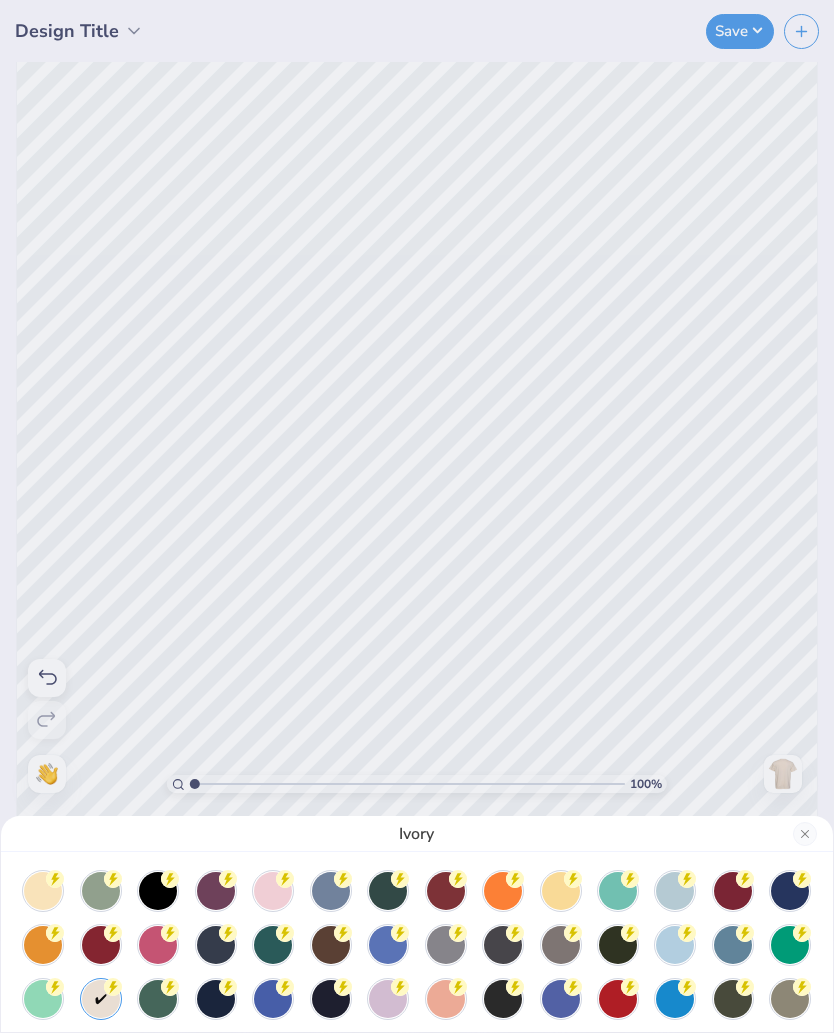 click on "Ivory" at bounding box center (417, 516) 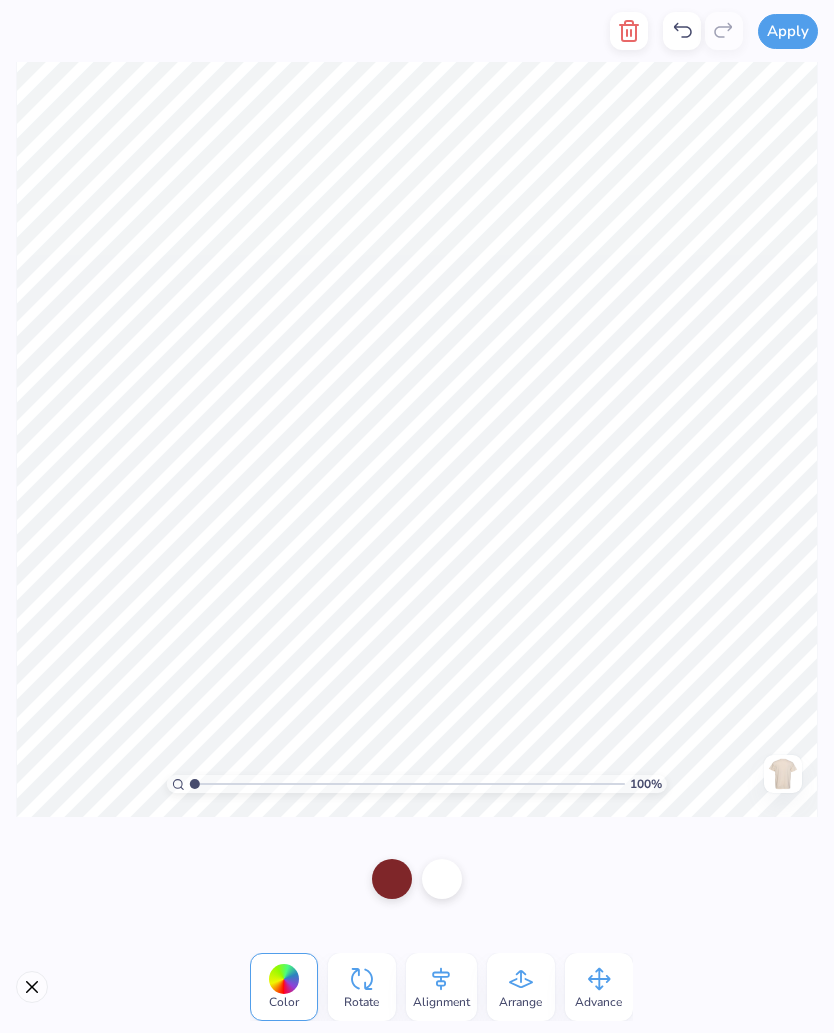click at bounding box center (392, 879) 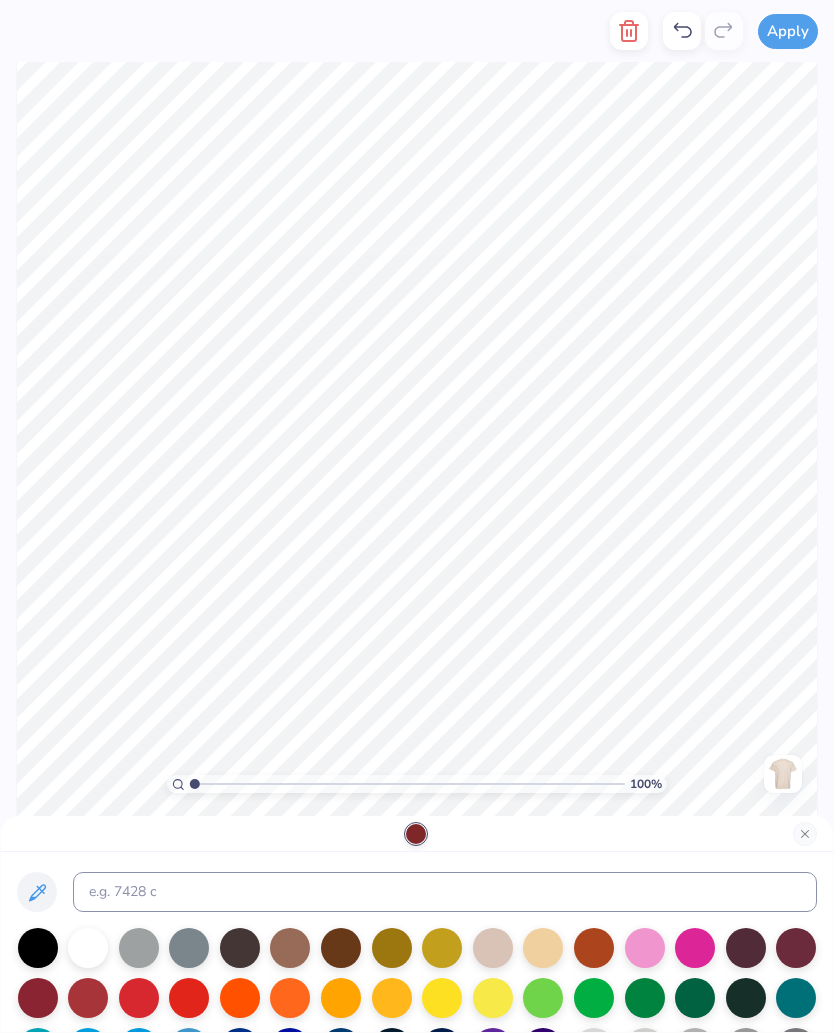 click at bounding box center (746, 998) 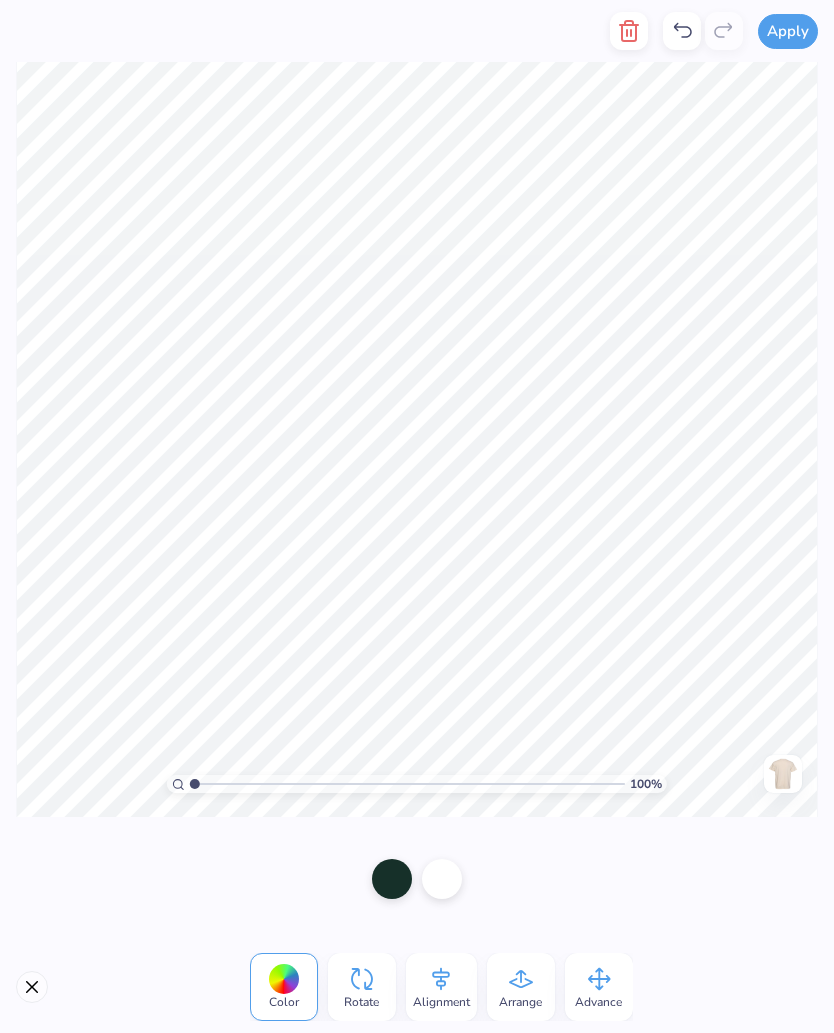 click at bounding box center (392, 879) 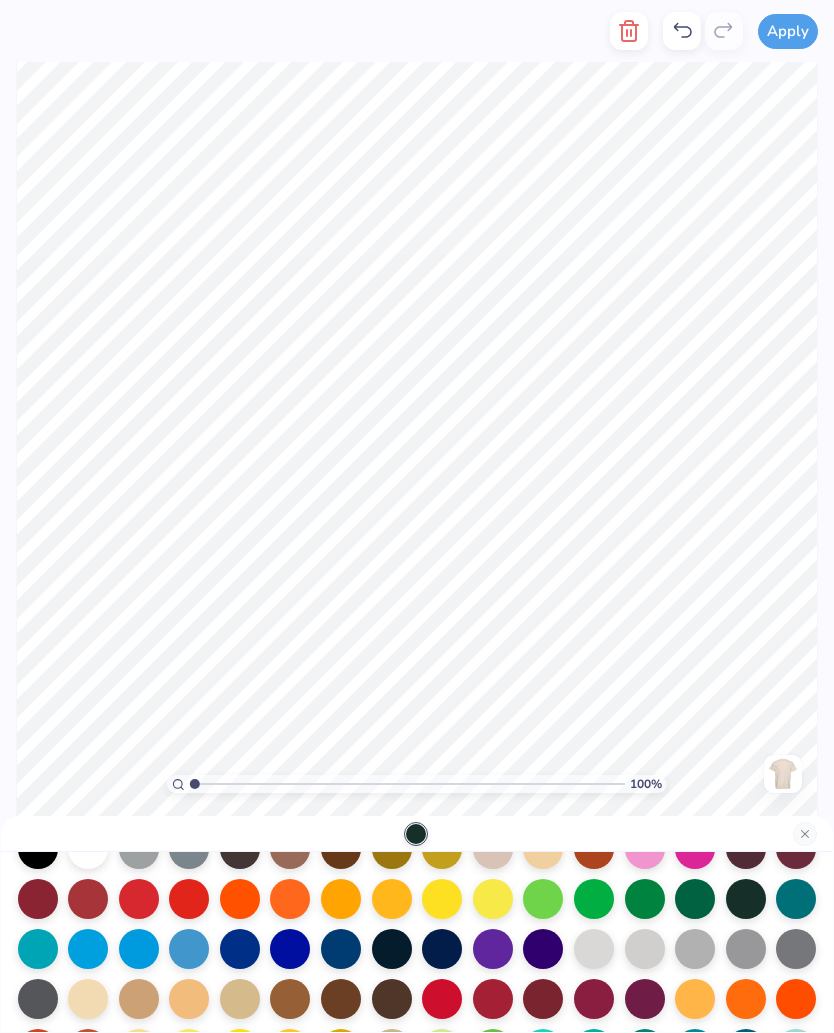 scroll, scrollTop: 117, scrollLeft: 0, axis: vertical 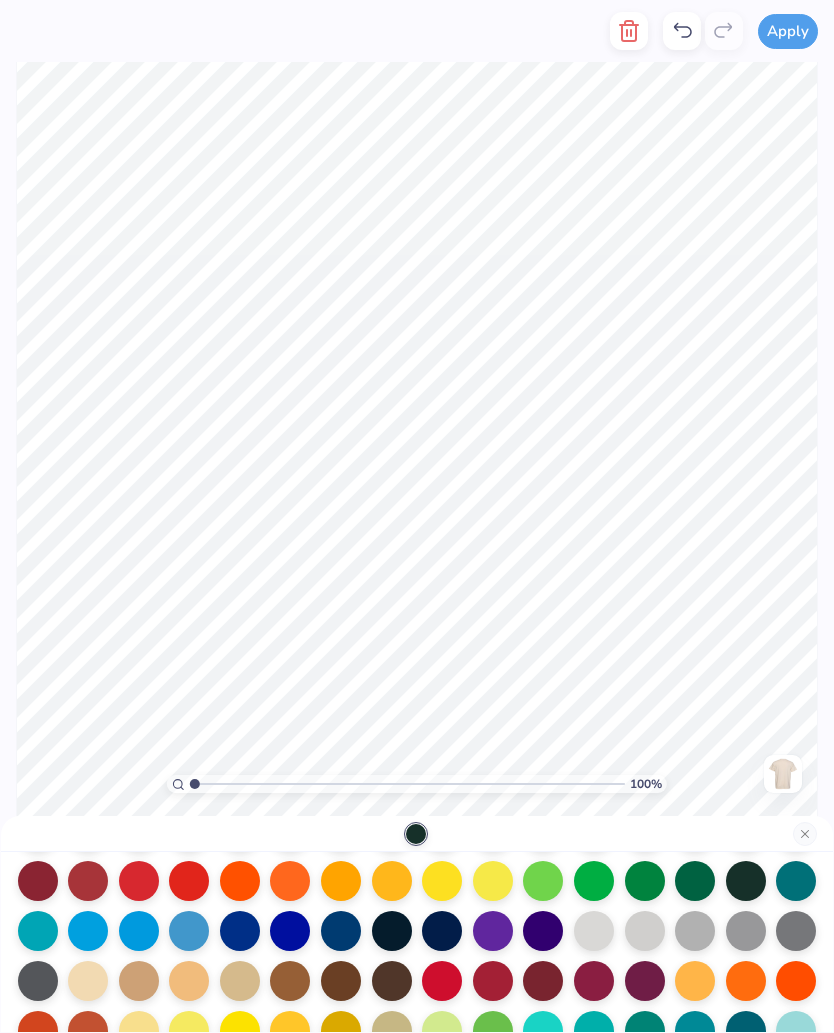 click at bounding box center [139, 931] 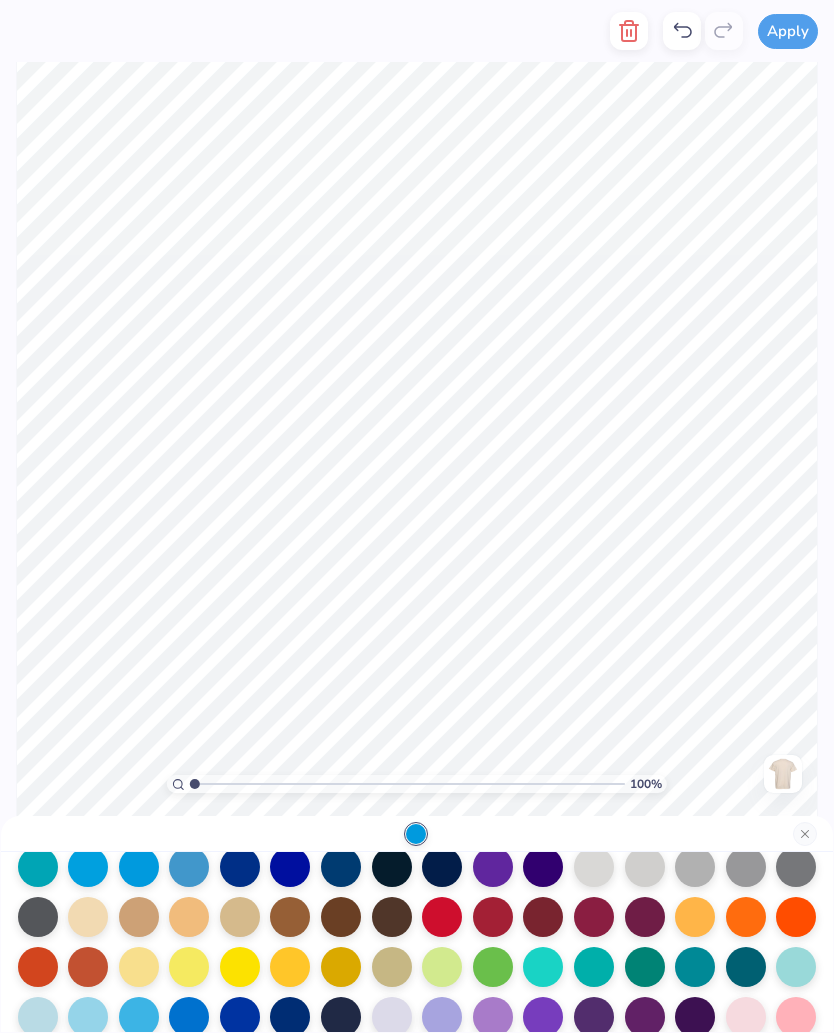 scroll, scrollTop: 185, scrollLeft: 0, axis: vertical 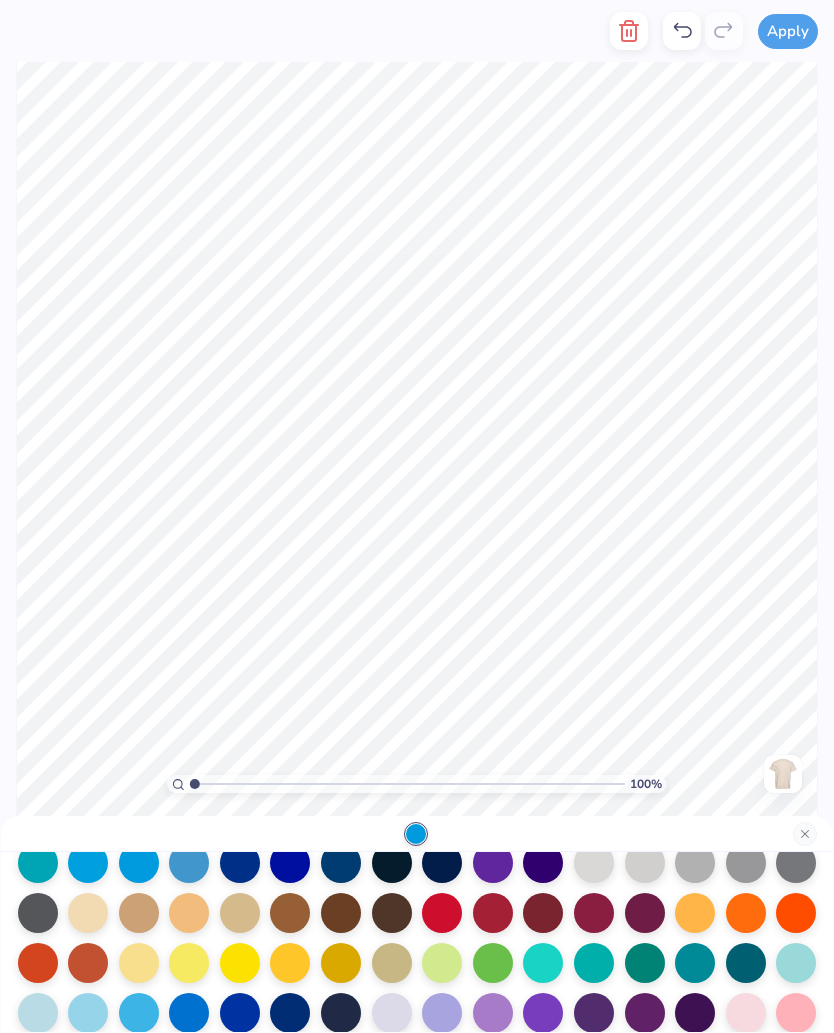 click at bounding box center [38, 1013] 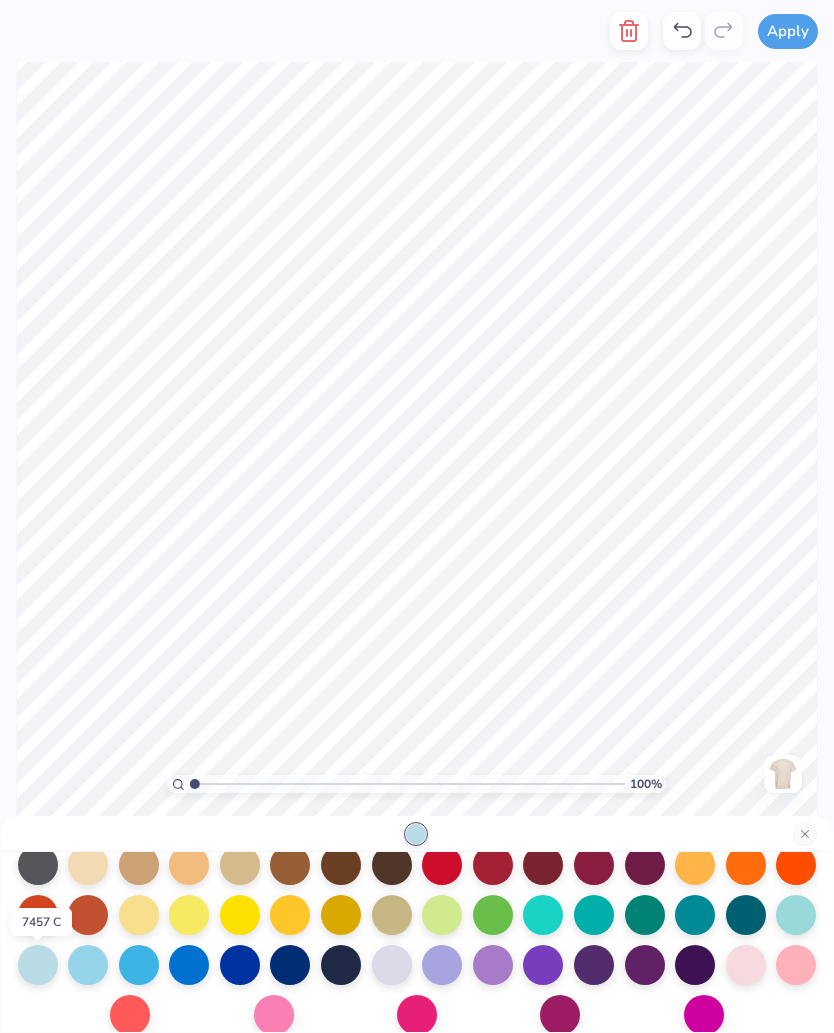 scroll, scrollTop: 256, scrollLeft: 0, axis: vertical 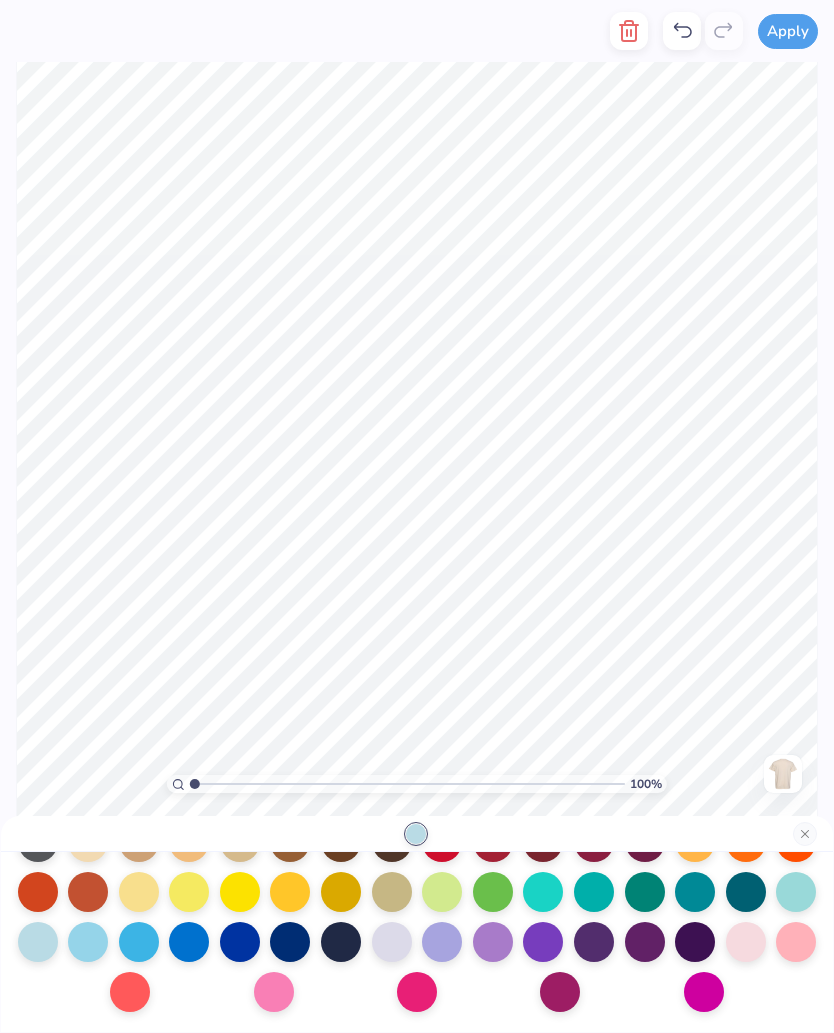 click at bounding box center [88, 942] 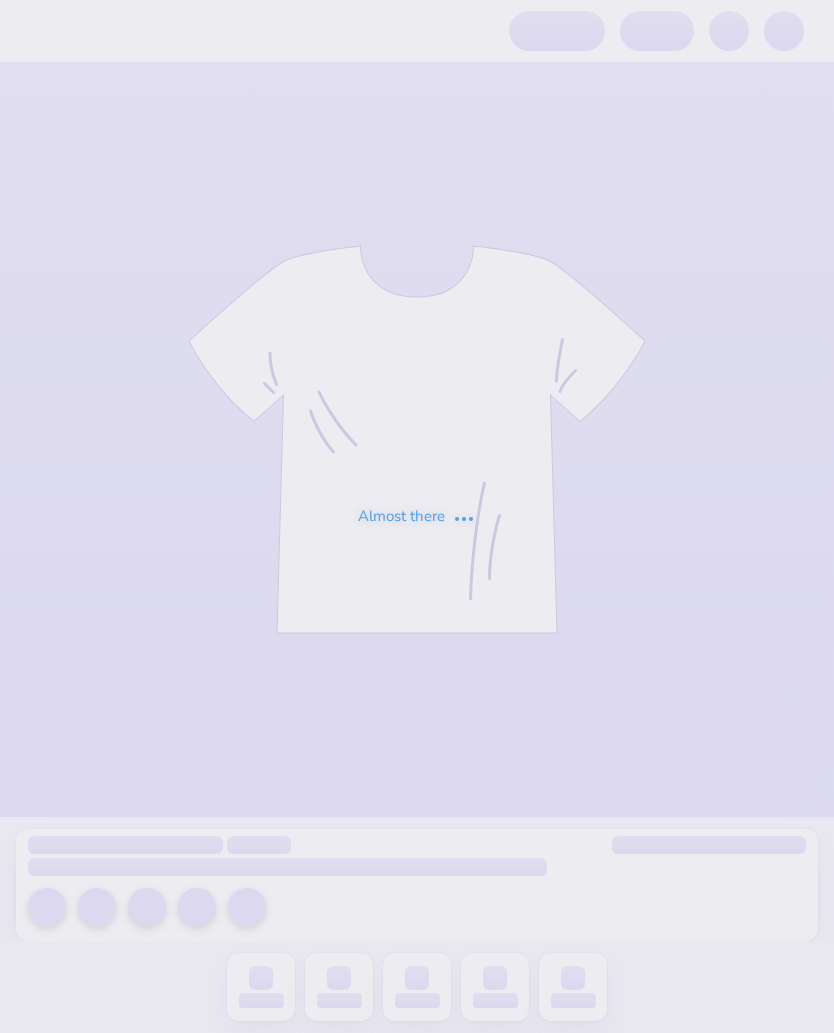 scroll, scrollTop: 0, scrollLeft: 0, axis: both 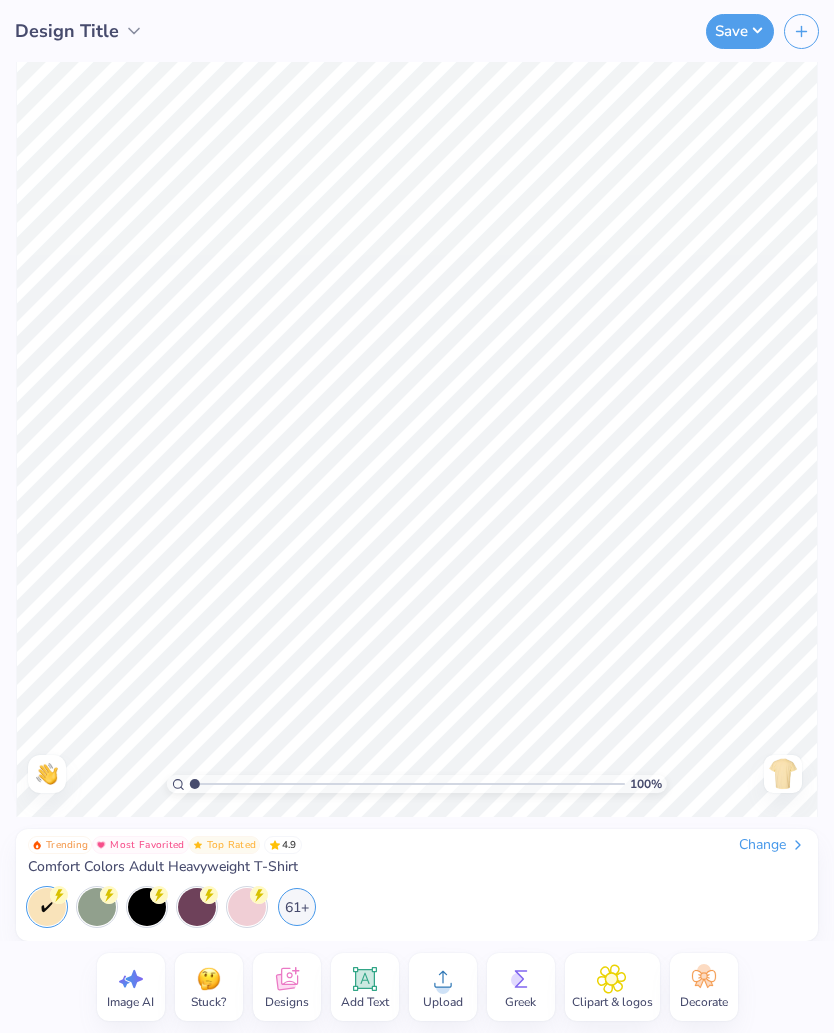 click 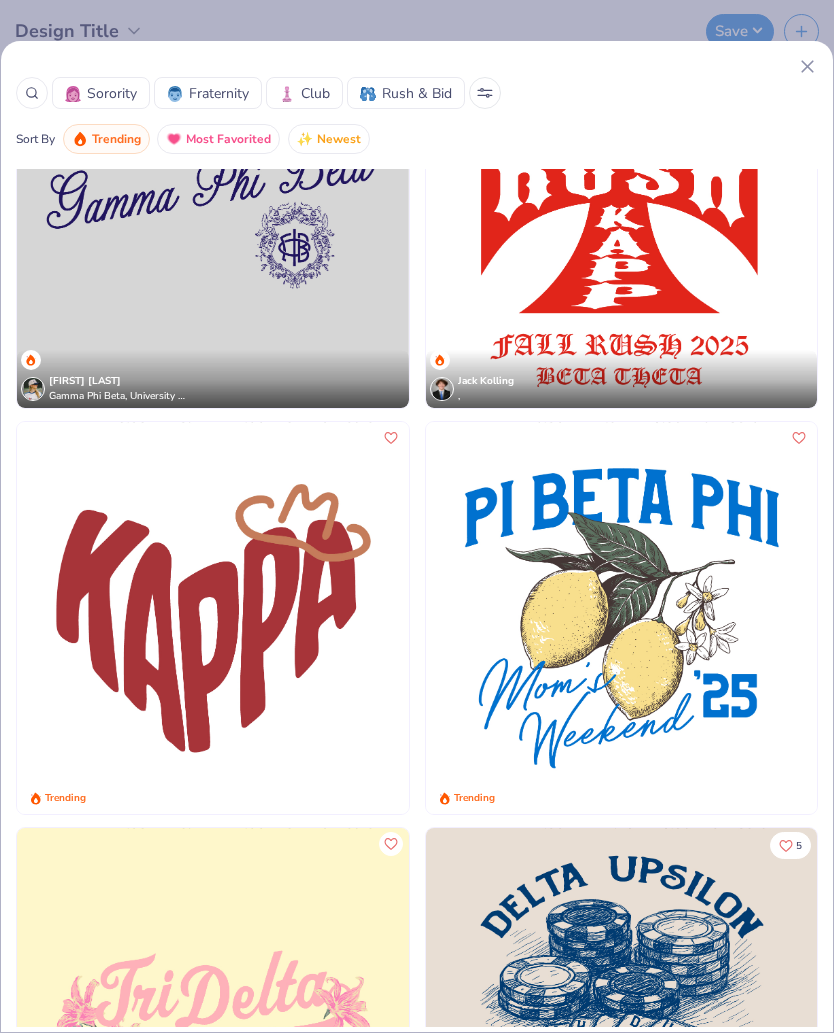 scroll, scrollTop: 14435, scrollLeft: 0, axis: vertical 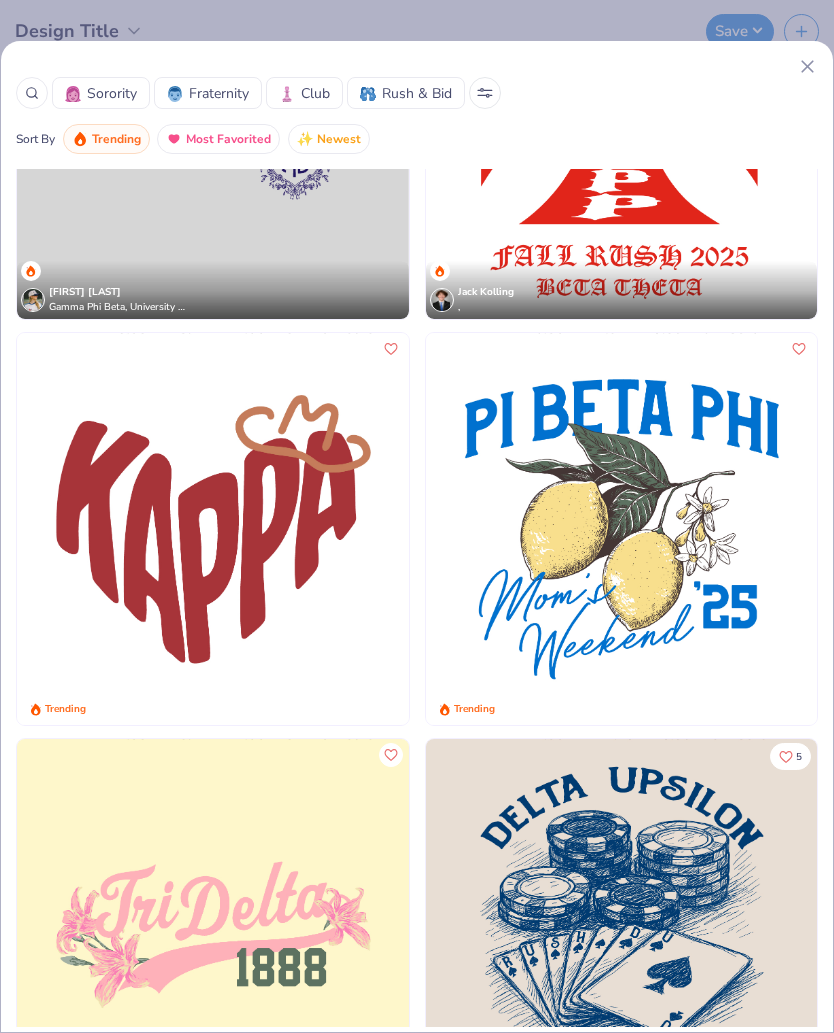 click at bounding box center [213, 529] 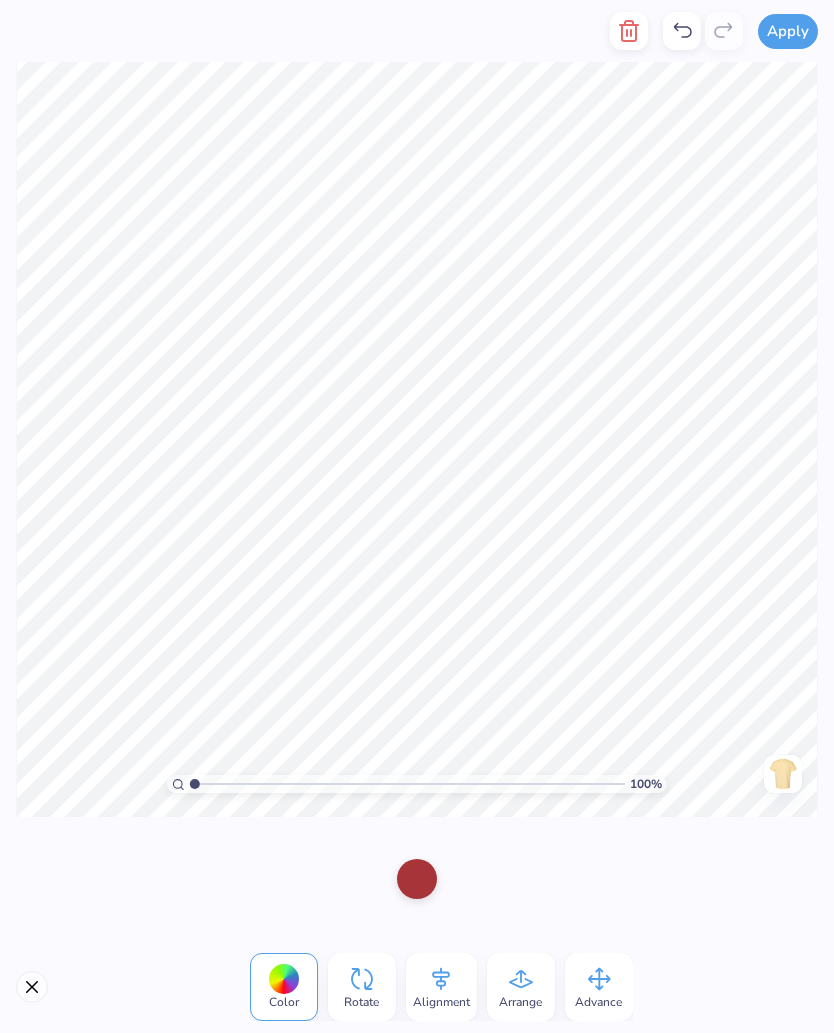 click at bounding box center (32, 987) 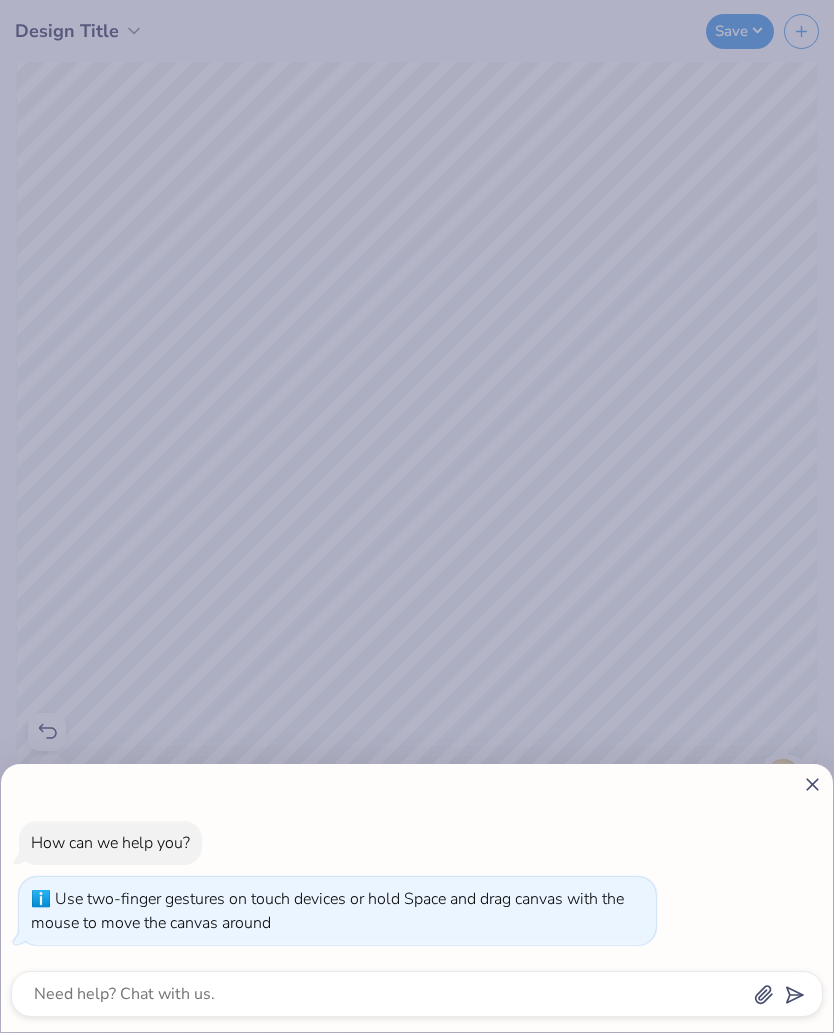 type on "2.24894040340652" 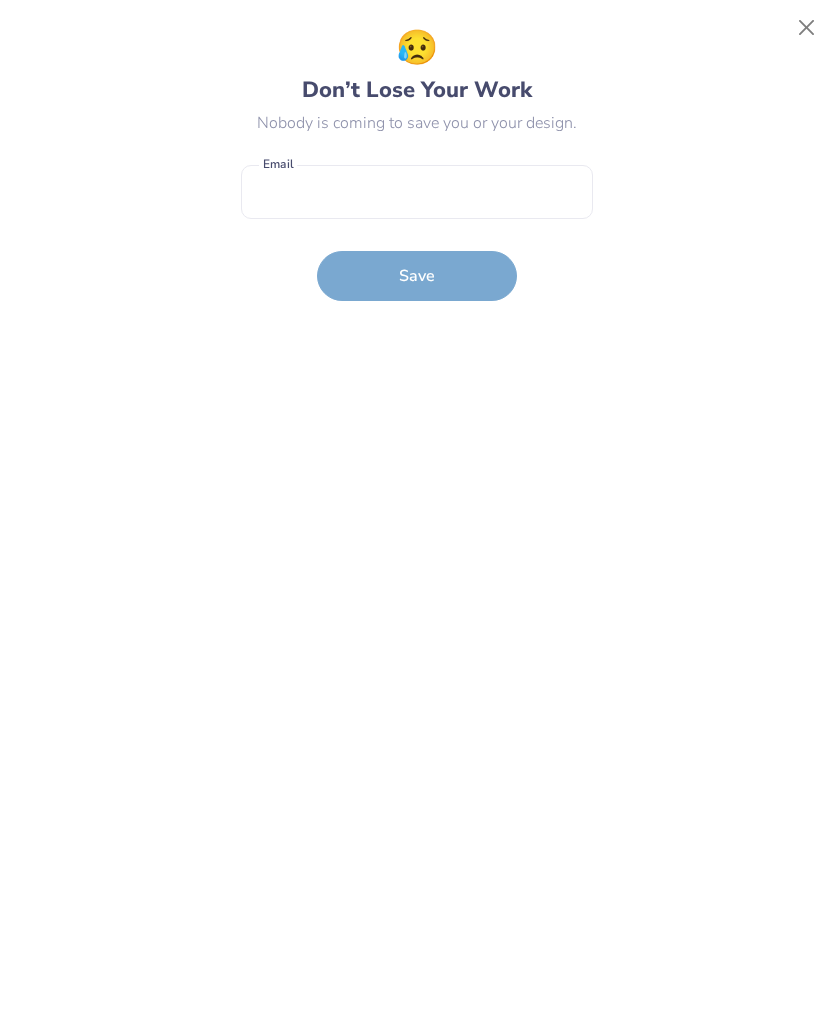 click at bounding box center [807, 28] 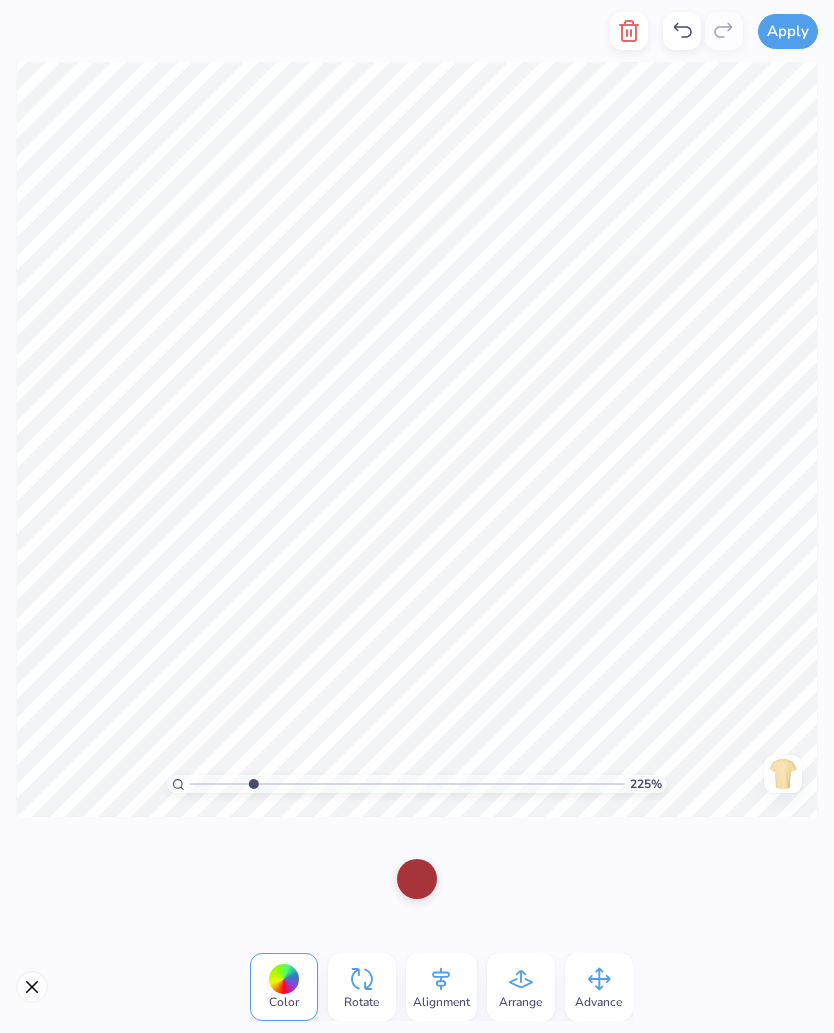 click at bounding box center (32, 987) 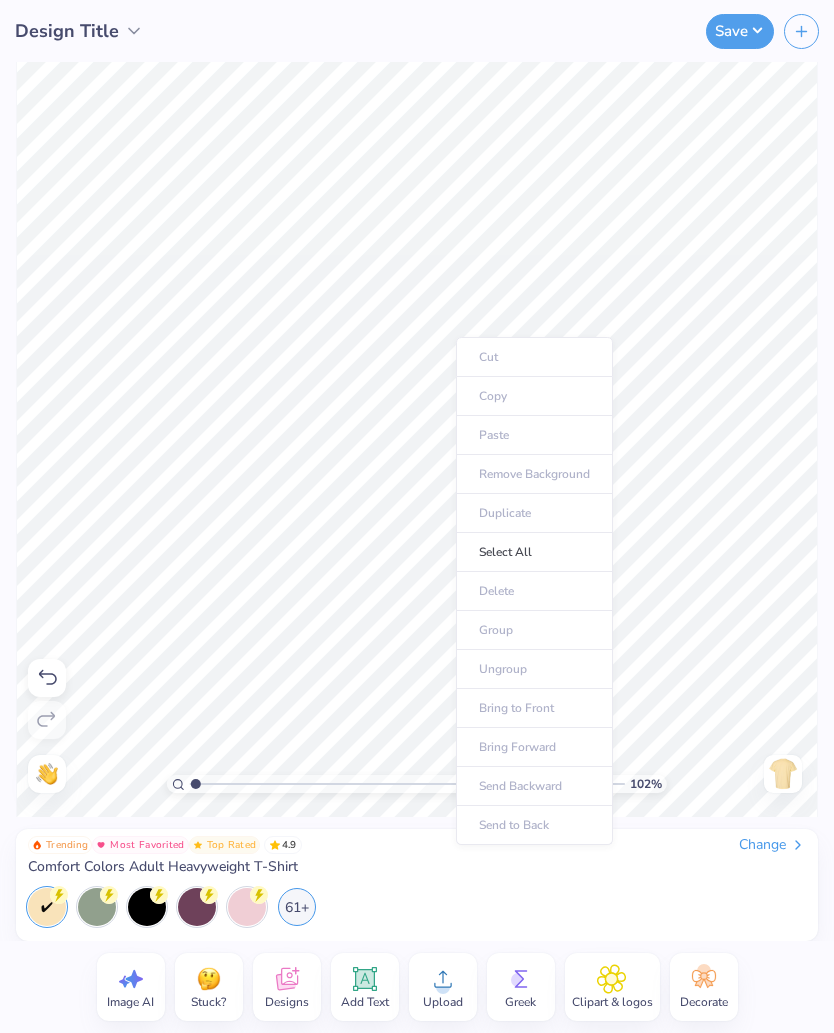 click on "Select All" at bounding box center (534, 552) 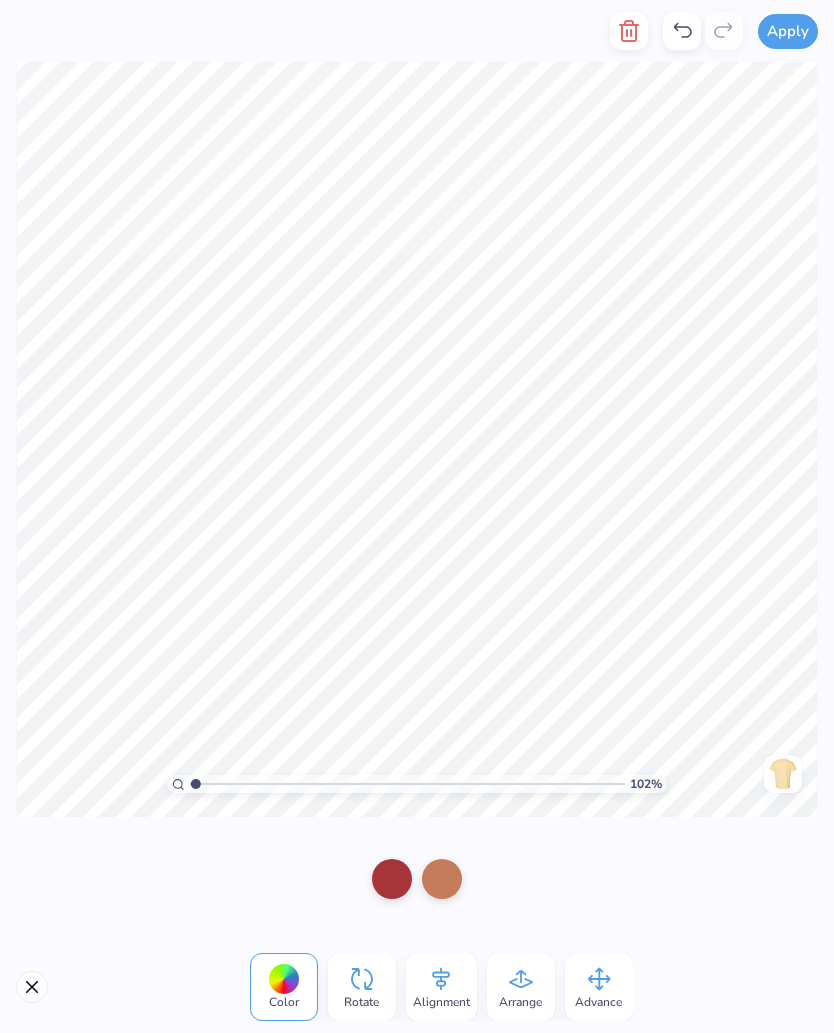 click 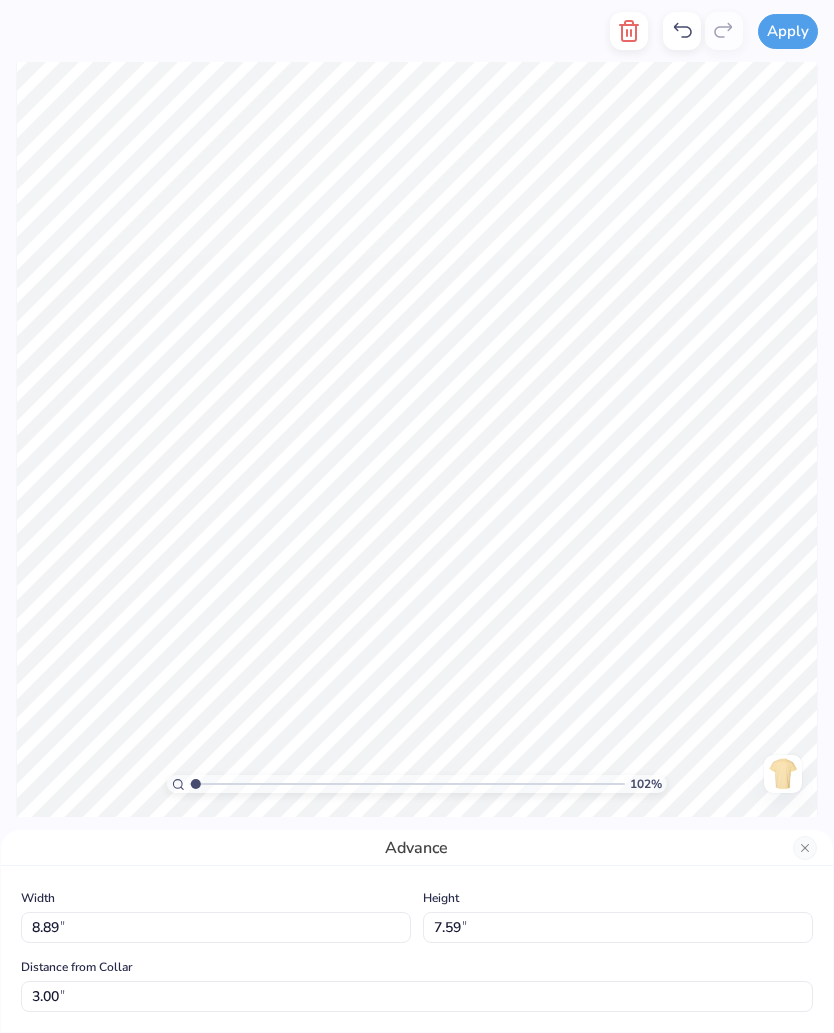 click at bounding box center [805, 848] 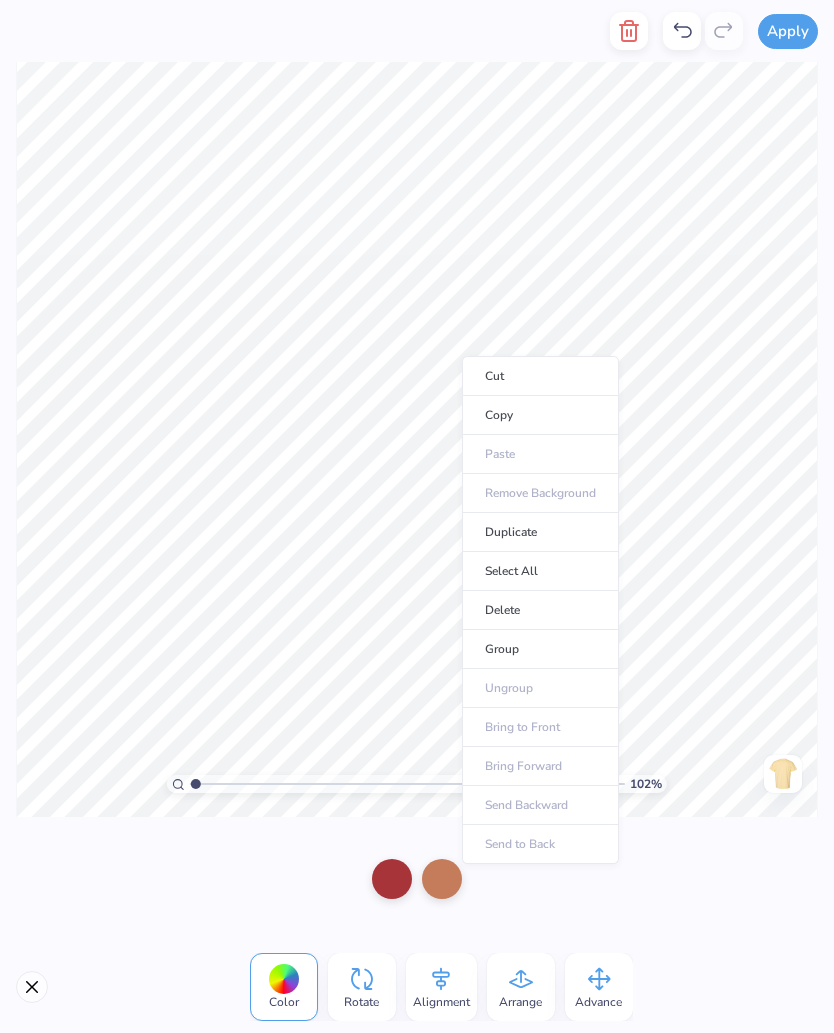 click on "Delete" at bounding box center (540, 610) 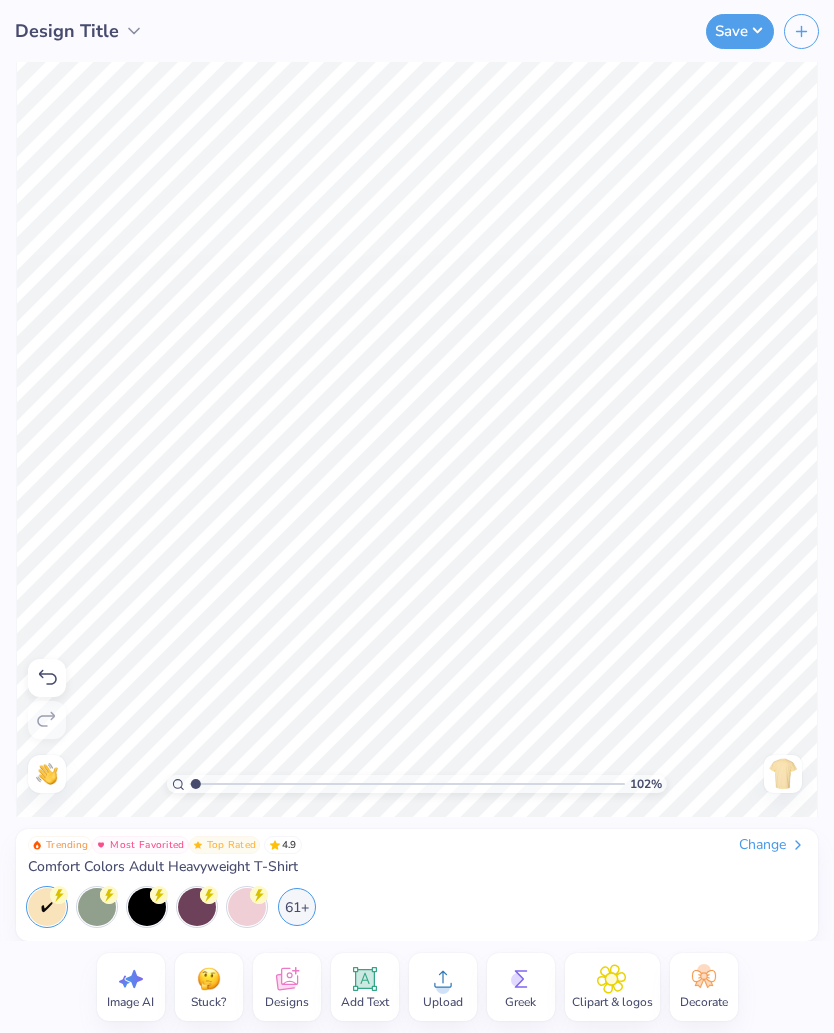 click on "Upload" at bounding box center [443, 1002] 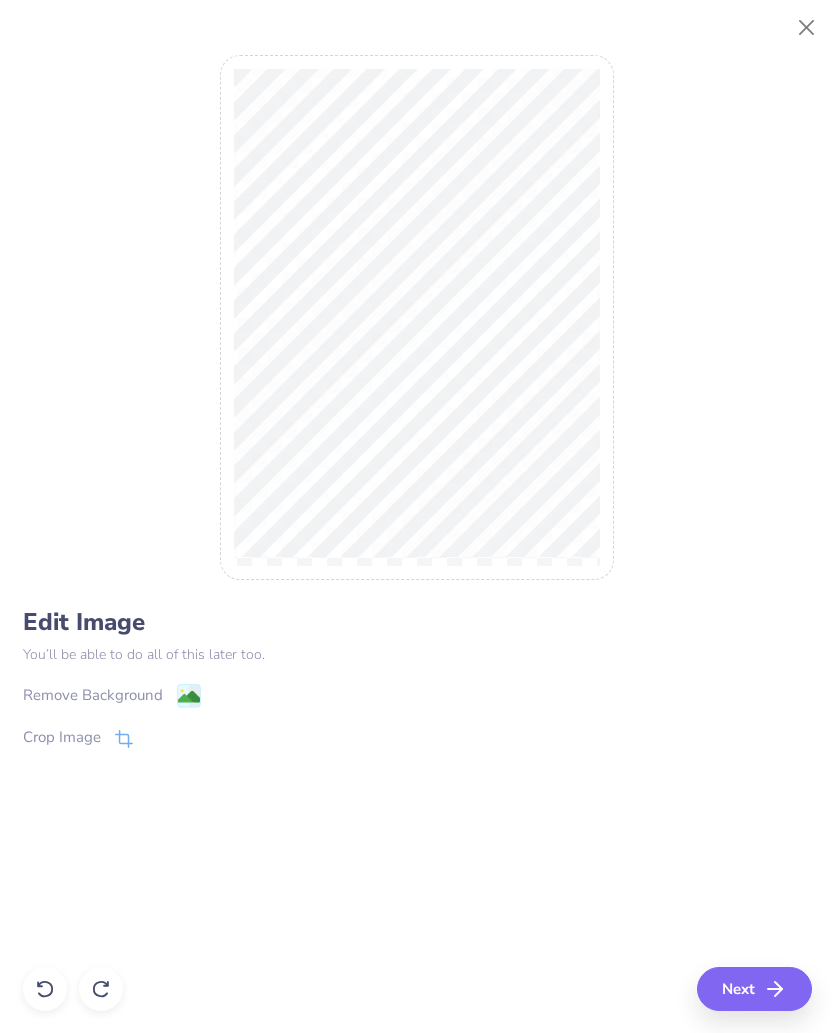 click on "Next" at bounding box center [754, 989] 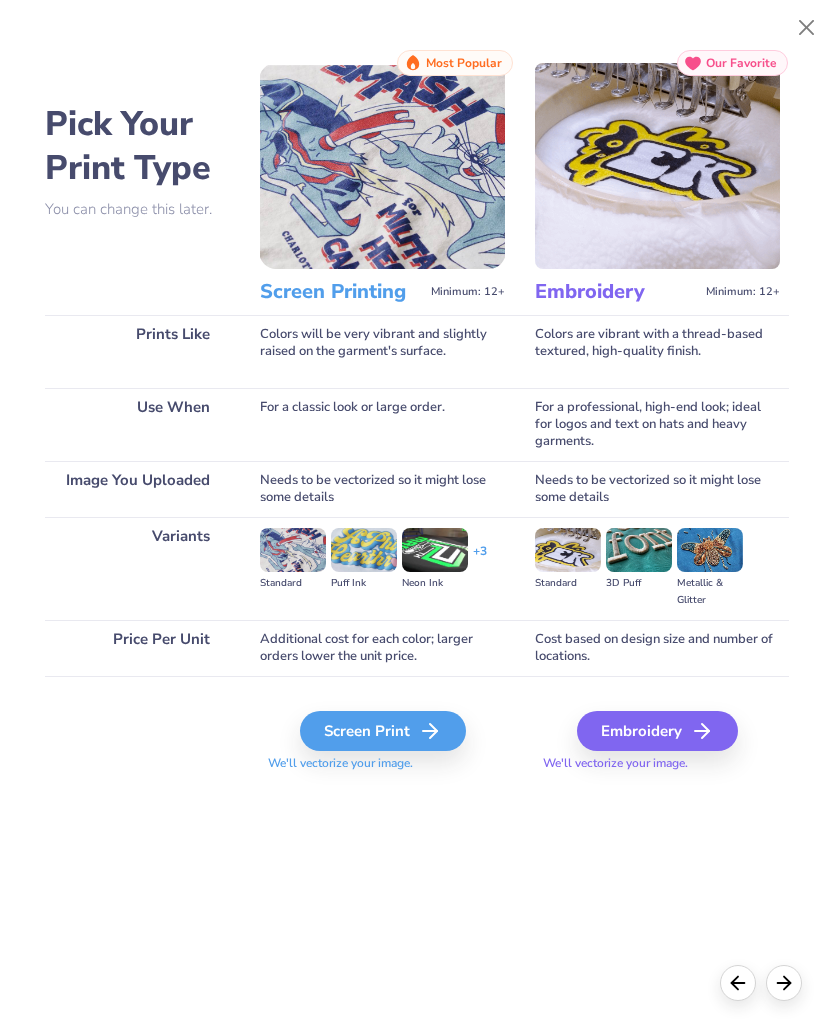 click 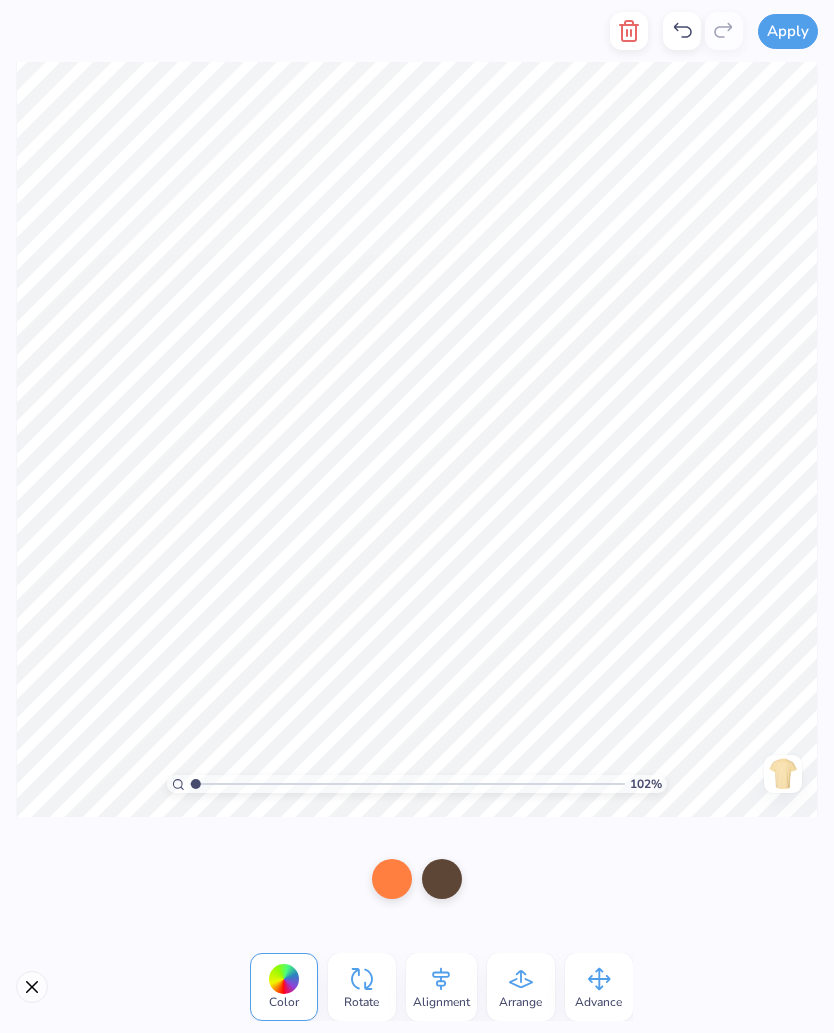 click at bounding box center (392, 879) 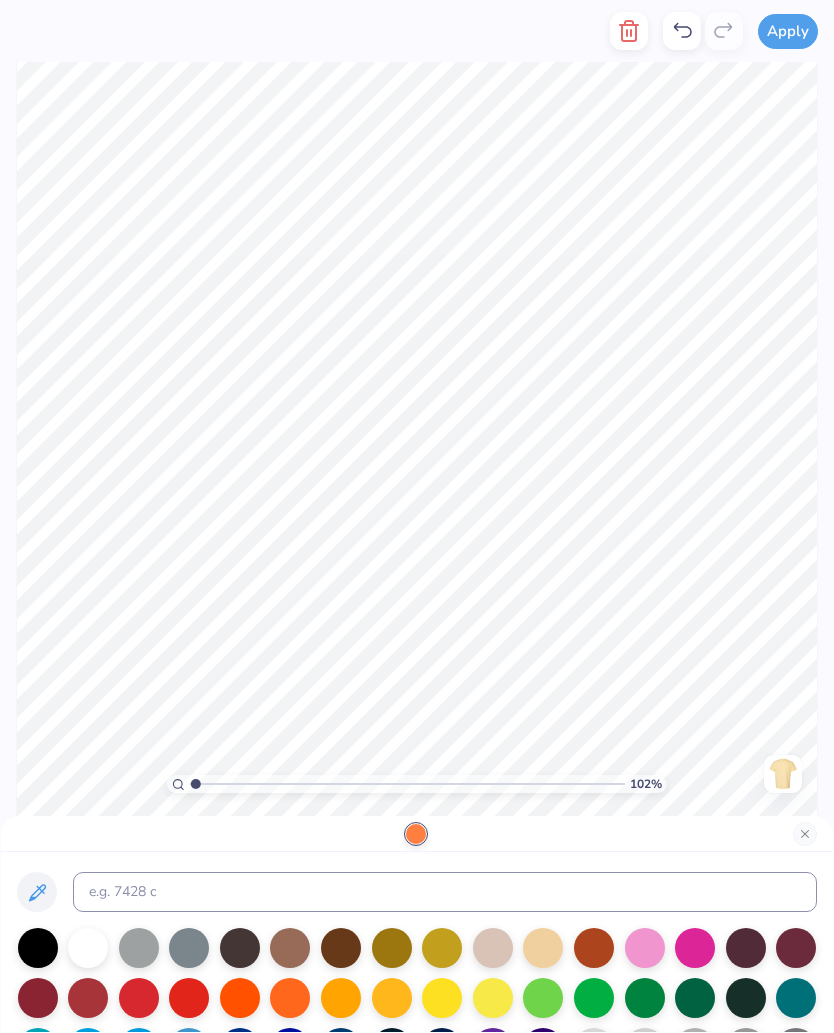 click at bounding box center (594, 948) 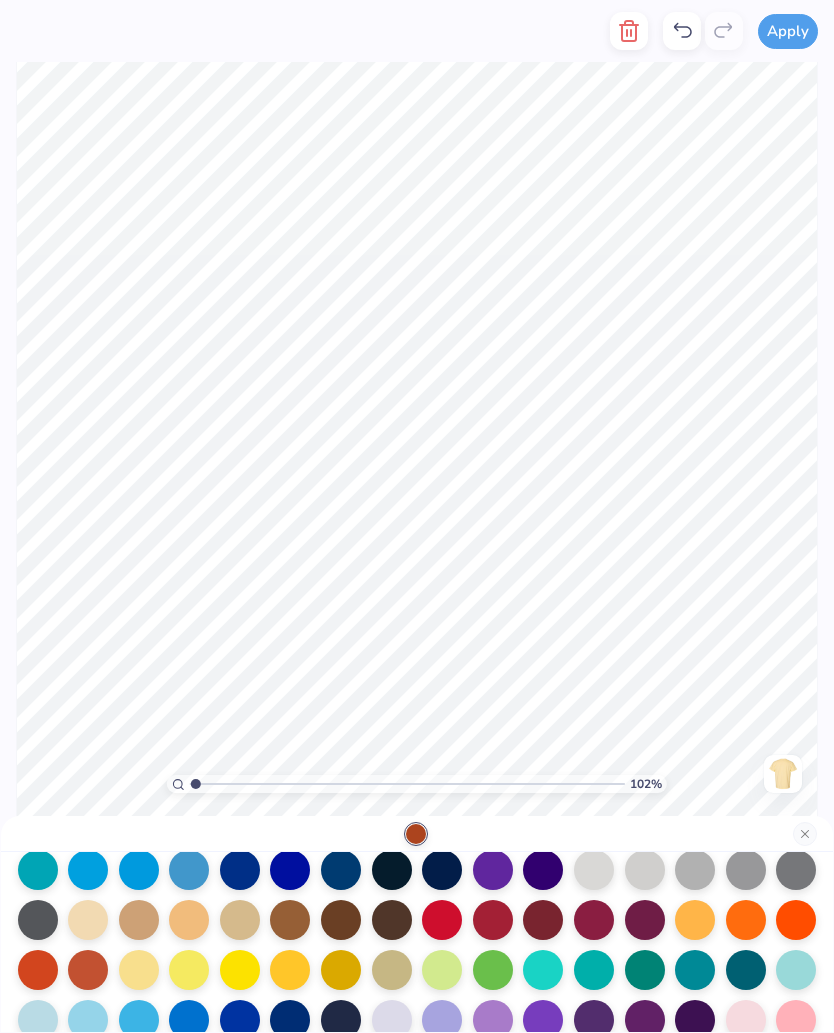 scroll, scrollTop: 179, scrollLeft: 0, axis: vertical 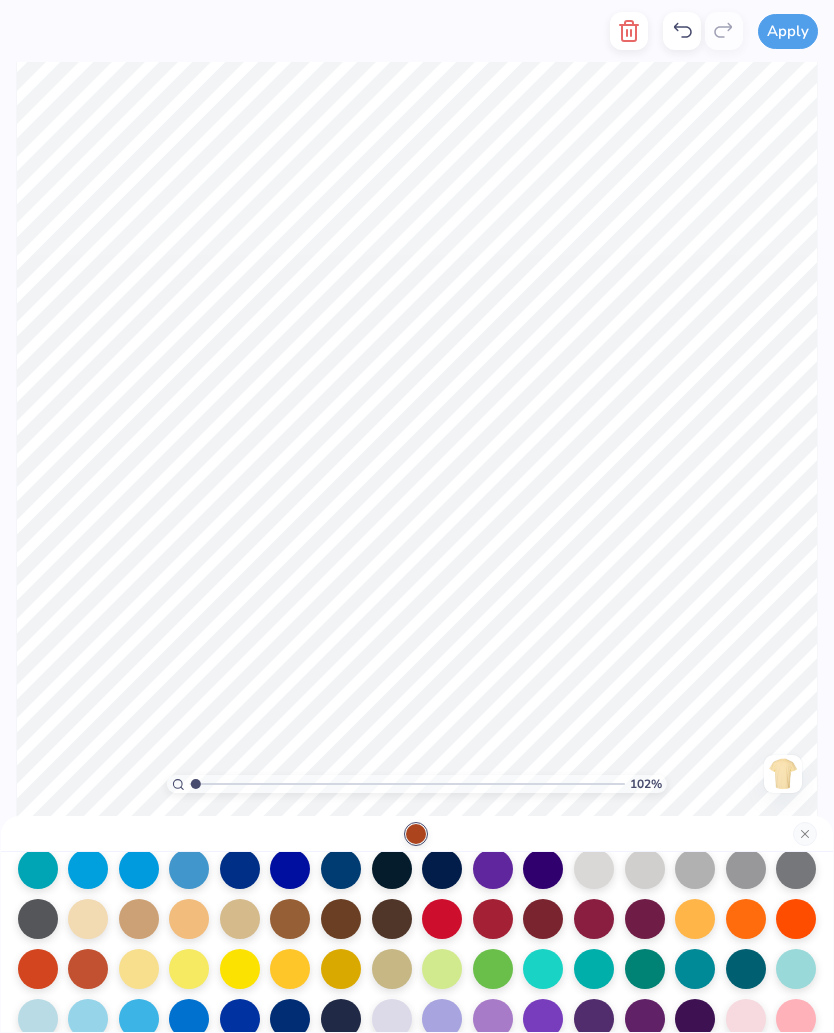 click at bounding box center [38, 969] 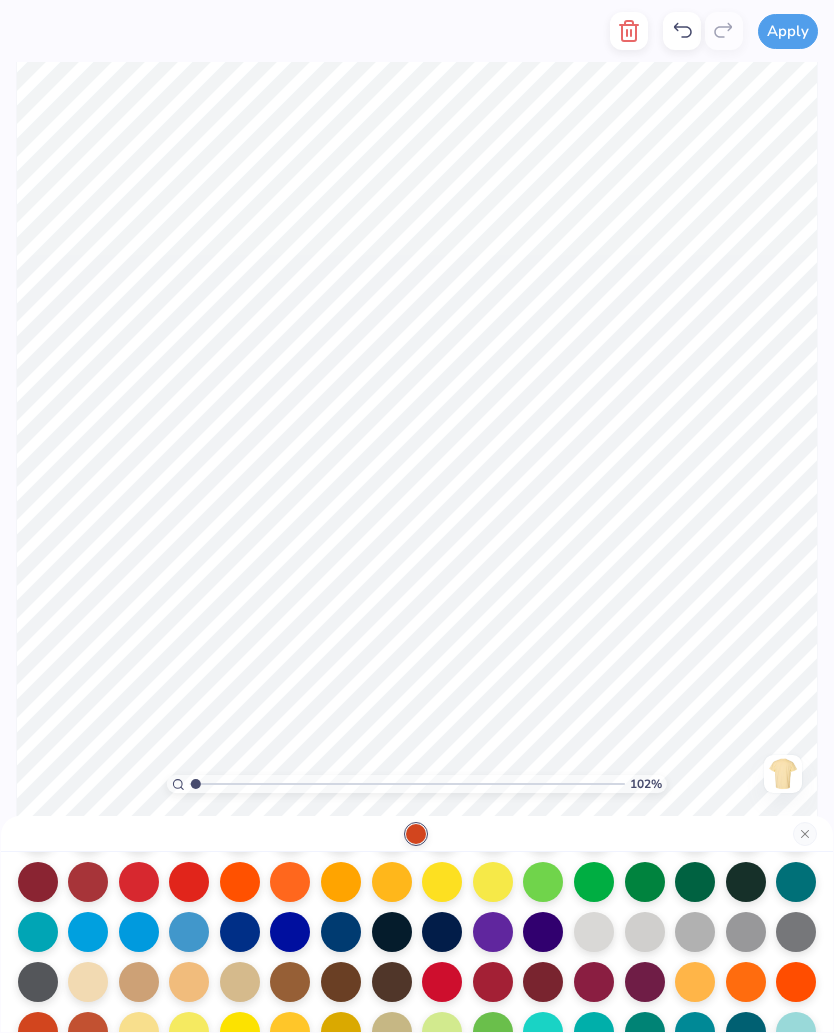 scroll, scrollTop: 87, scrollLeft: 0, axis: vertical 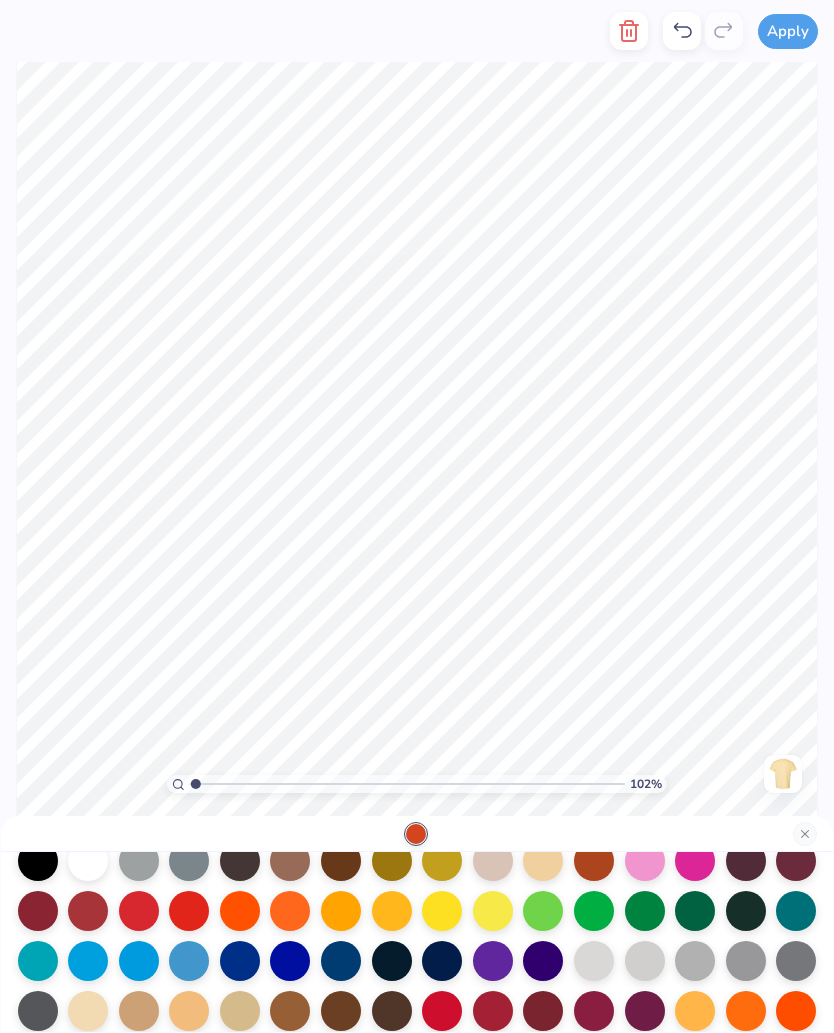 click at bounding box center (38, 911) 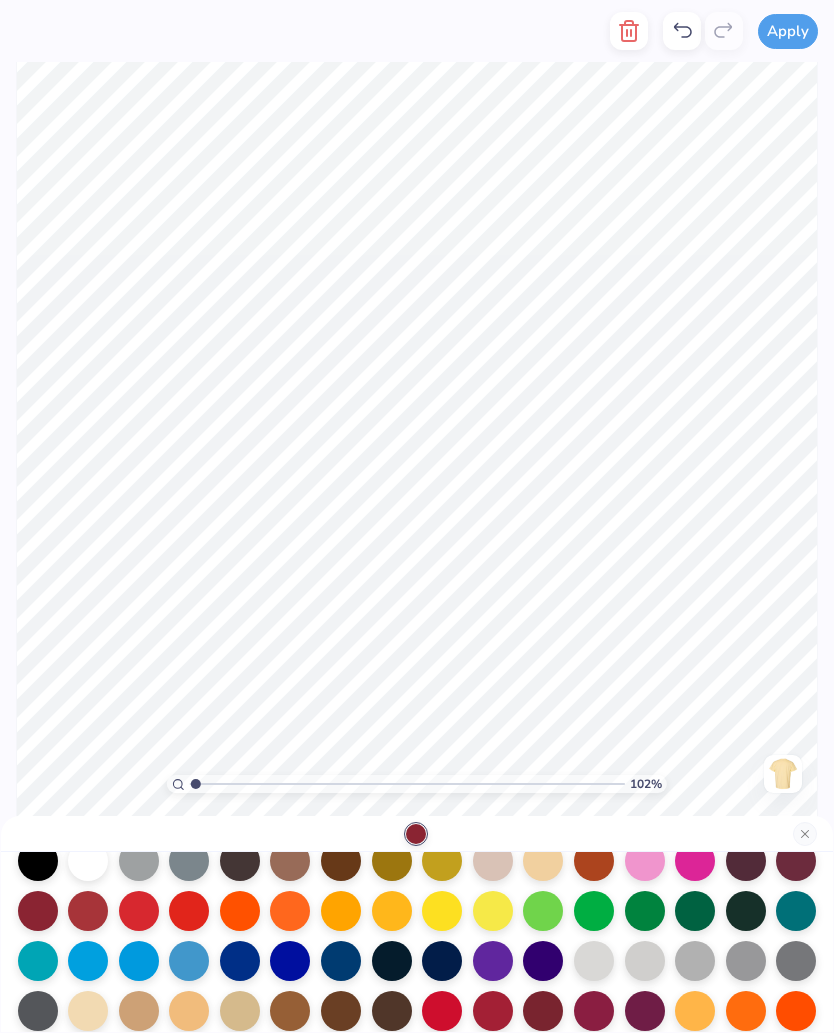 click at bounding box center [594, 861] 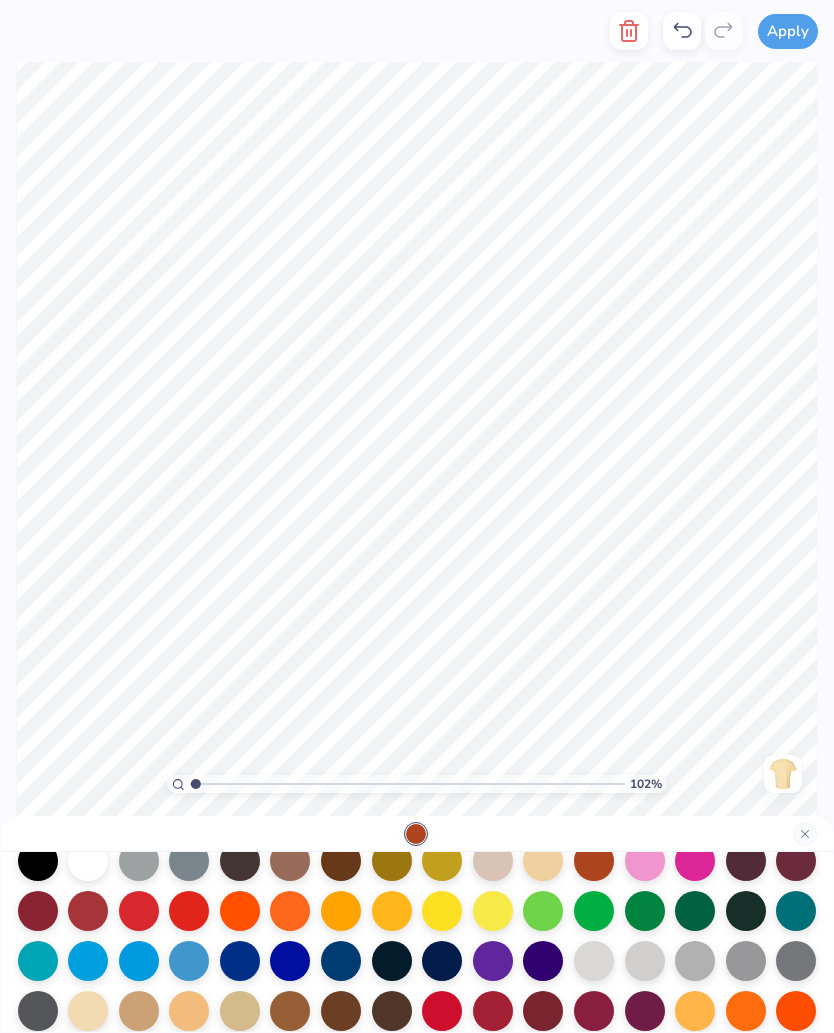 click at bounding box center (38, 911) 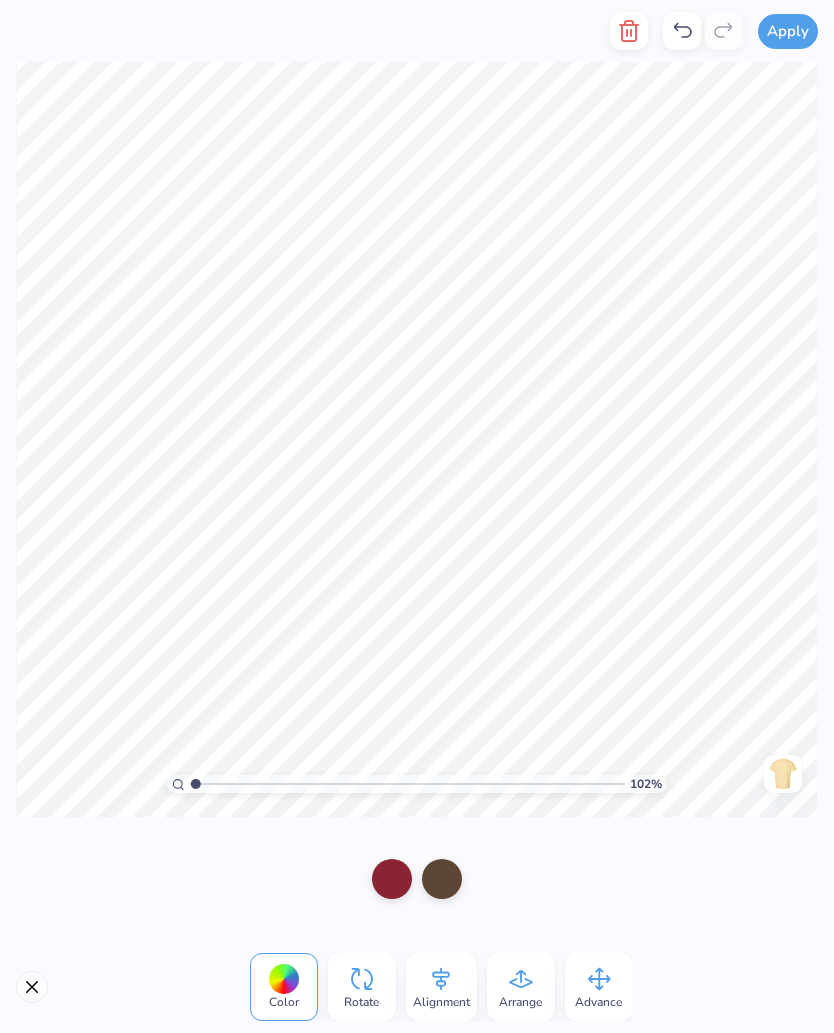 click at bounding box center [442, 879] 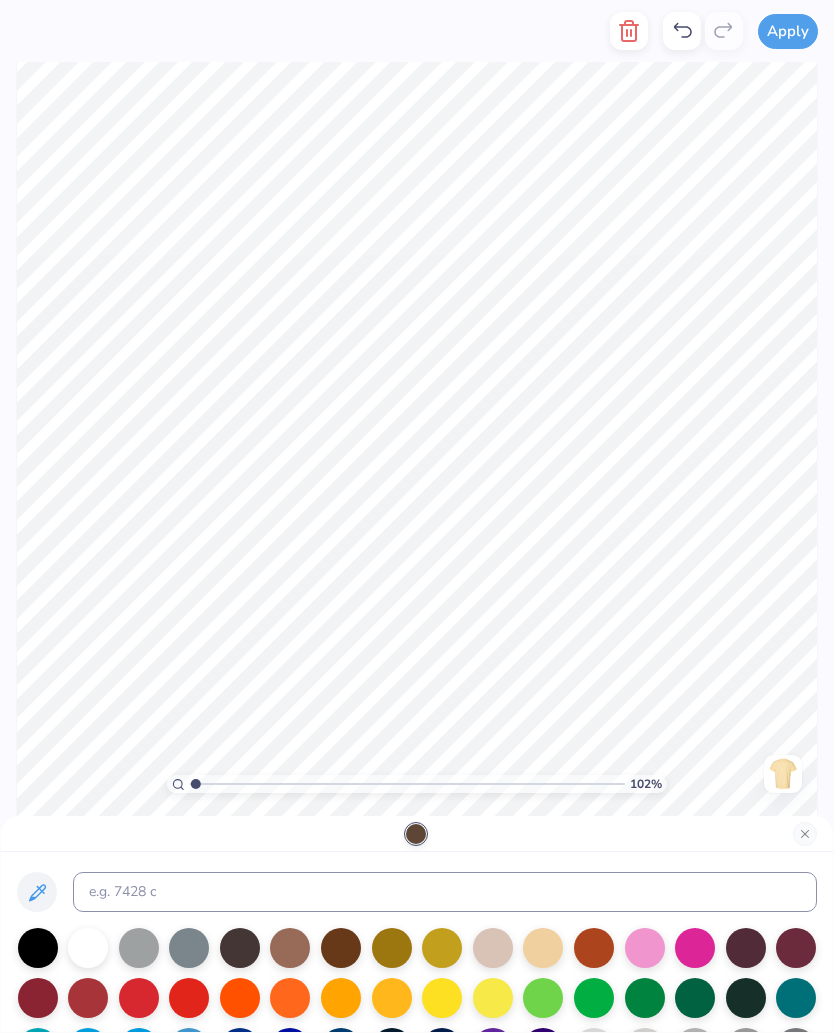 click at bounding box center [543, 948] 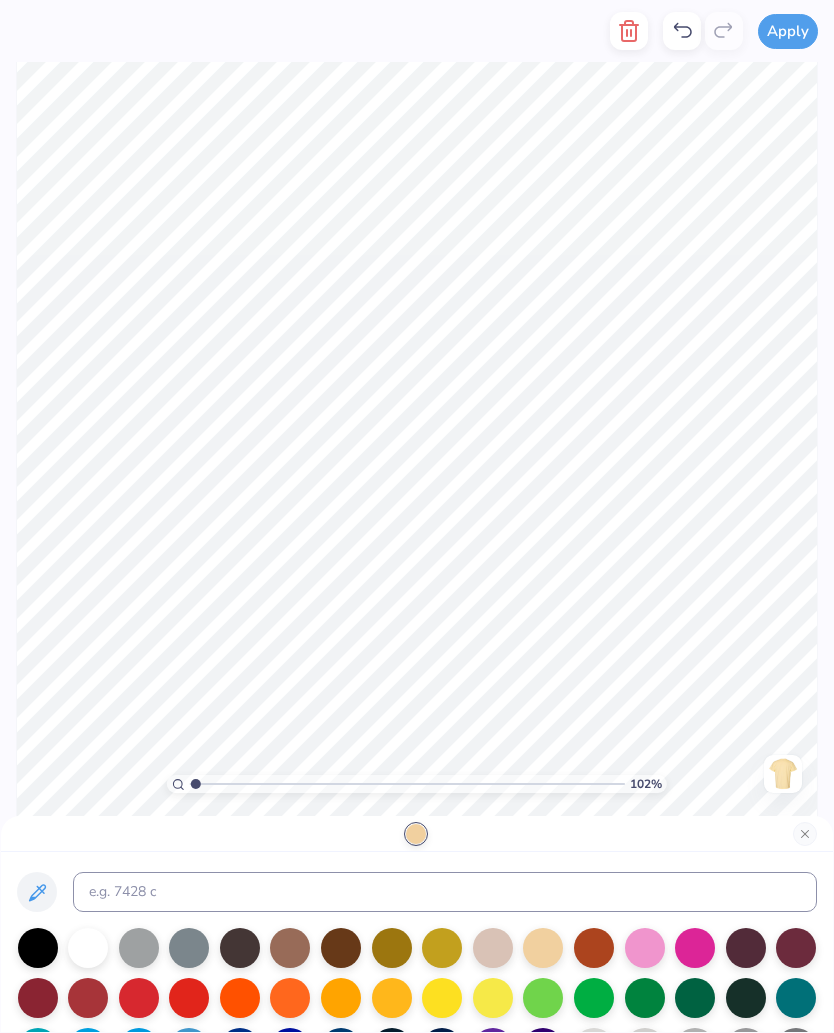 click at bounding box center (290, 948) 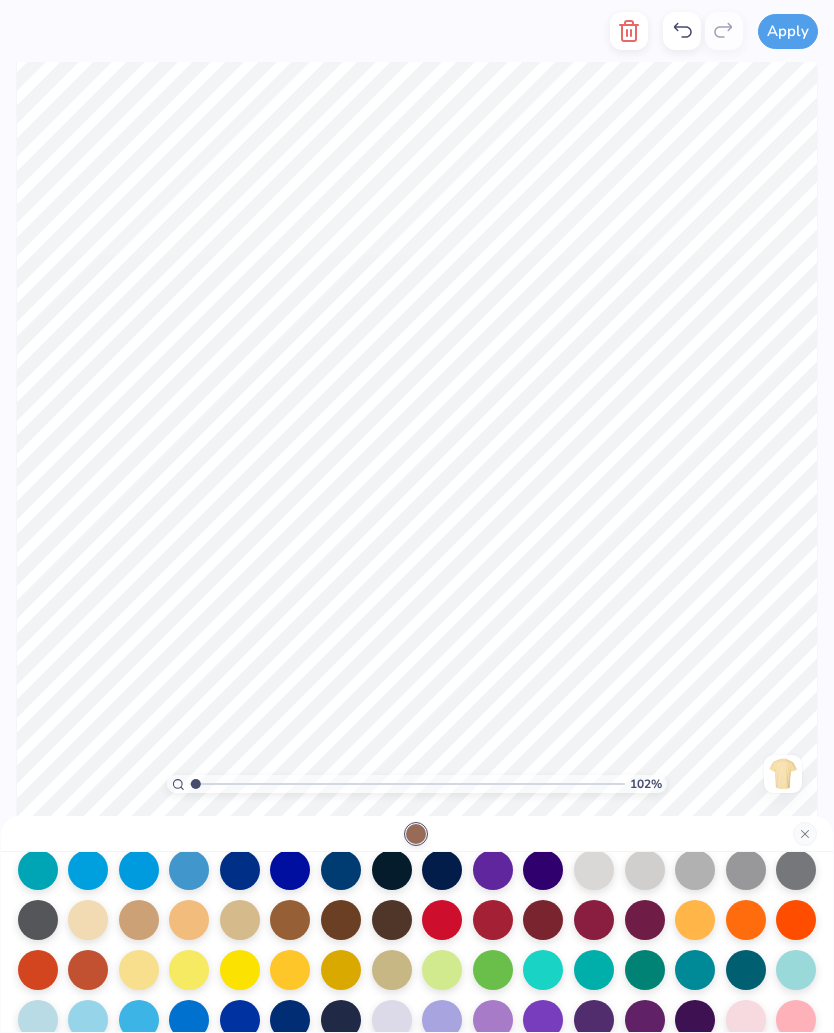 scroll, scrollTop: 192, scrollLeft: 0, axis: vertical 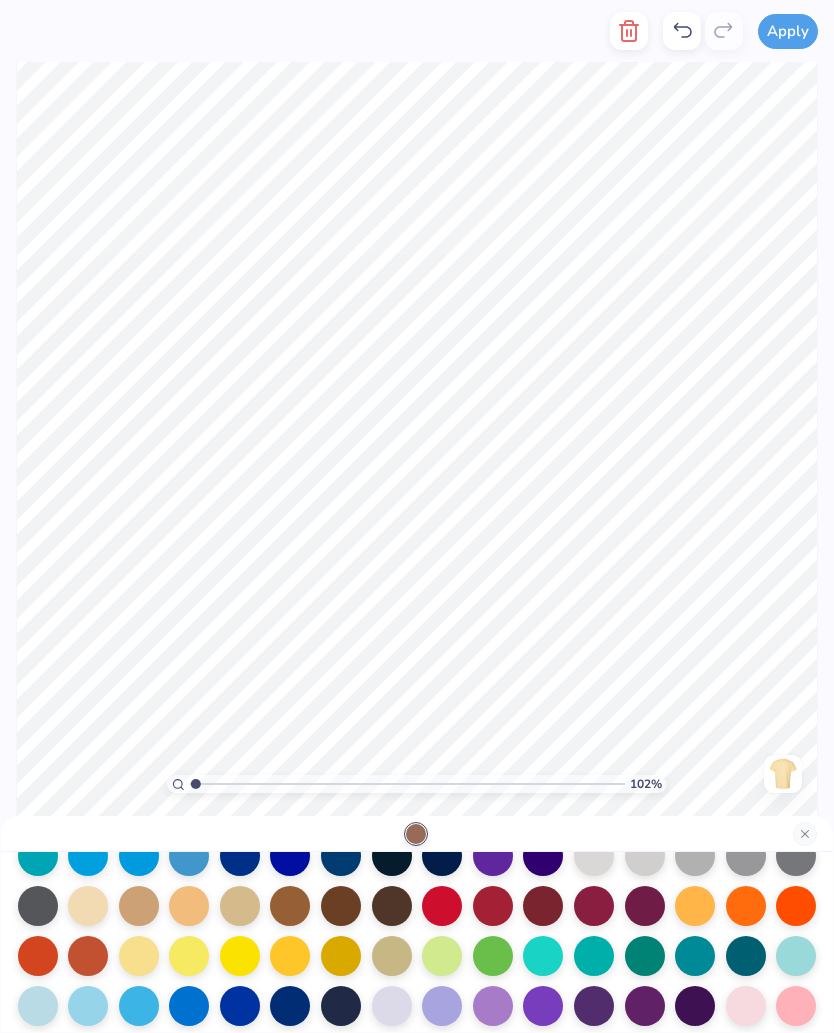 click at bounding box center (240, 906) 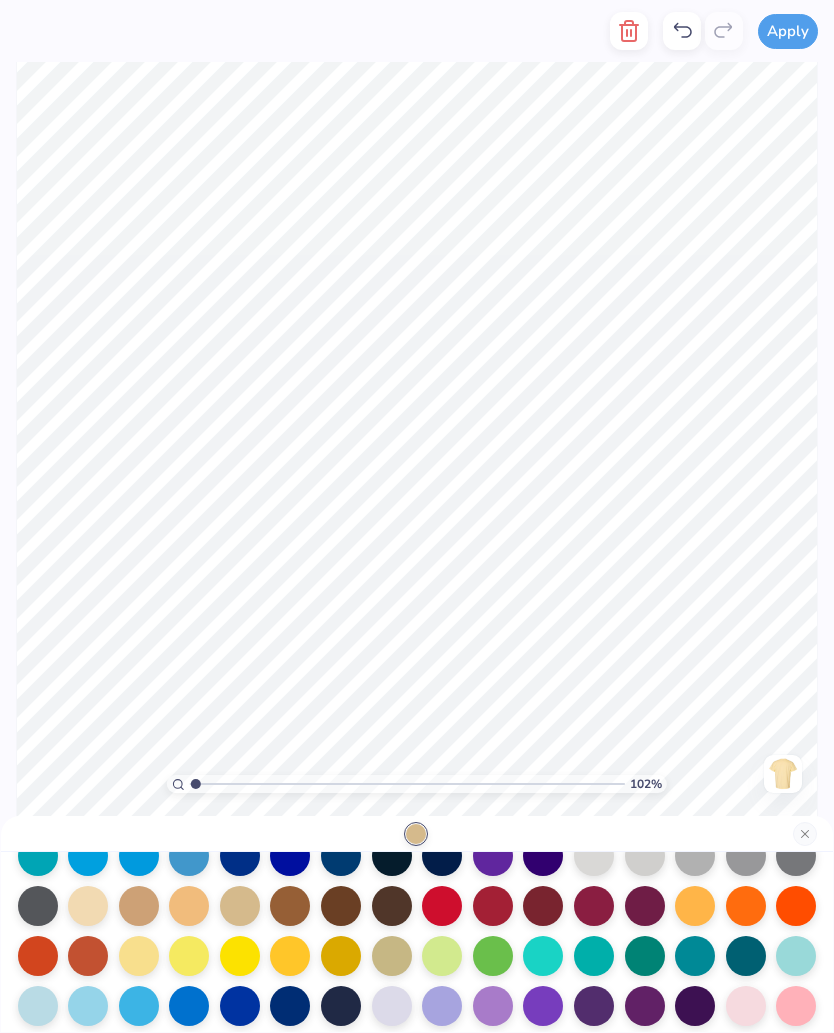 click at bounding box center (290, 906) 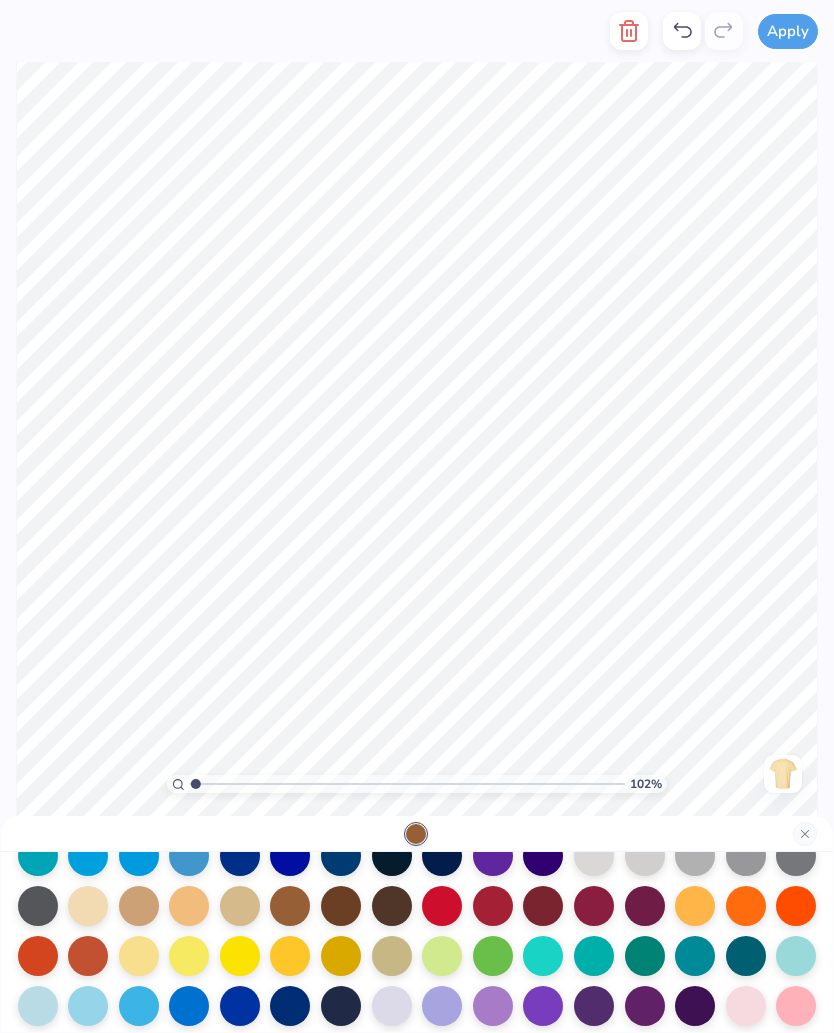 click at bounding box center (189, 906) 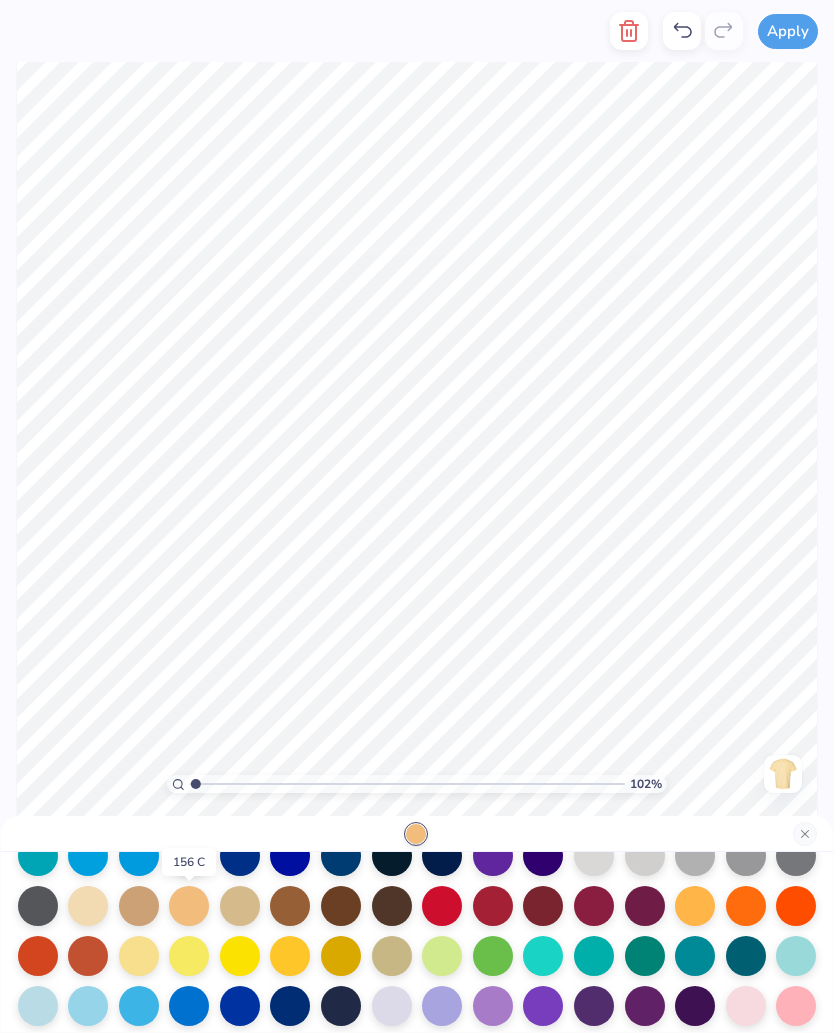 click at bounding box center (139, 906) 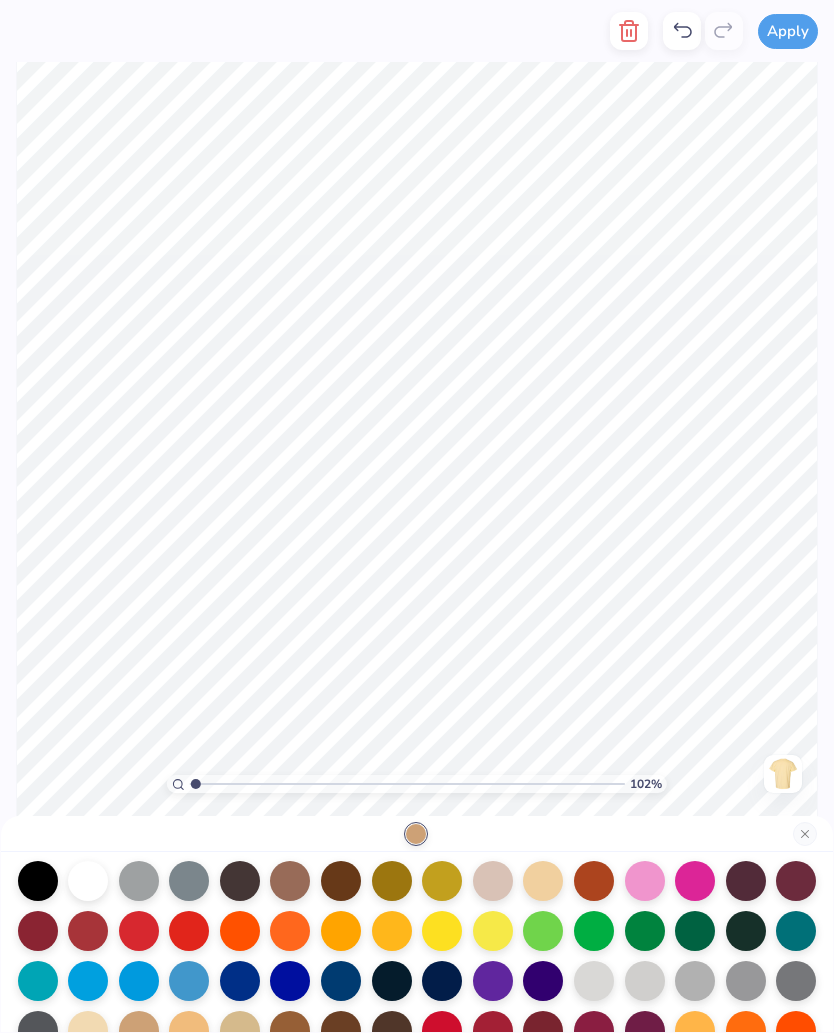 scroll, scrollTop: 64, scrollLeft: 0, axis: vertical 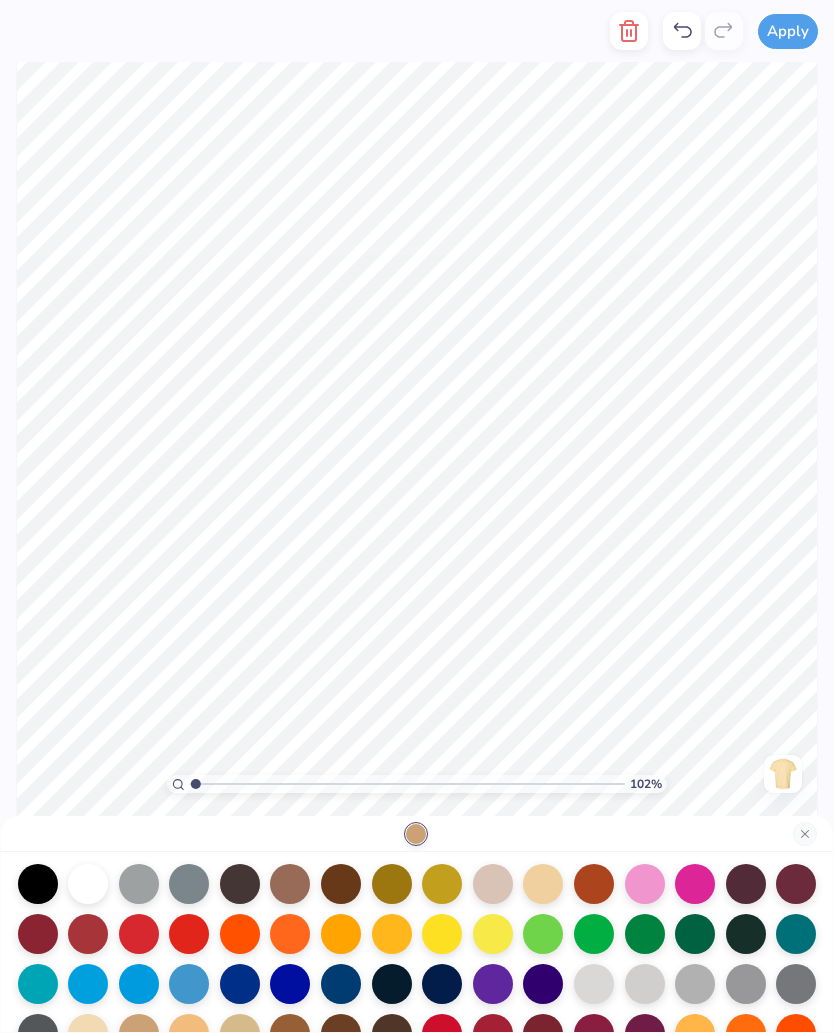 click at bounding box center (38, 934) 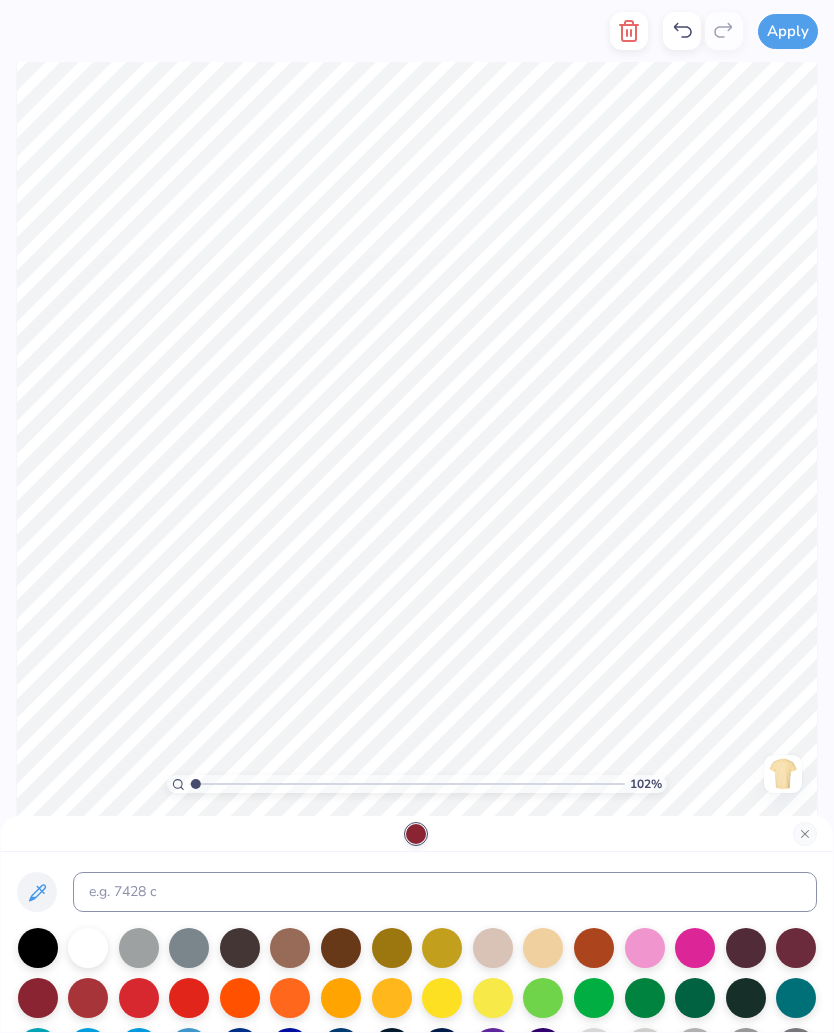 scroll, scrollTop: 0, scrollLeft: 0, axis: both 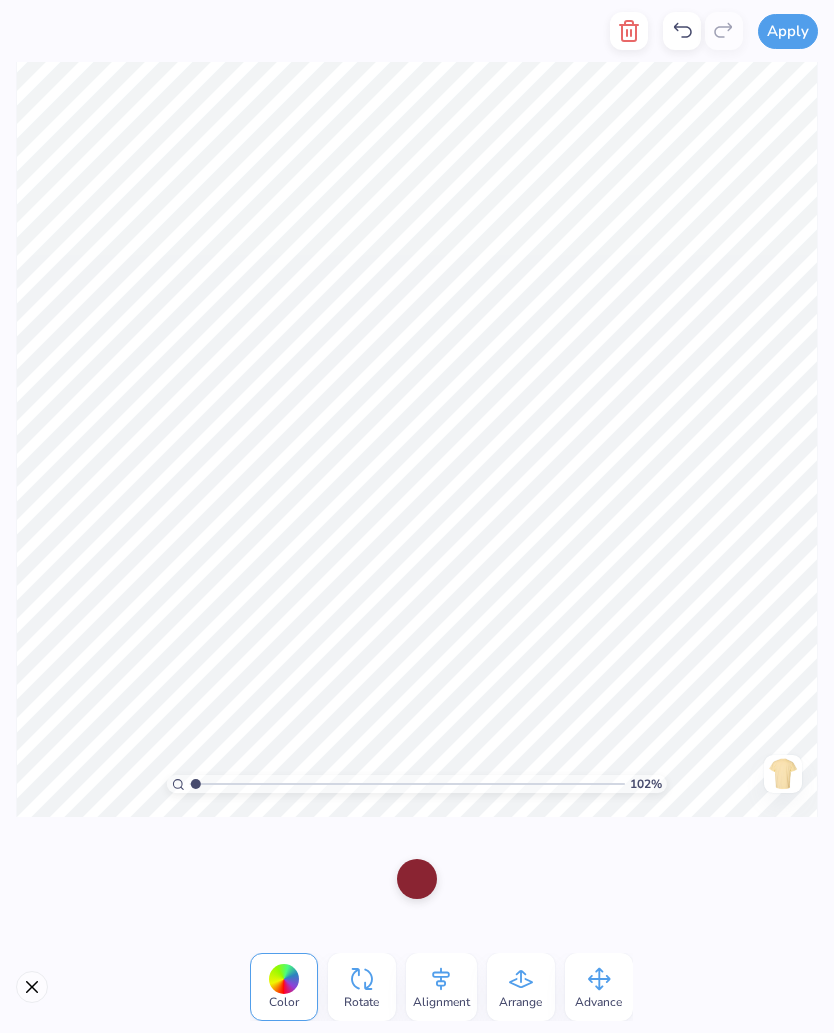 click at bounding box center [417, 879] 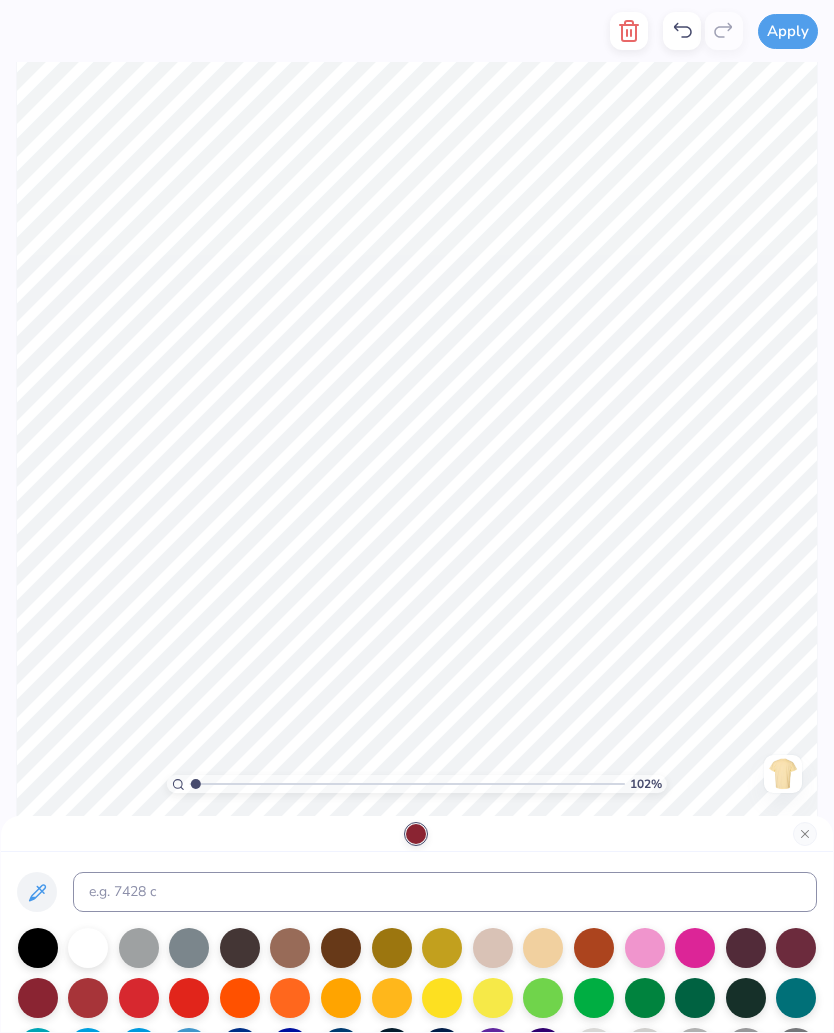 click at bounding box center [417, 834] 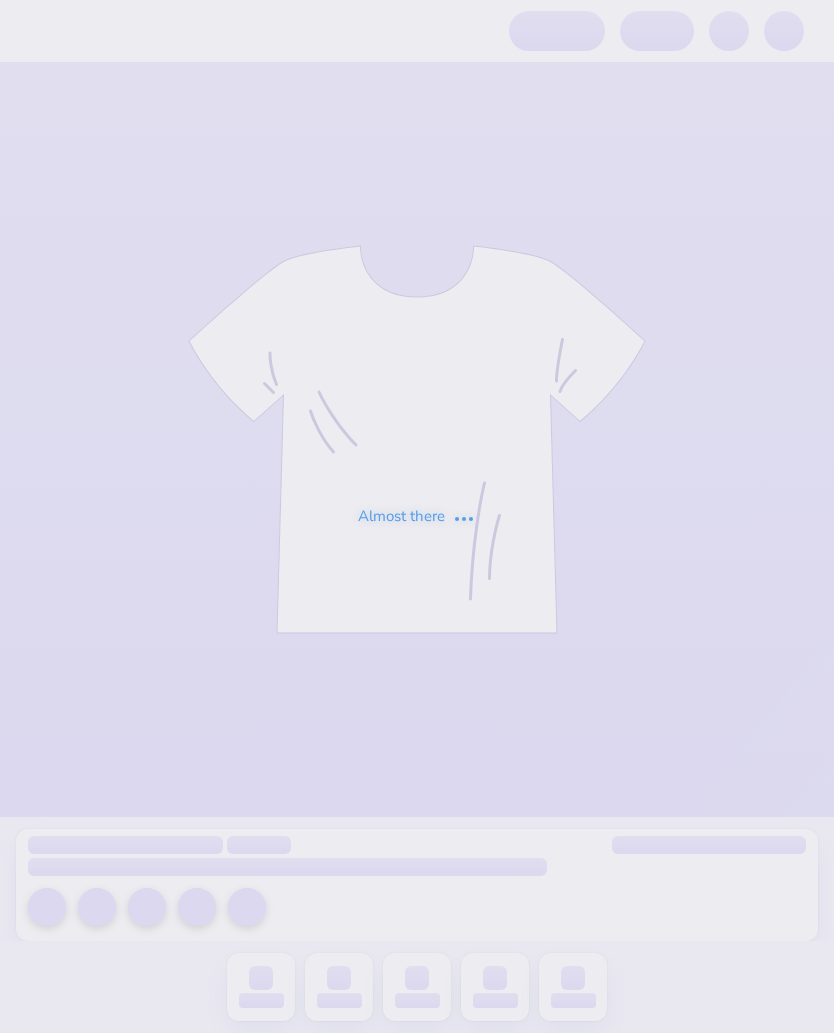 scroll, scrollTop: 0, scrollLeft: 0, axis: both 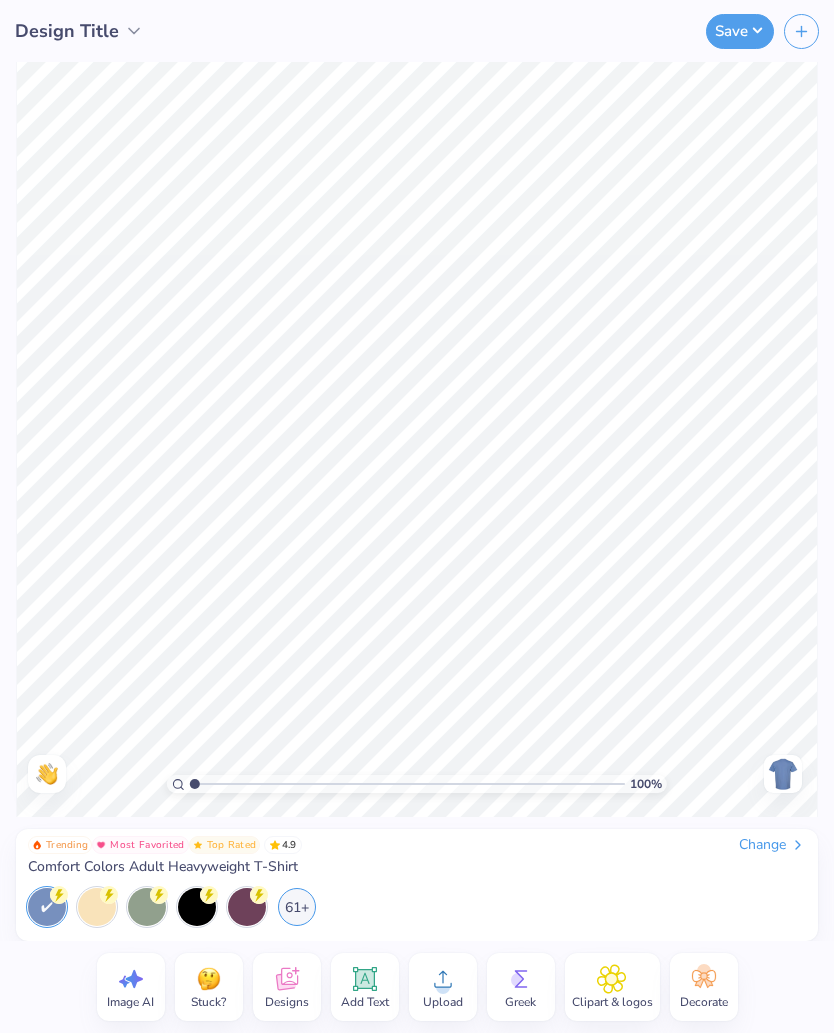 click 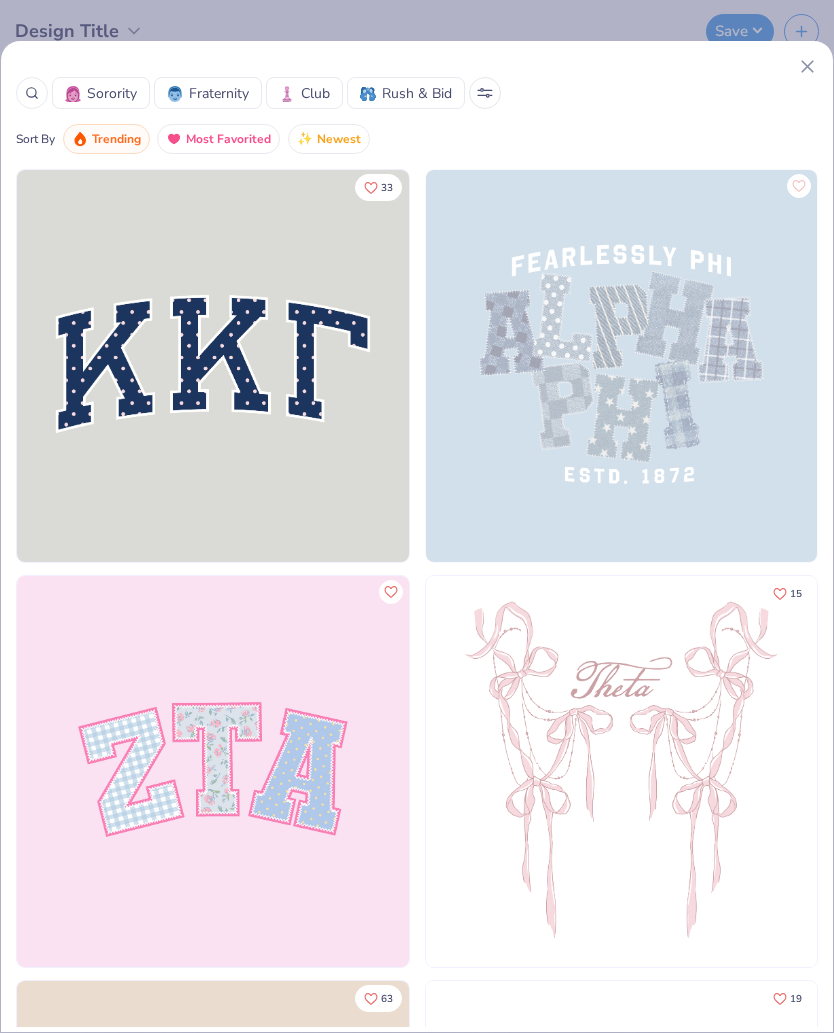 click on "Club" at bounding box center (315, 93) 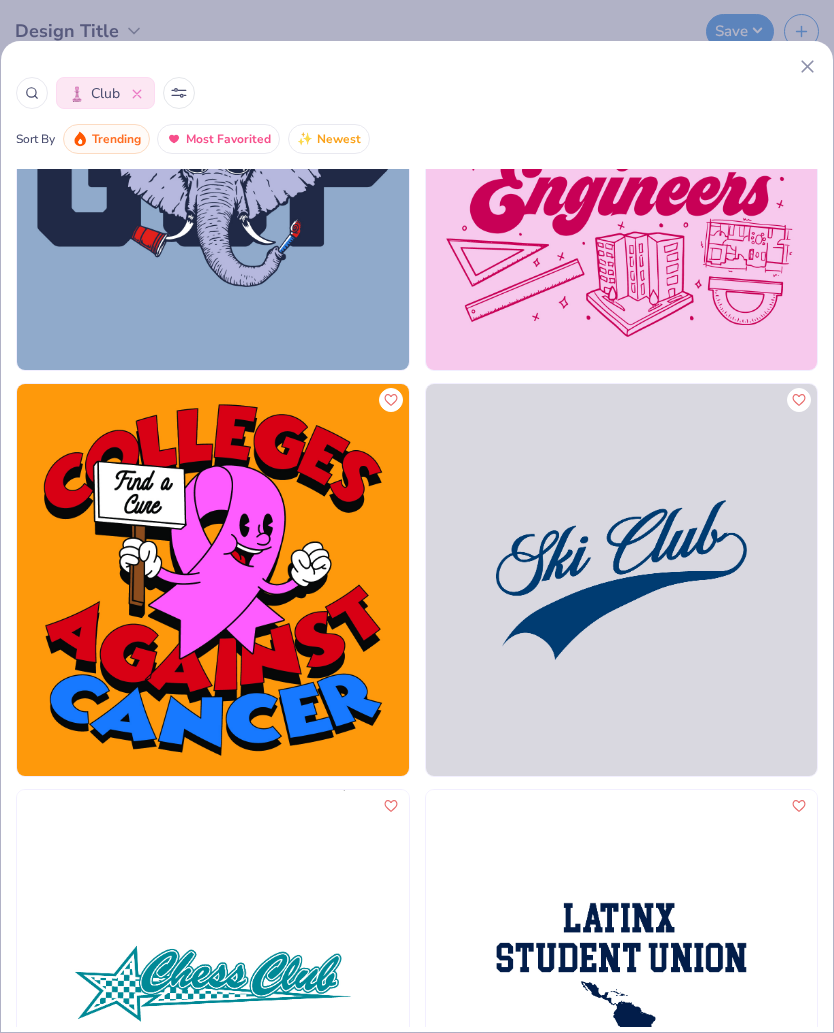 scroll, scrollTop: 12782, scrollLeft: 0, axis: vertical 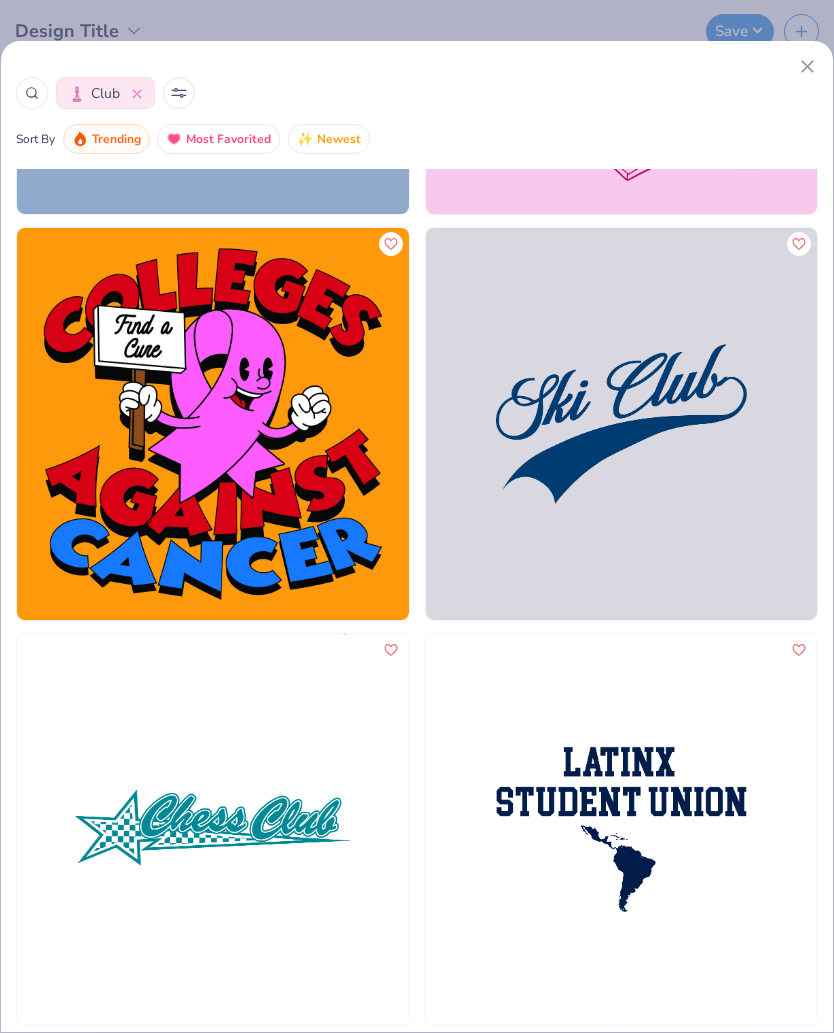 click at bounding box center (622, 424) 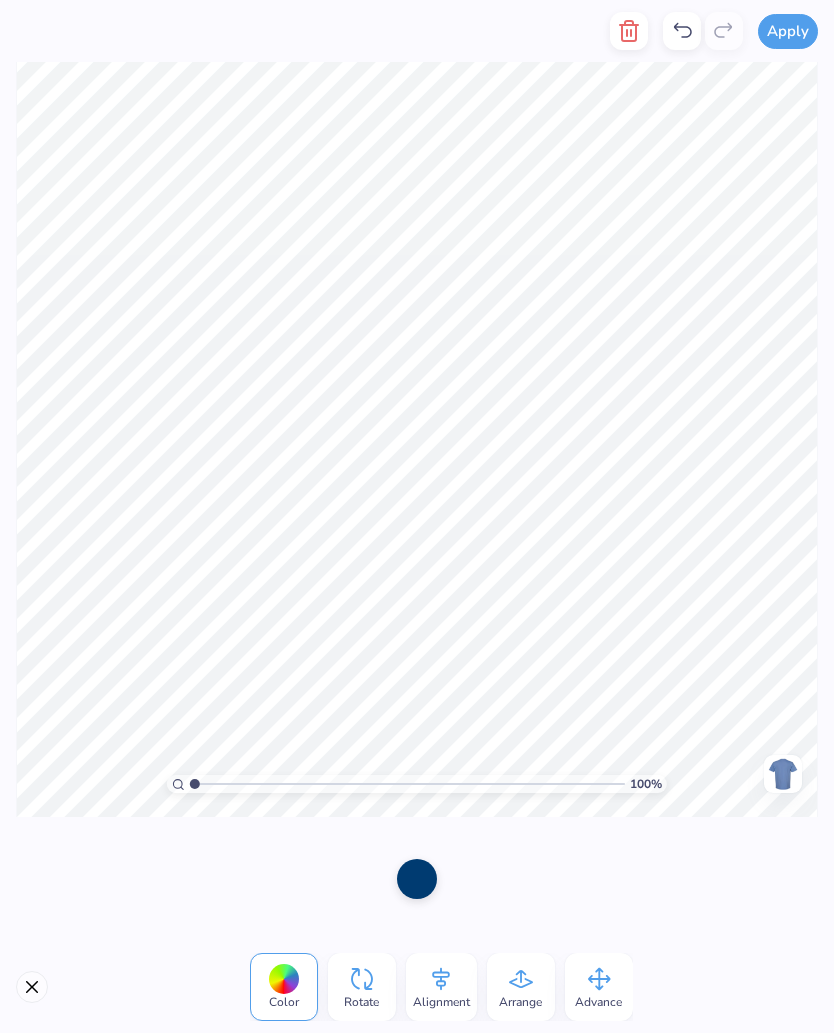 click at bounding box center (32, 987) 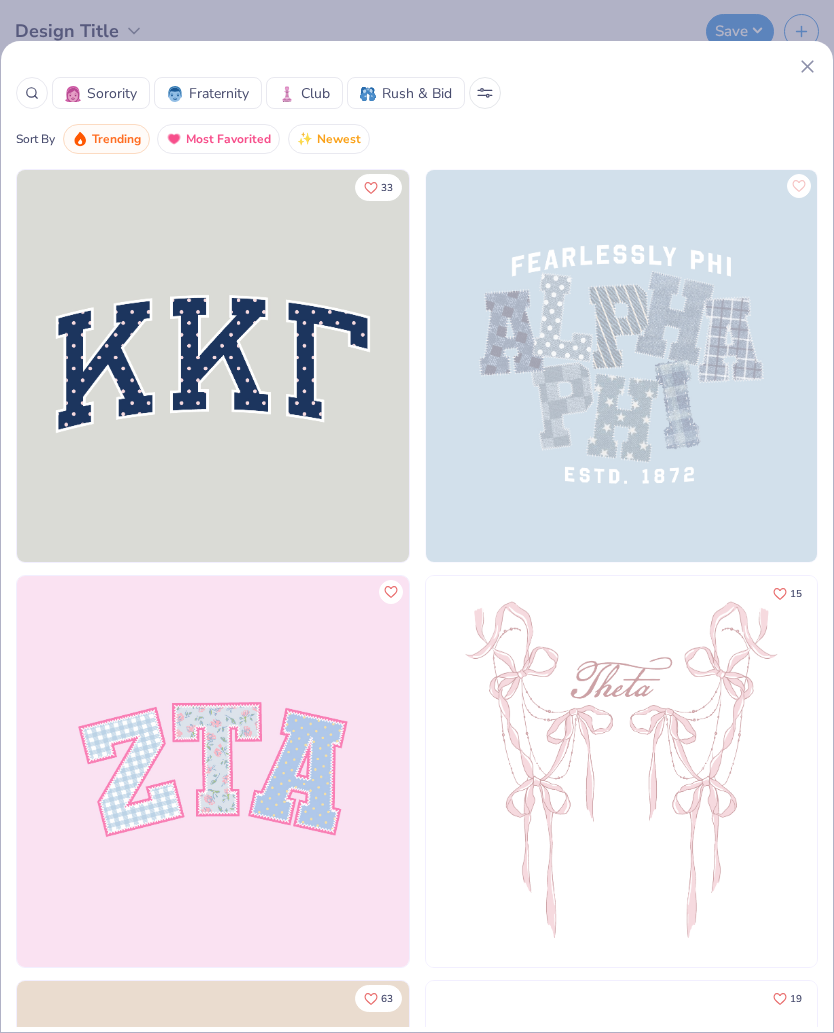 scroll, scrollTop: 0, scrollLeft: 0, axis: both 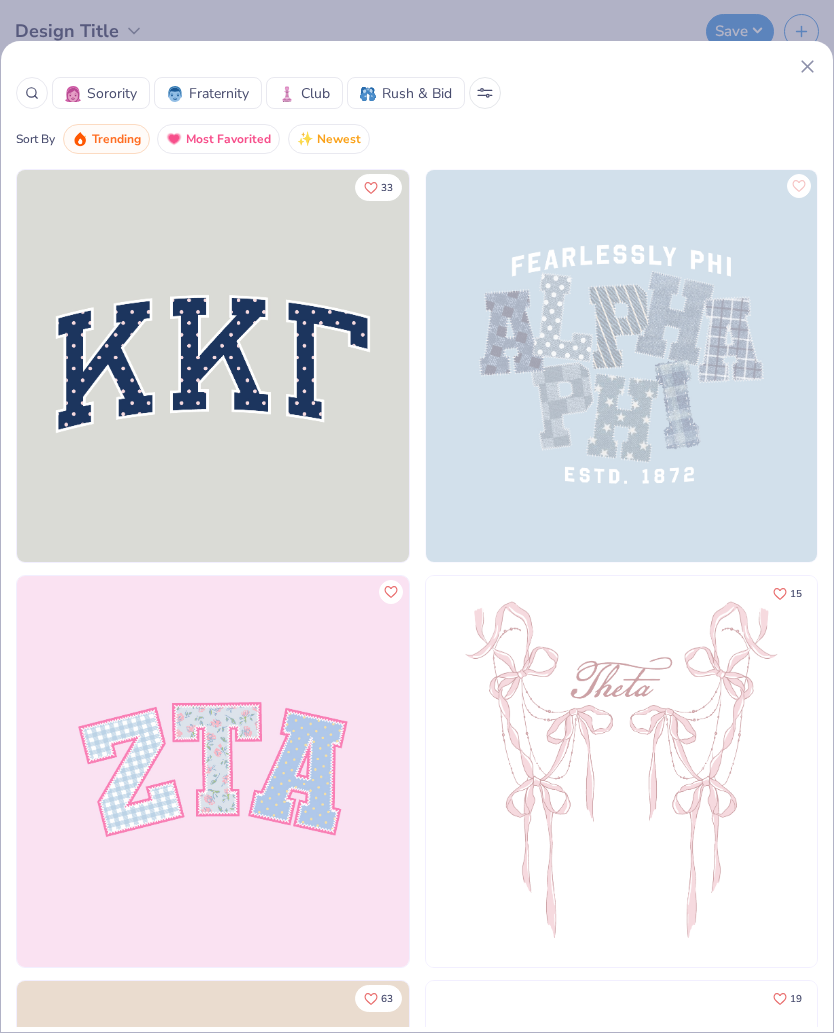 click on "Most Favorited" at bounding box center [228, 139] 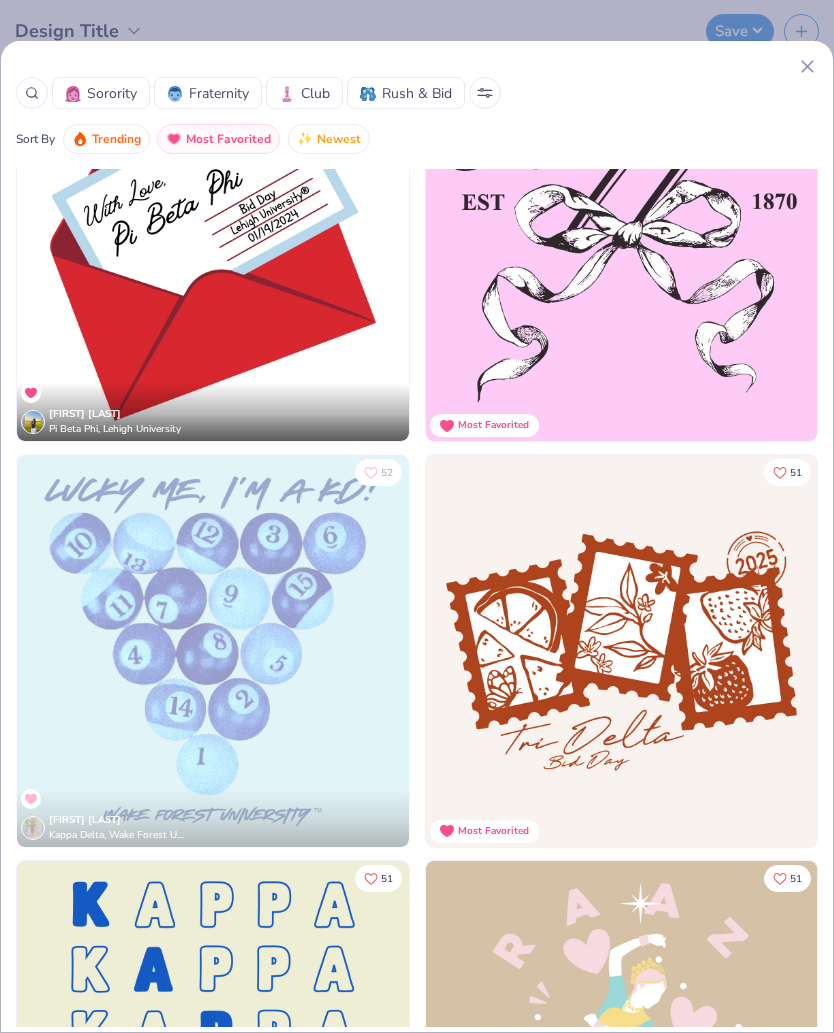 scroll, scrollTop: 16877, scrollLeft: 0, axis: vertical 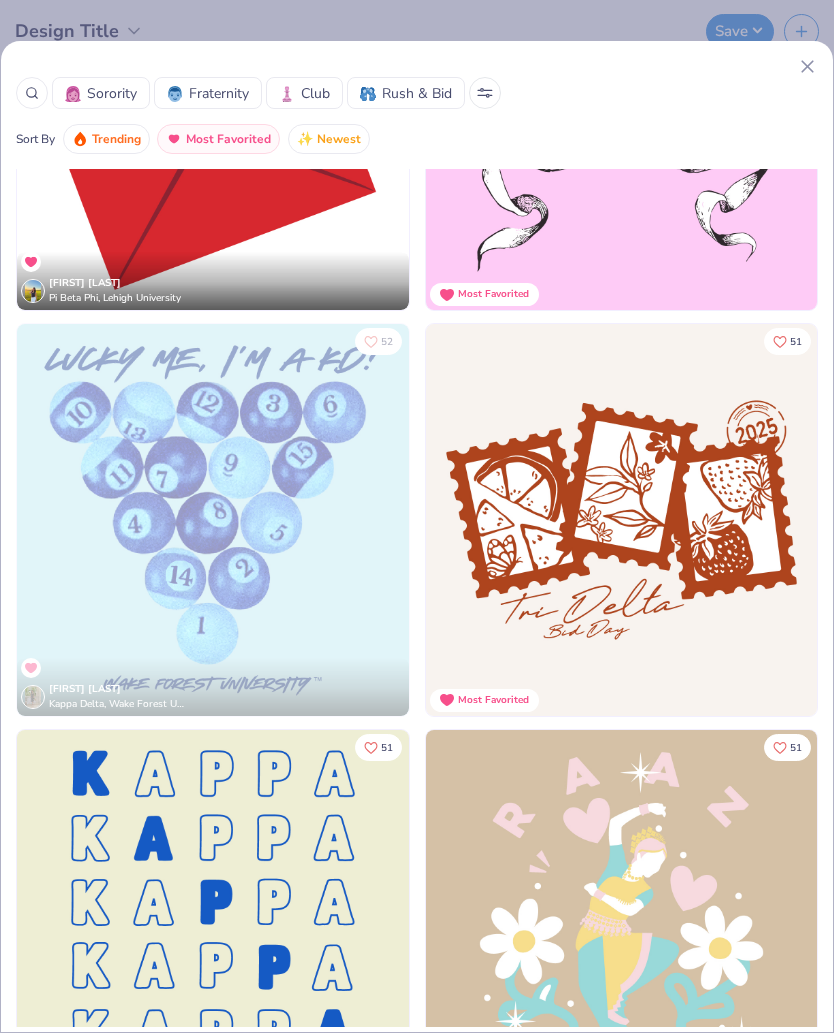 click at bounding box center [485, 93] 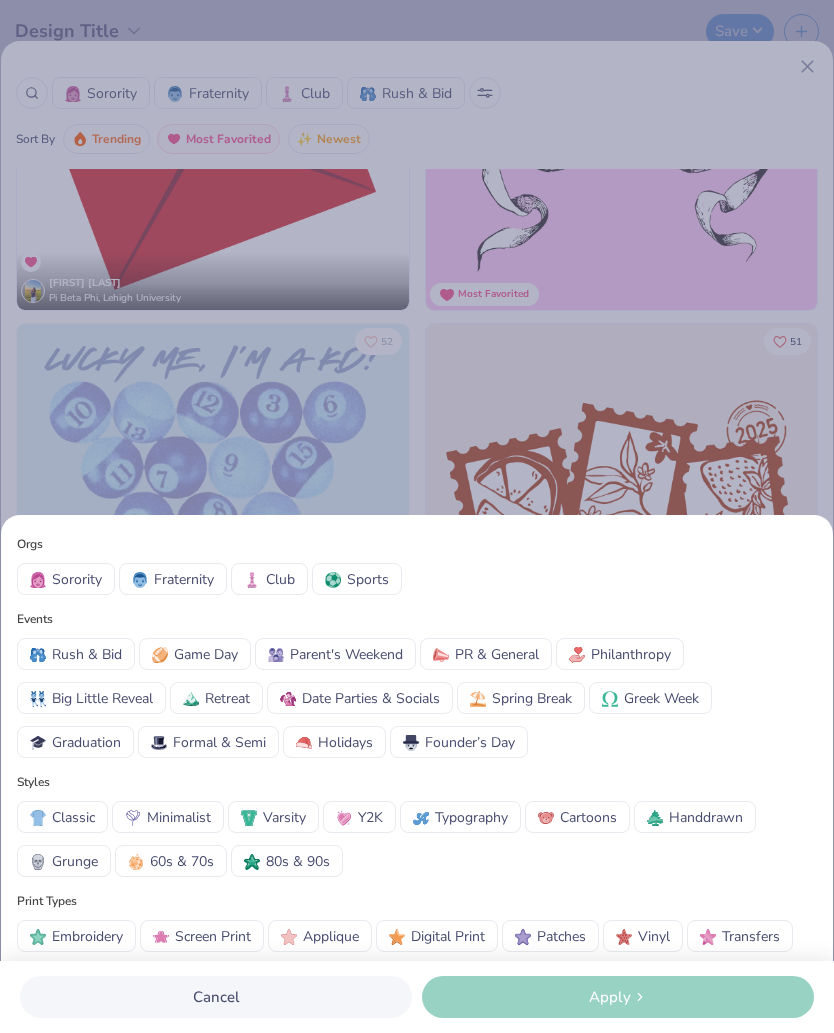 click on "Varsity" at bounding box center [284, 817] 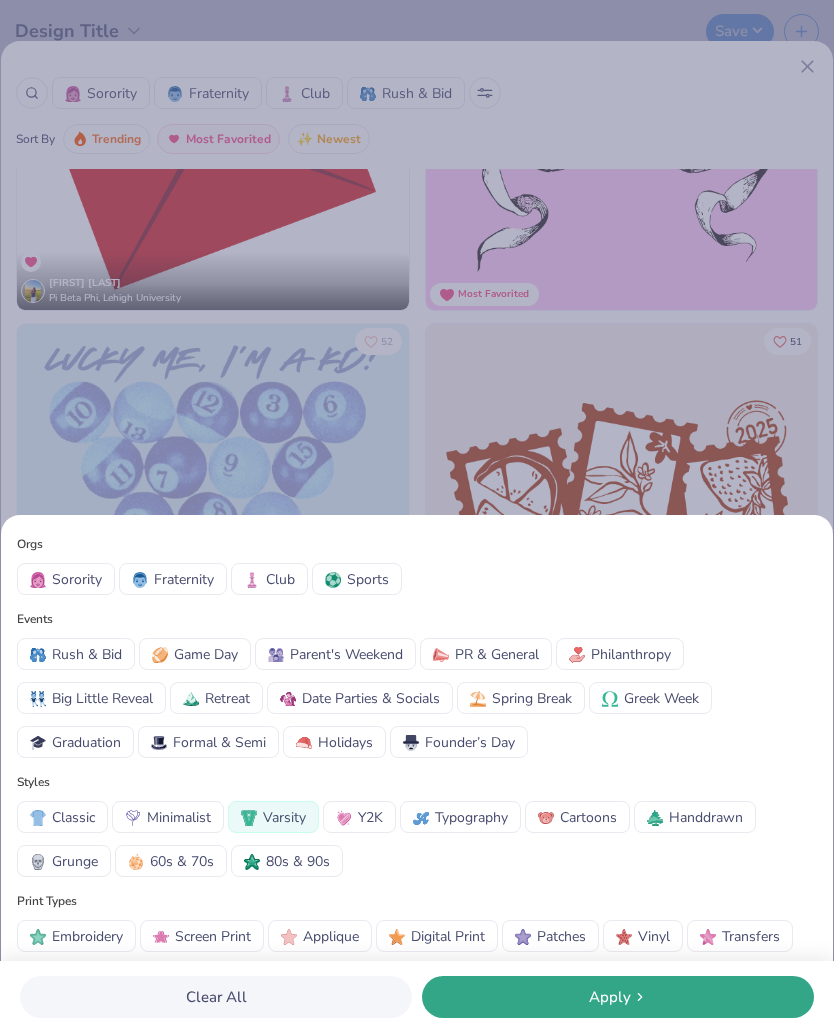 click on "Apply" at bounding box center (618, 997) 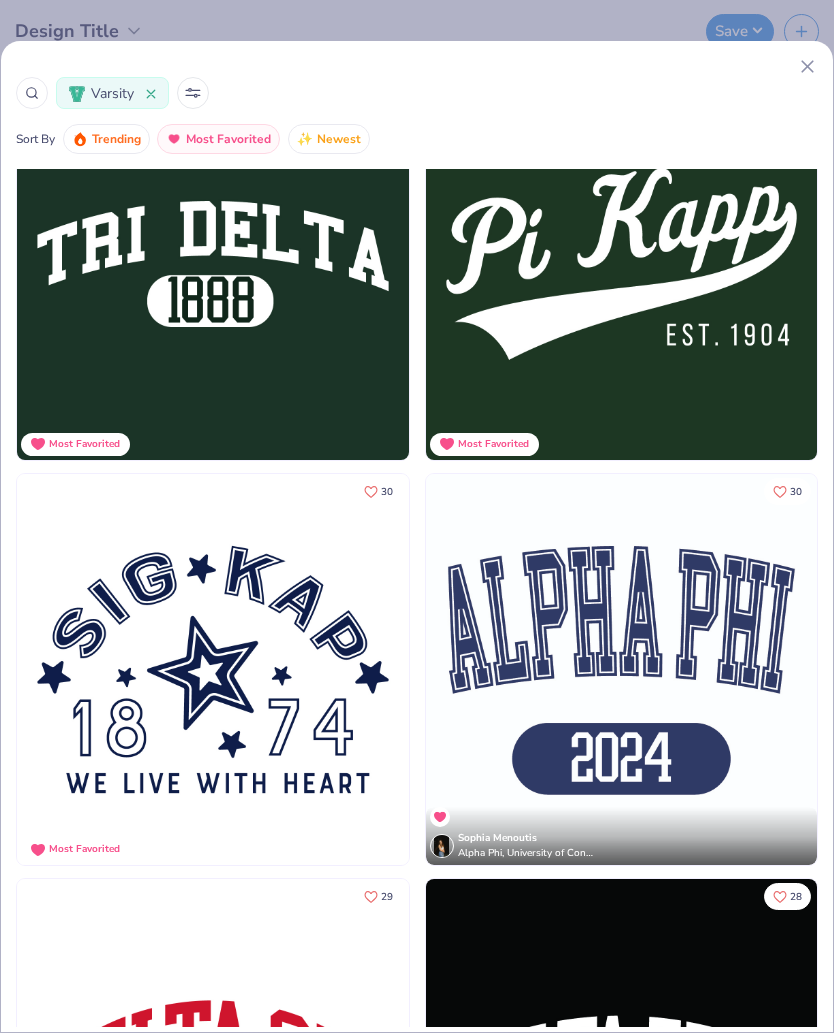 scroll, scrollTop: 915, scrollLeft: 0, axis: vertical 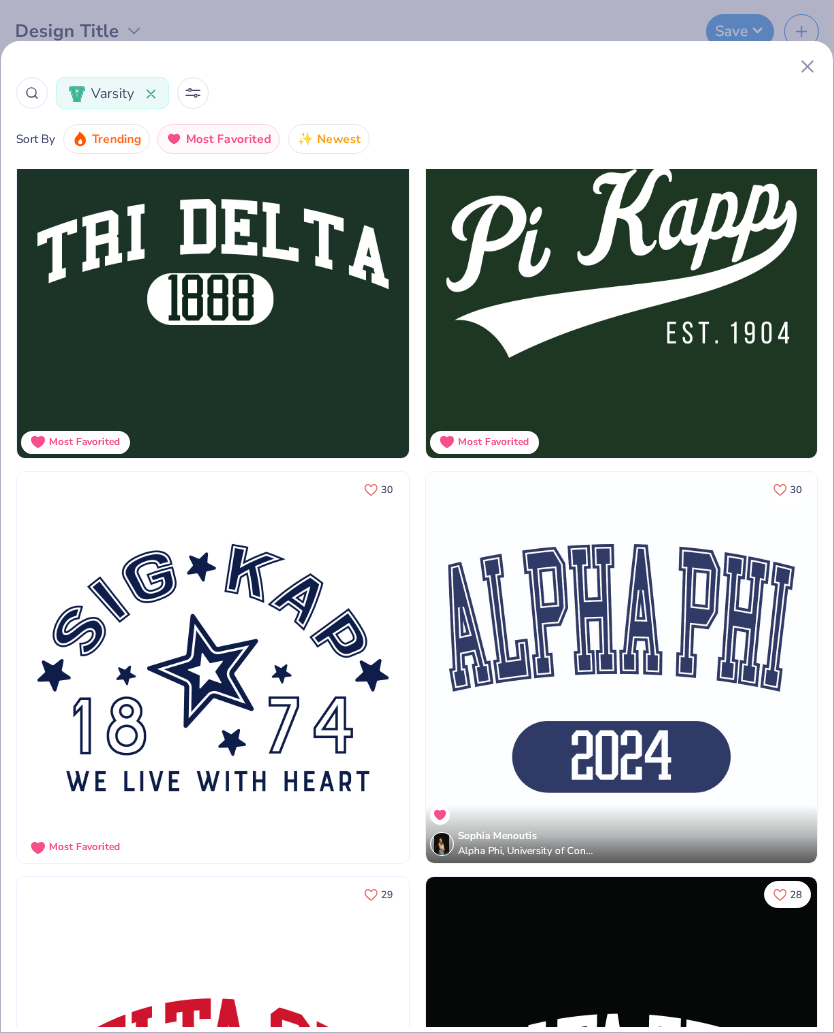 click at bounding box center [622, 668] 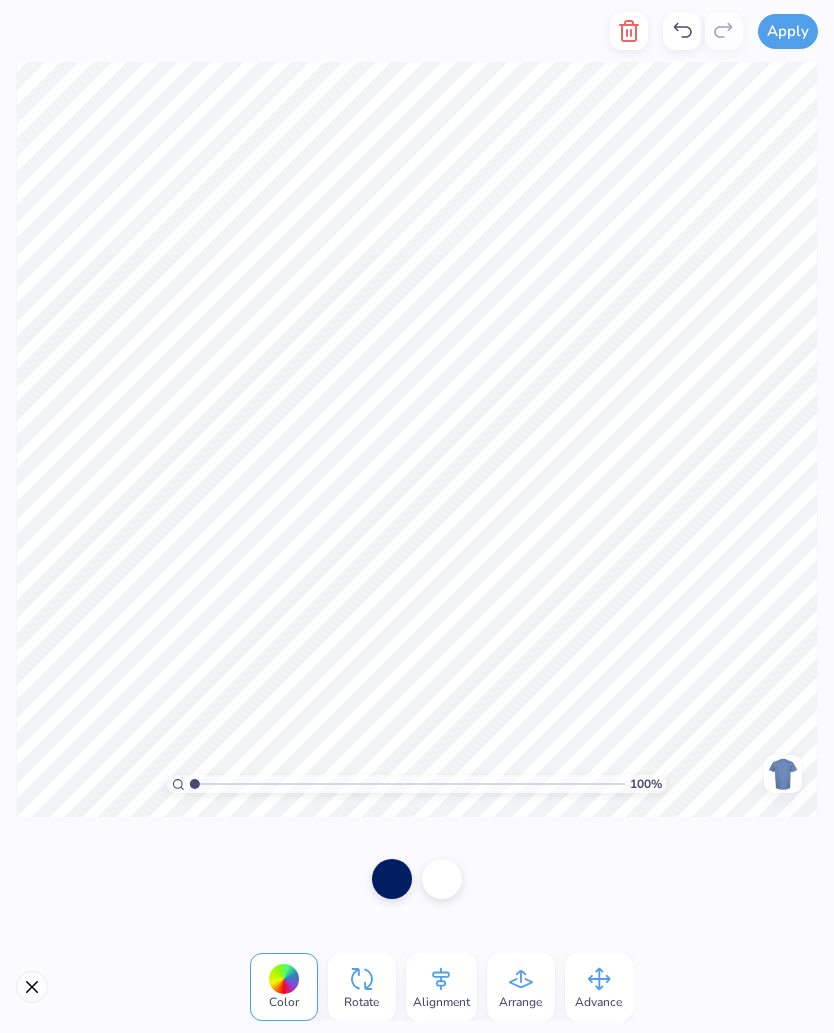 click at bounding box center (32, 987) 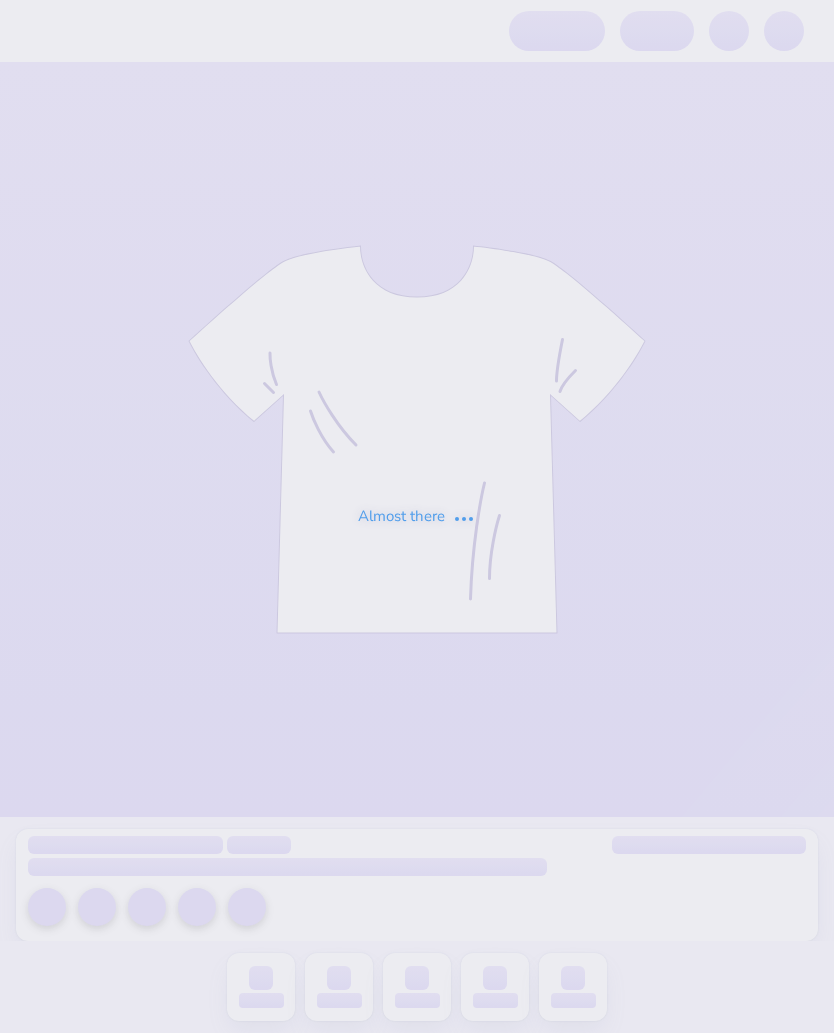 scroll, scrollTop: 0, scrollLeft: 0, axis: both 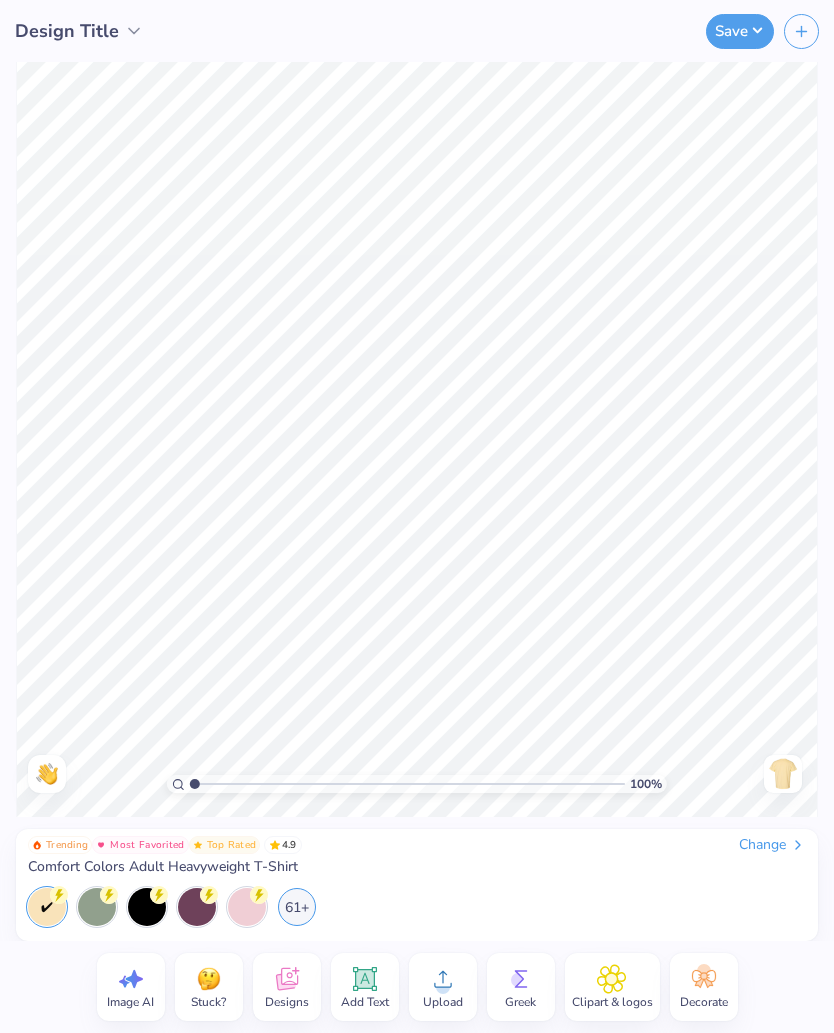 click 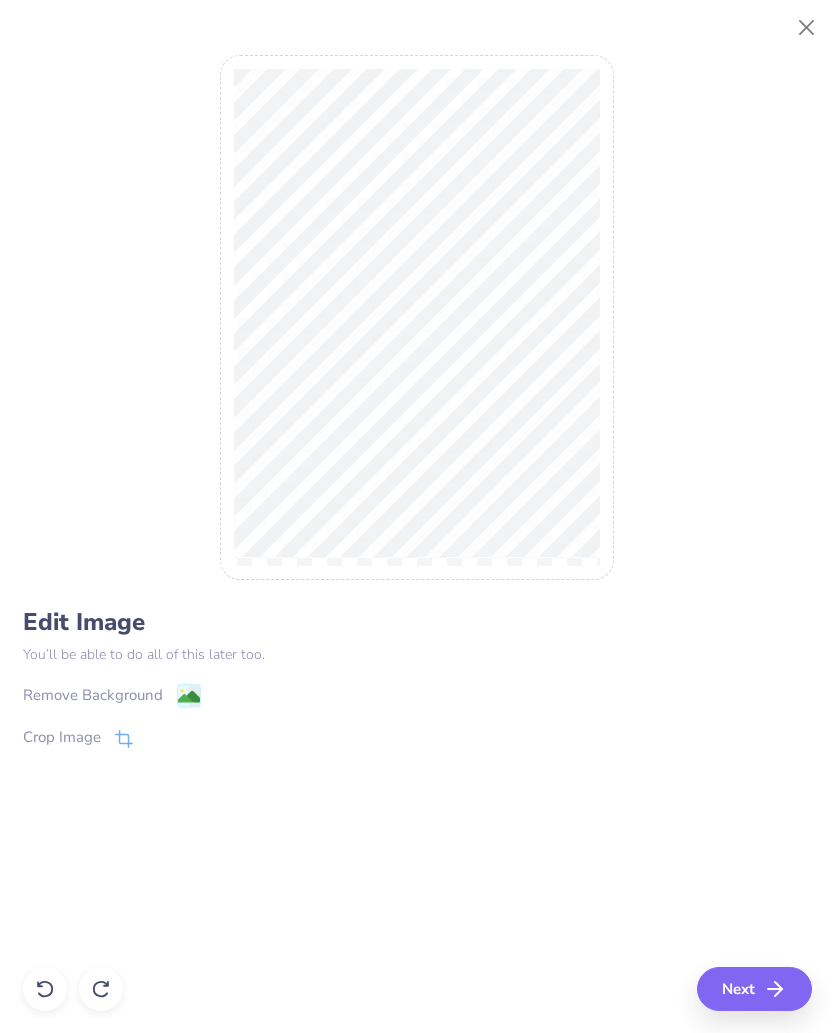 click on "Next" at bounding box center (754, 989) 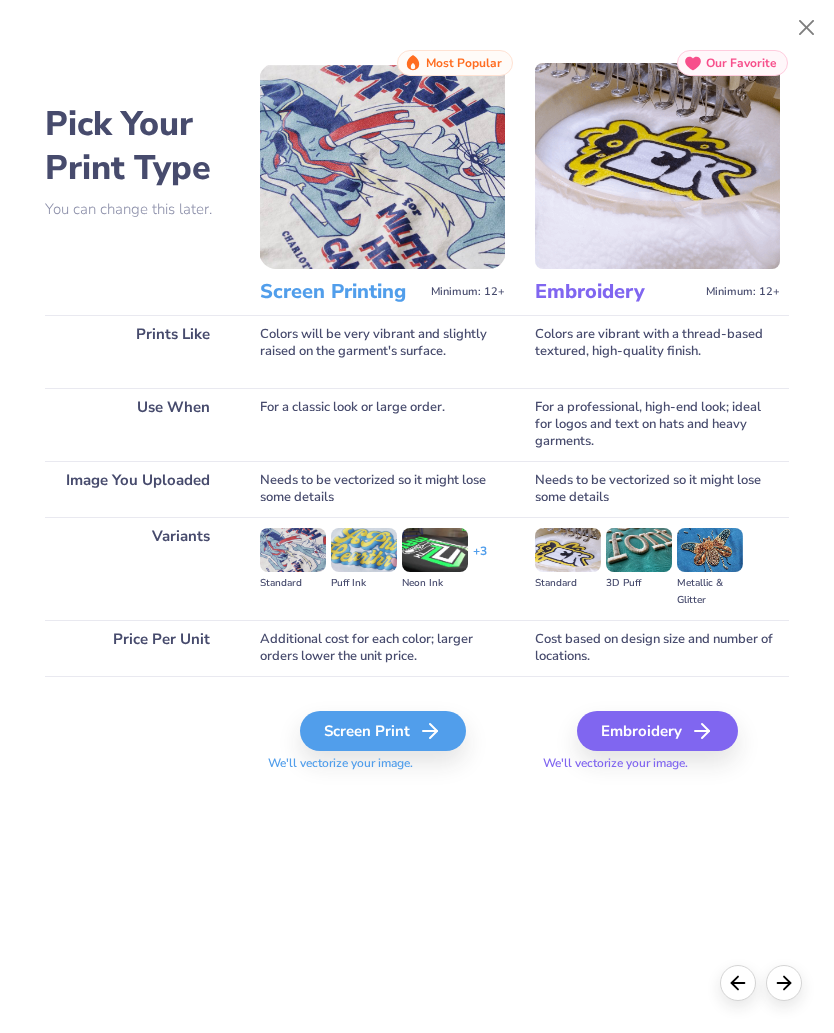 click on "Screen Print" at bounding box center [383, 731] 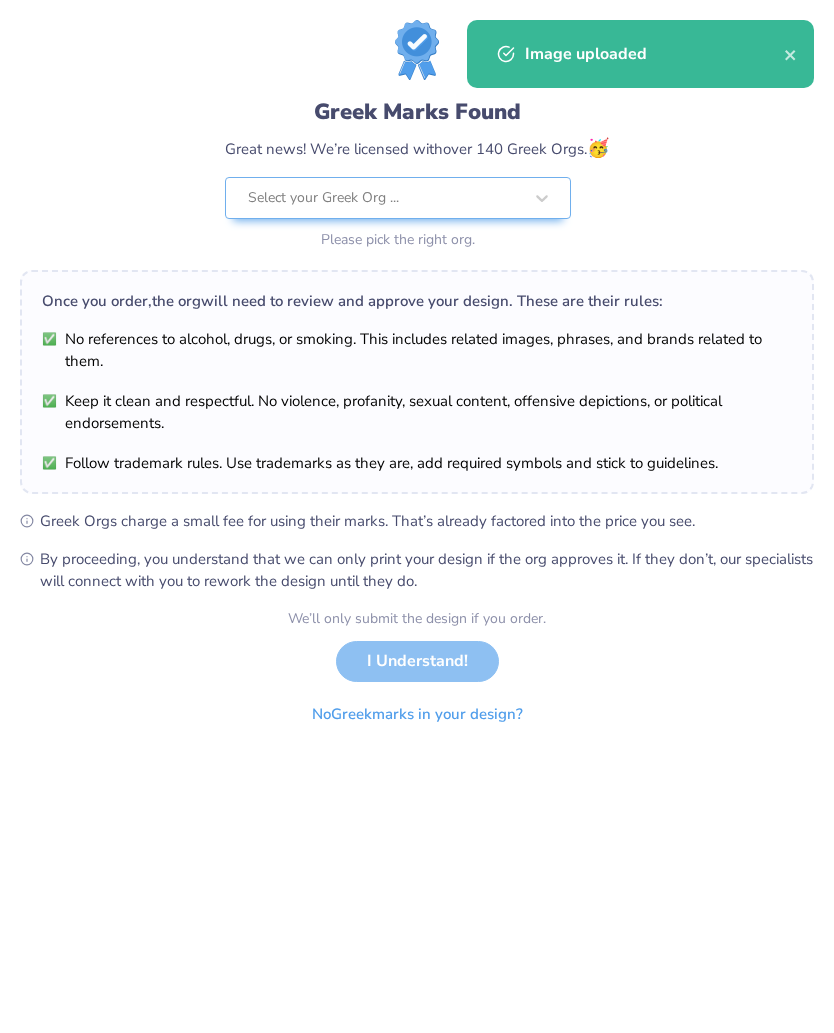 click 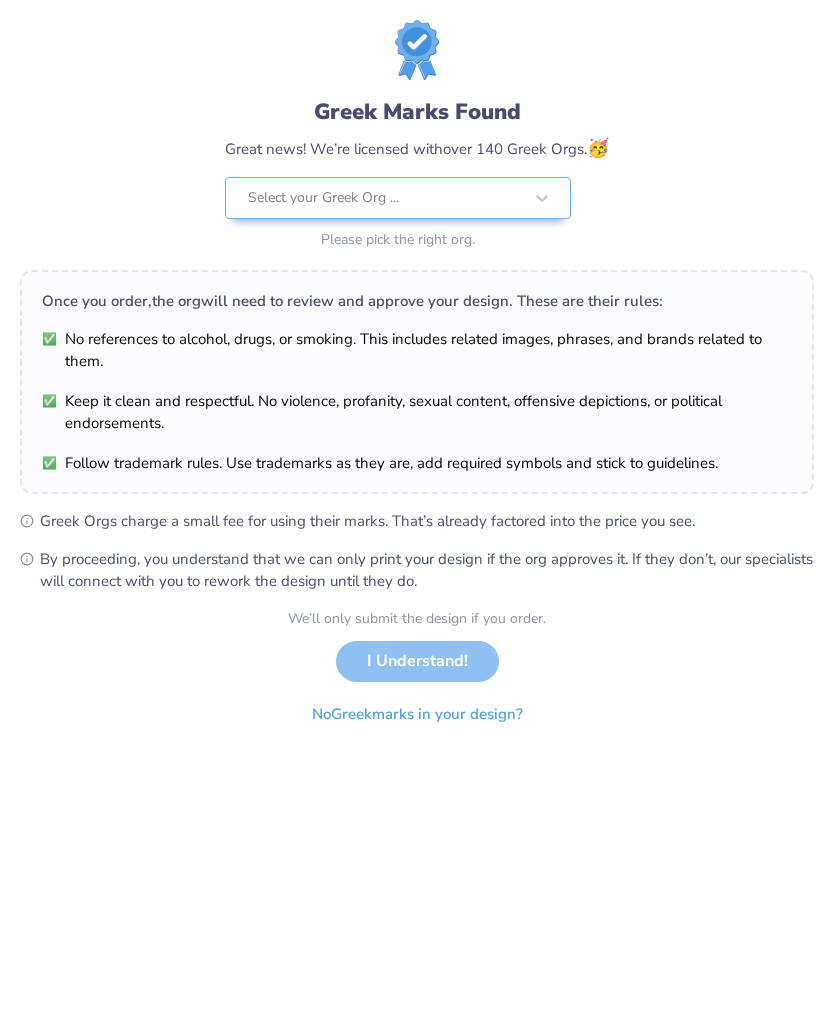 click on "No  Greek  marks in your design?" at bounding box center (417, 714) 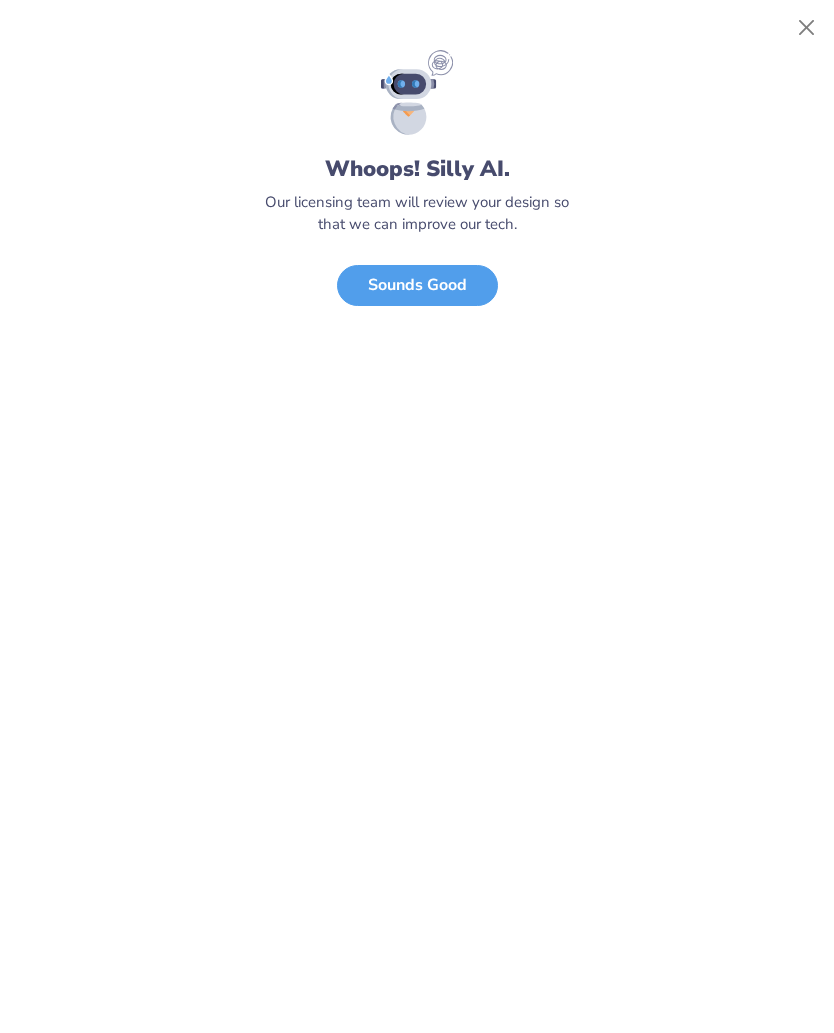 click on "Sounds Good" at bounding box center (417, 285) 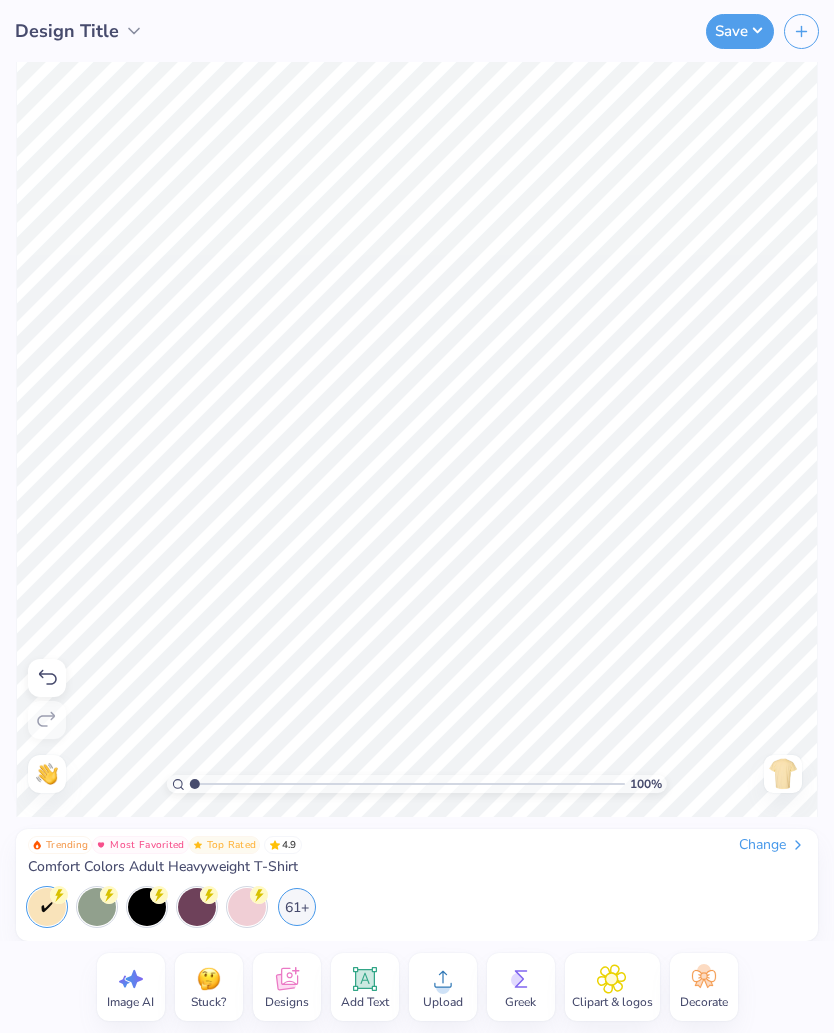 click on "61+" at bounding box center (297, 907) 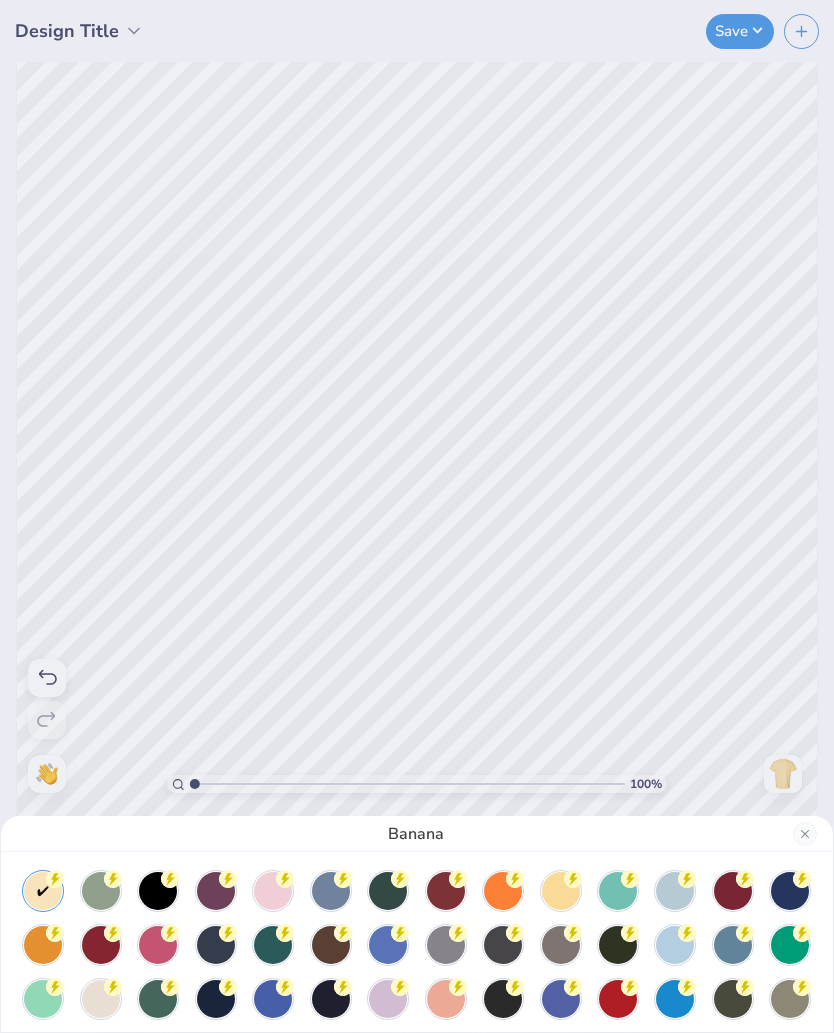 click at bounding box center [446, 891] 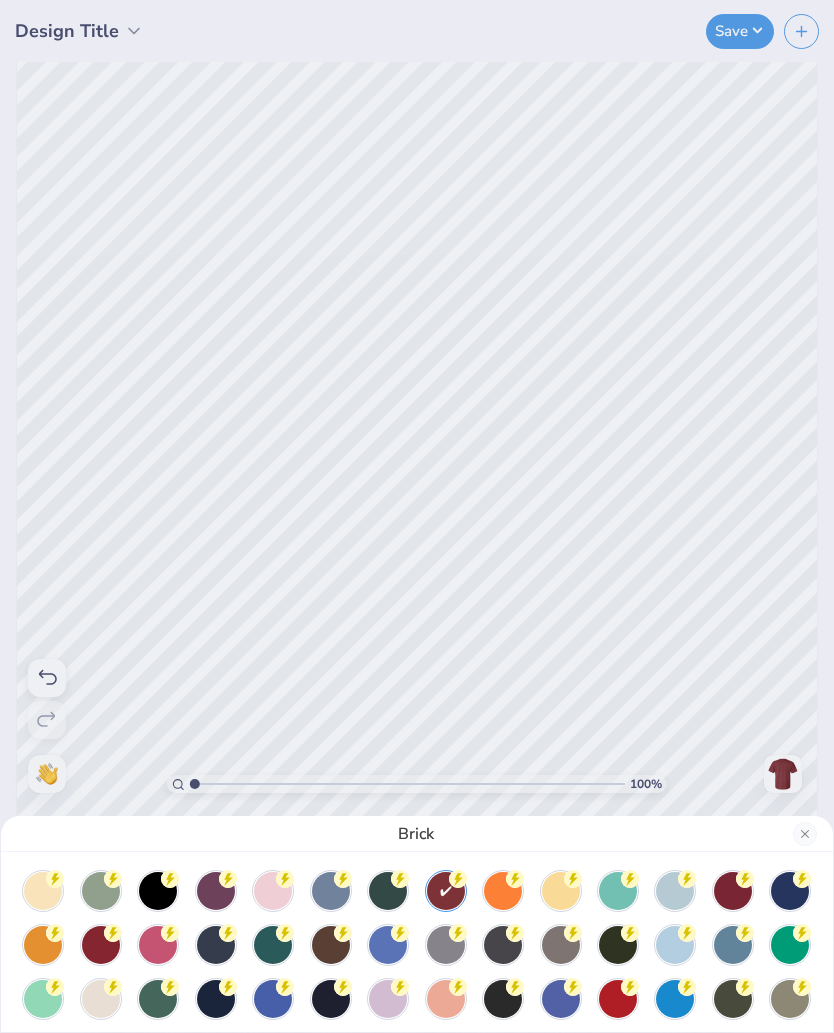 click at bounding box center [733, 891] 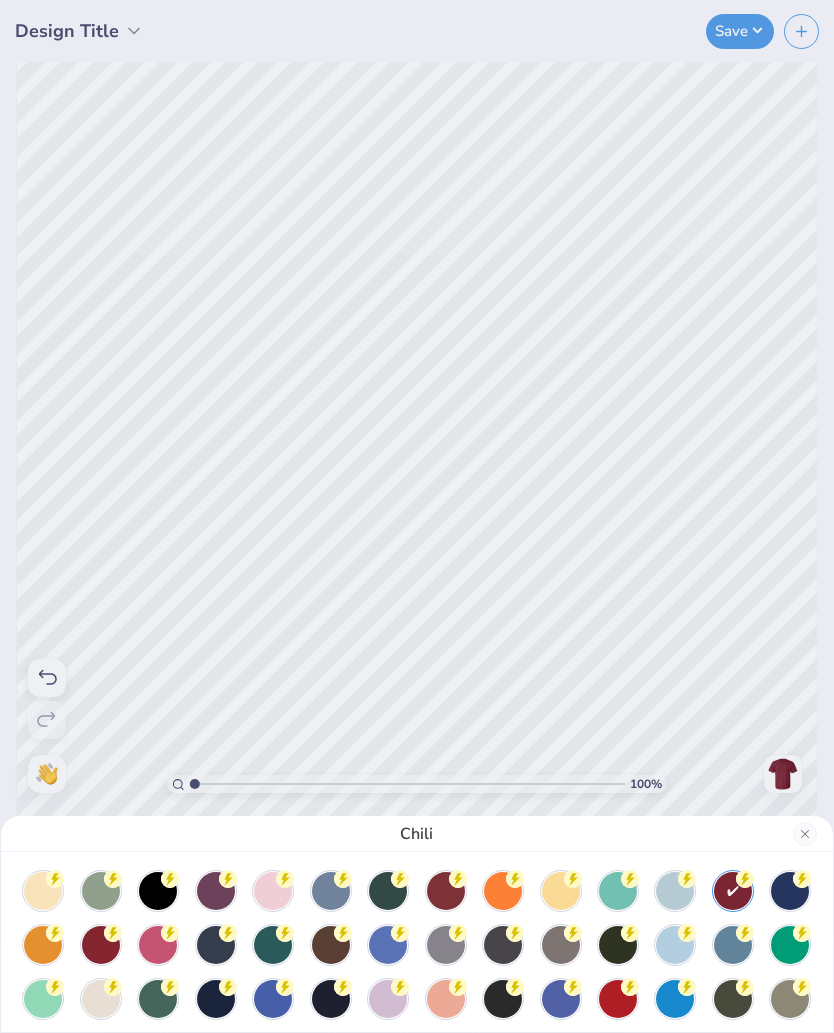 click at bounding box center [101, 945] 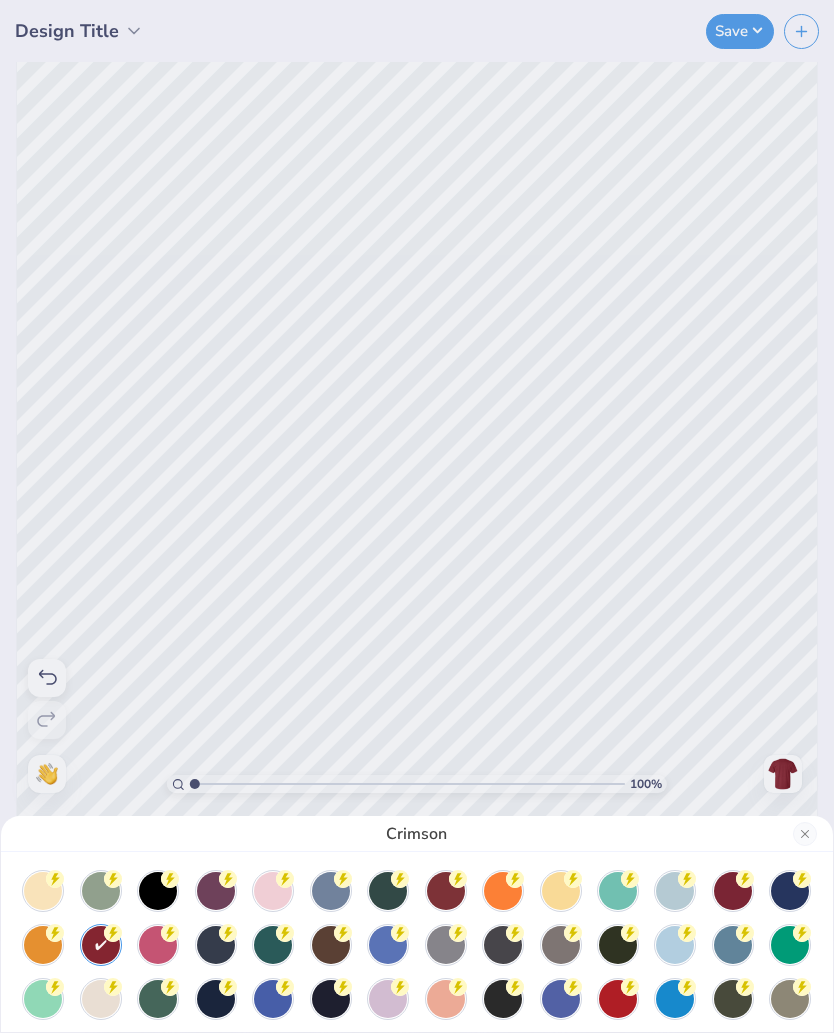 click 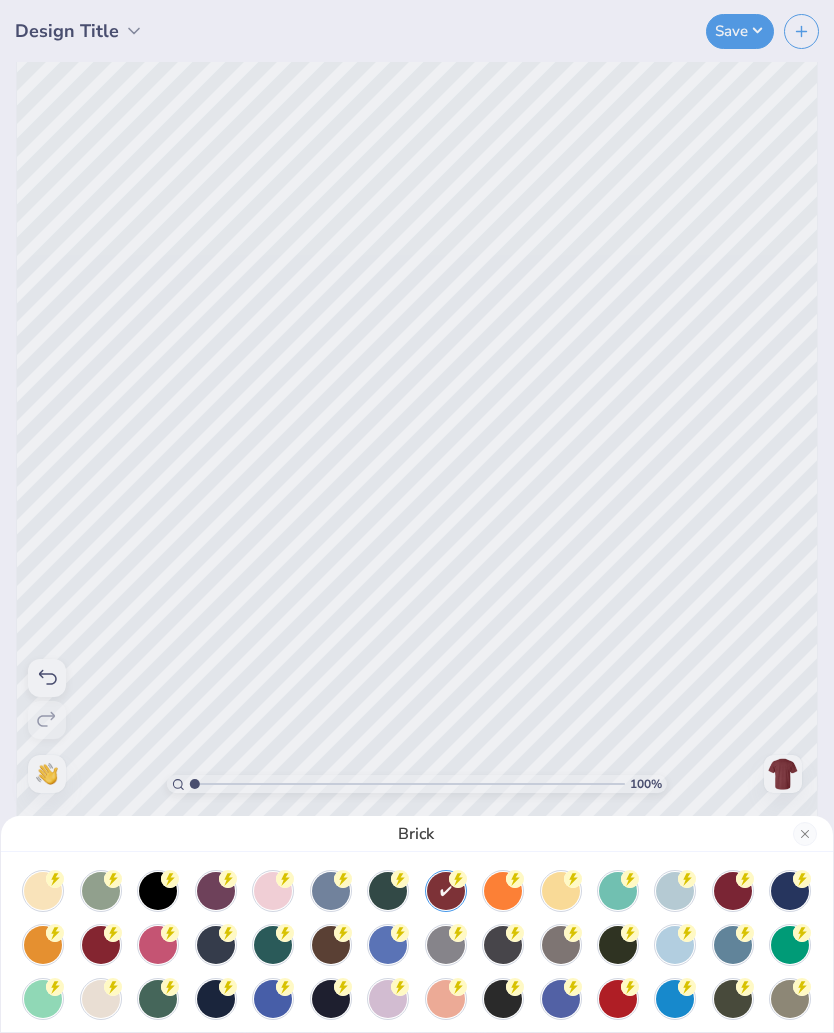 click on "Brick" at bounding box center [417, 516] 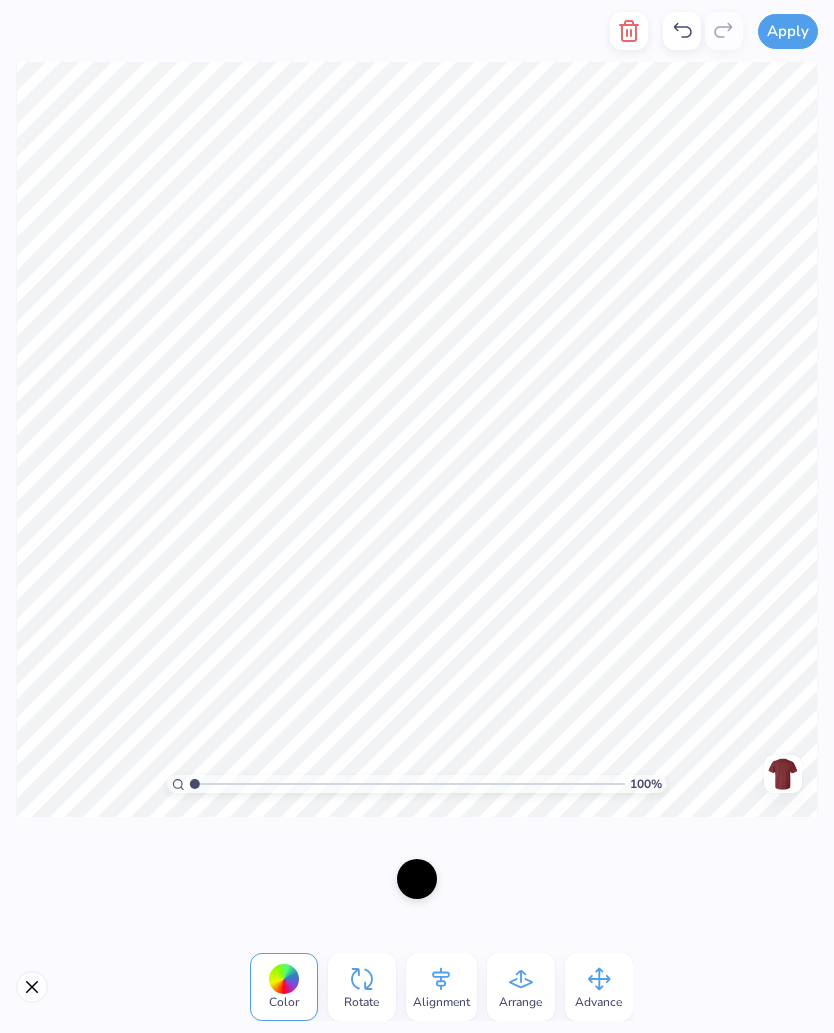 click at bounding box center (417, 879) 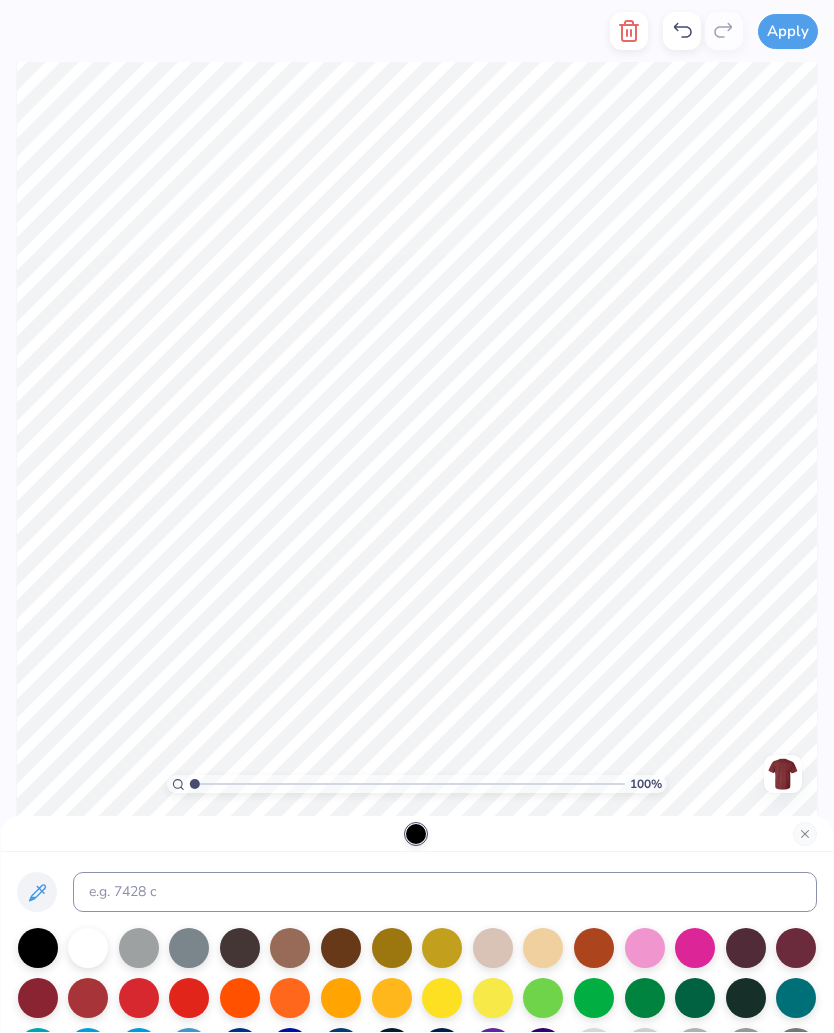 click at bounding box center [88, 948] 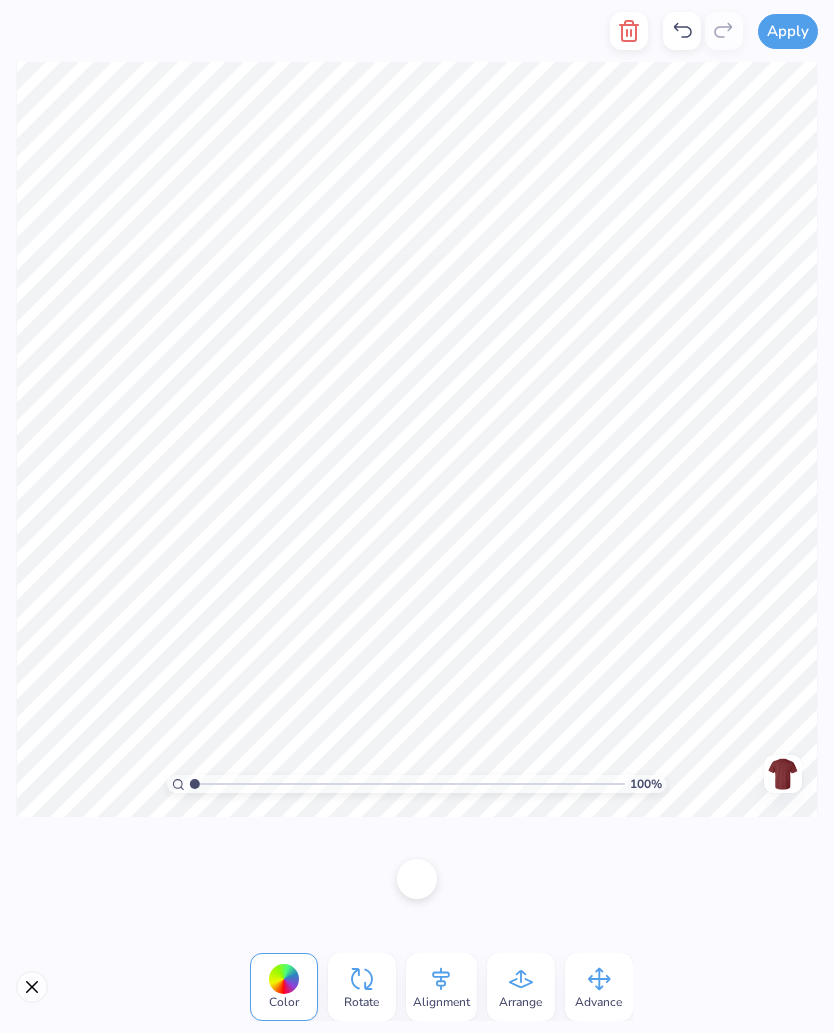 click at bounding box center (417, 879) 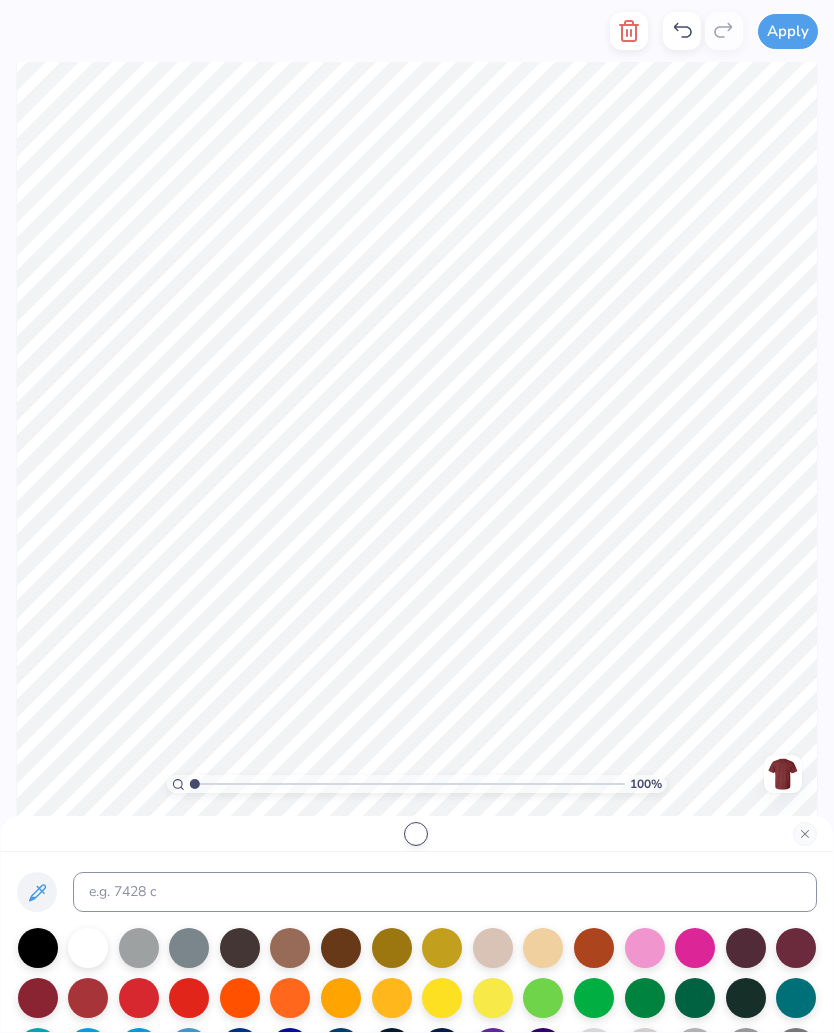 click at bounding box center (38, 948) 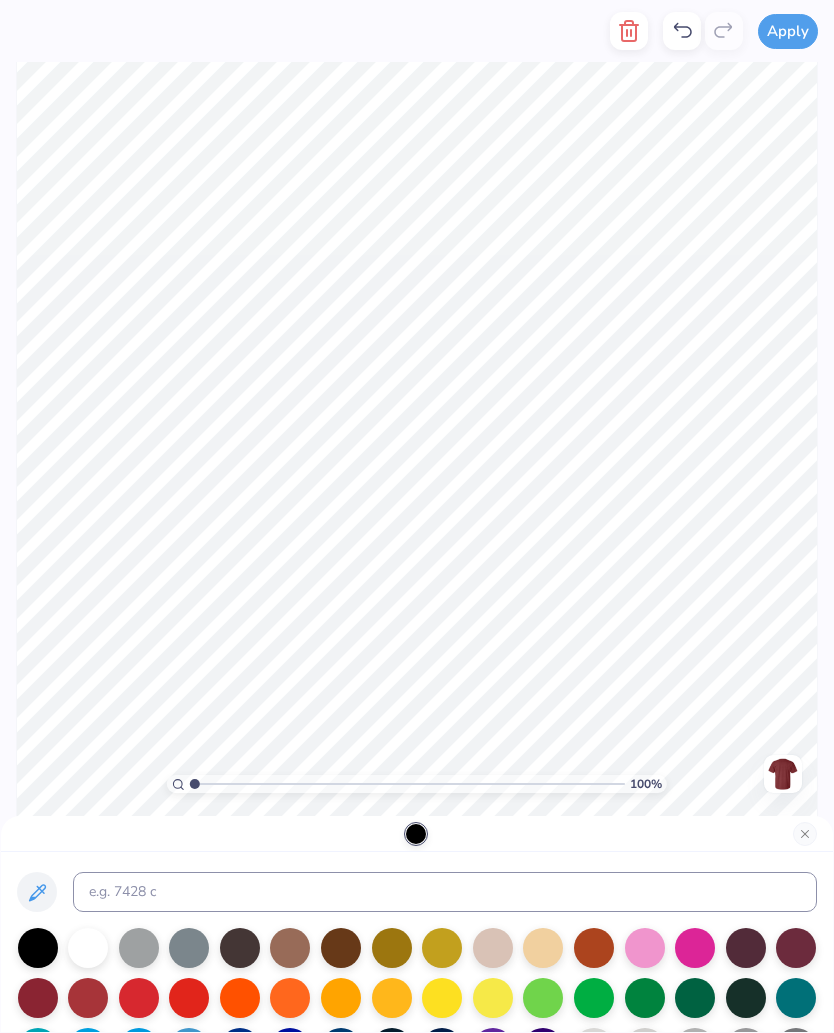 click at bounding box center (805, 834) 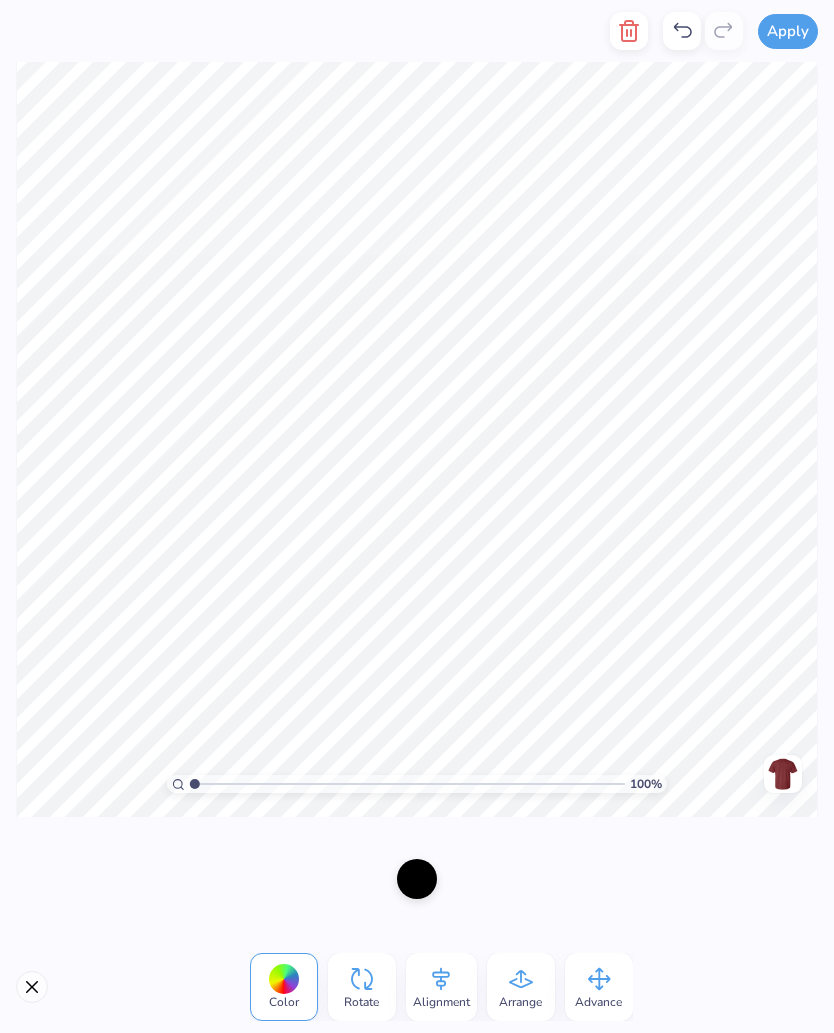 click at bounding box center (783, 774) 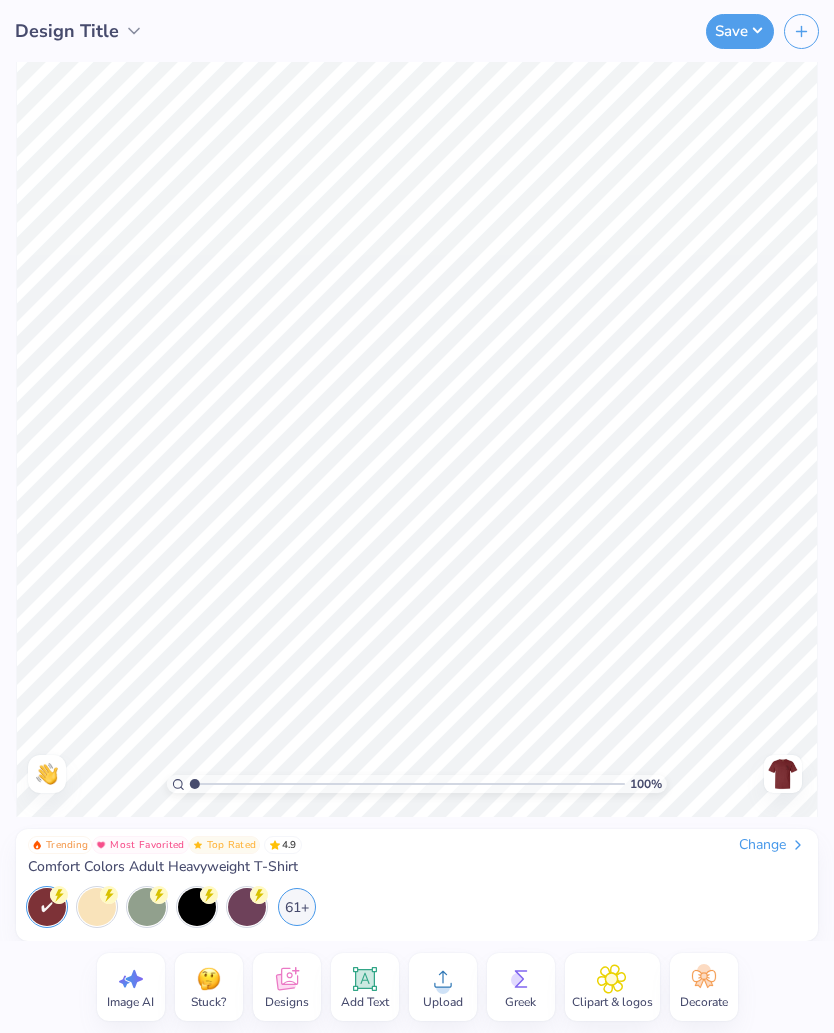 click at bounding box center (783, 774) 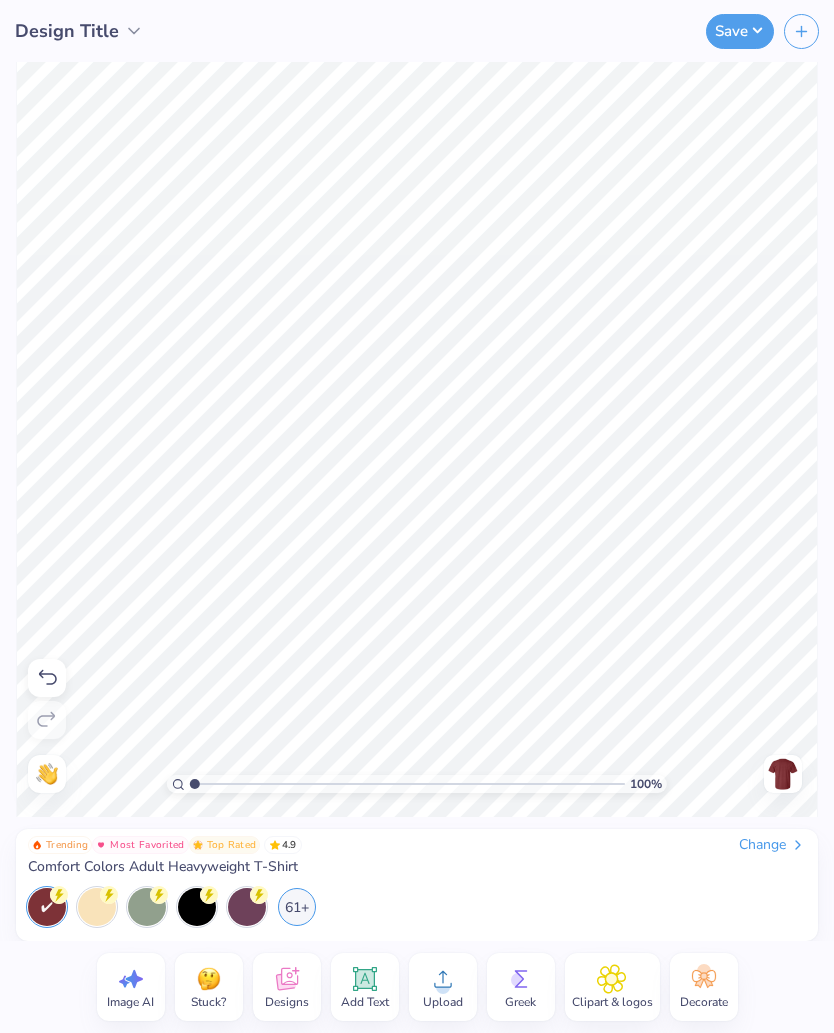 click on "61+" at bounding box center (297, 907) 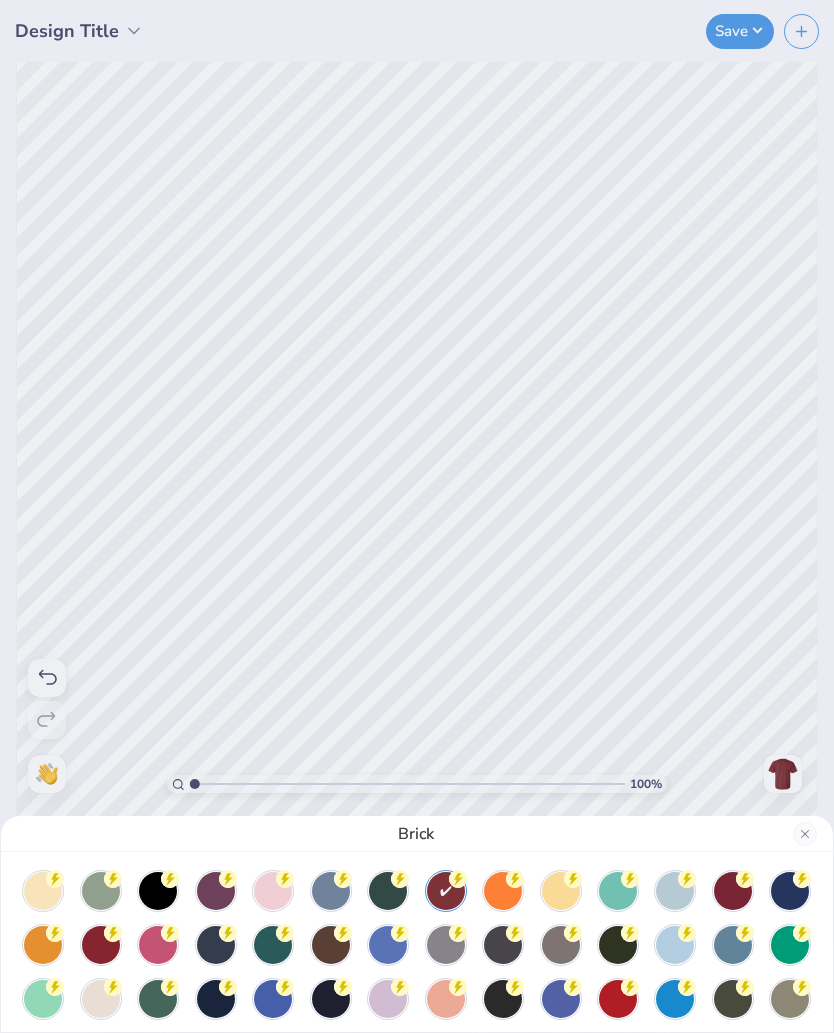 click at bounding box center (158, 999) 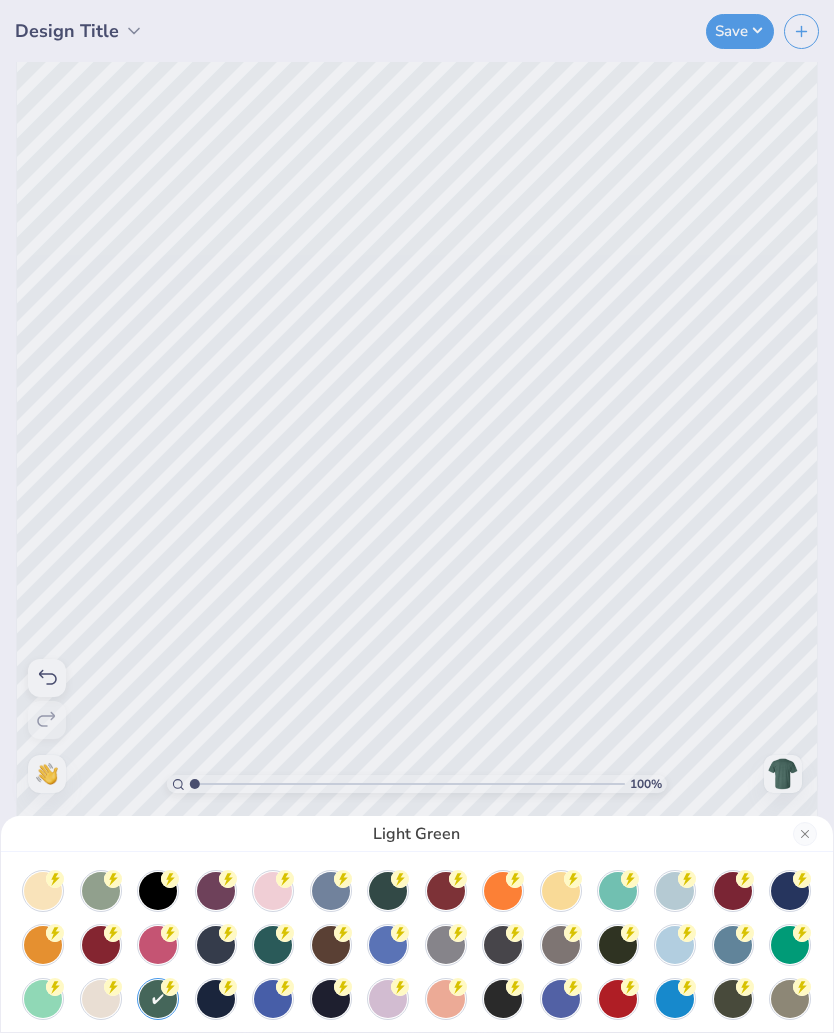 click at bounding box center (43, 891) 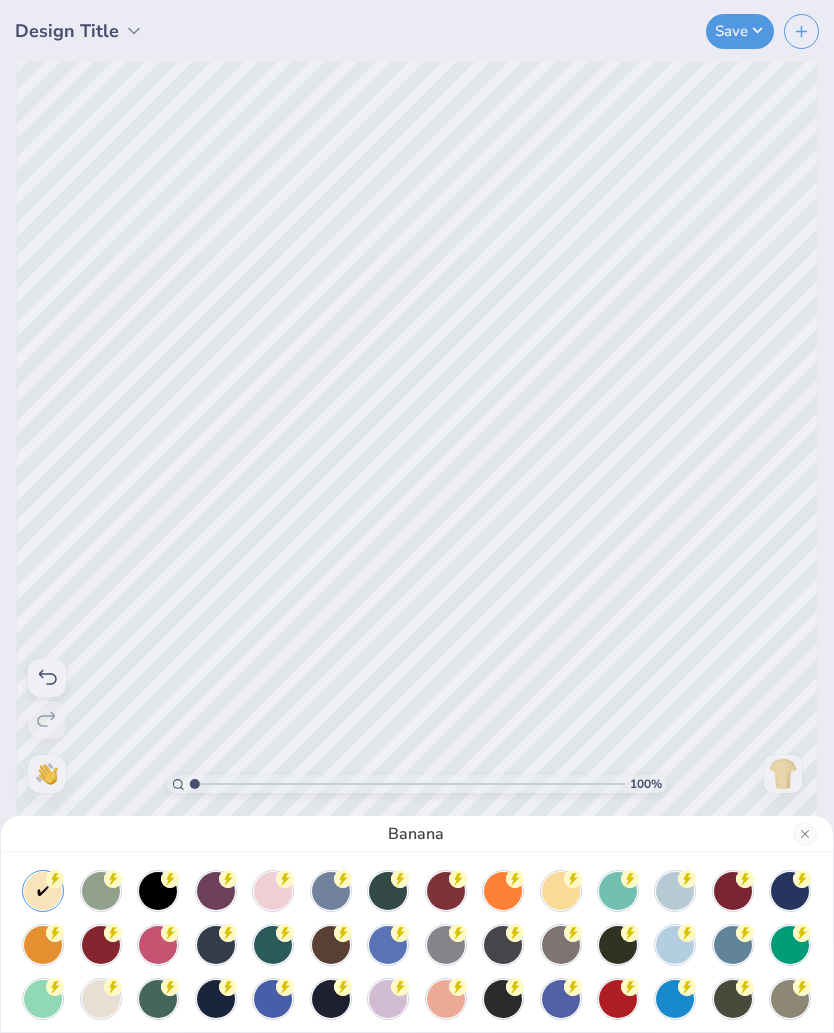 scroll, scrollTop: 0, scrollLeft: 0, axis: both 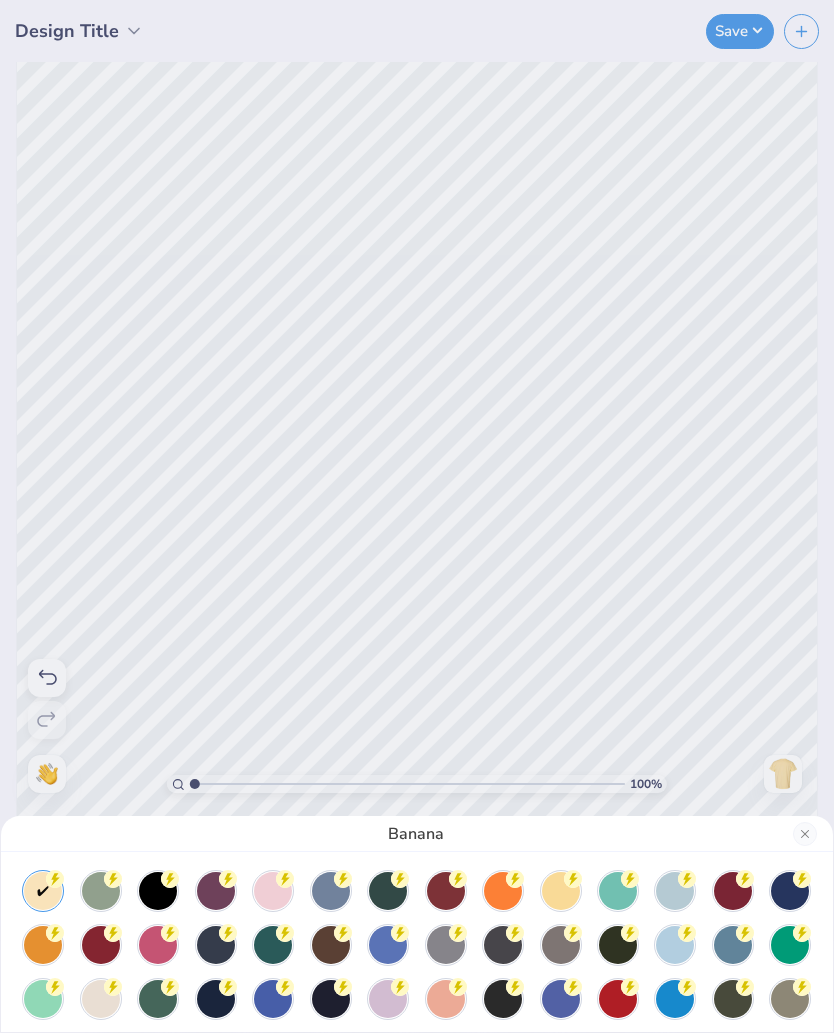 click at bounding box center [101, 999] 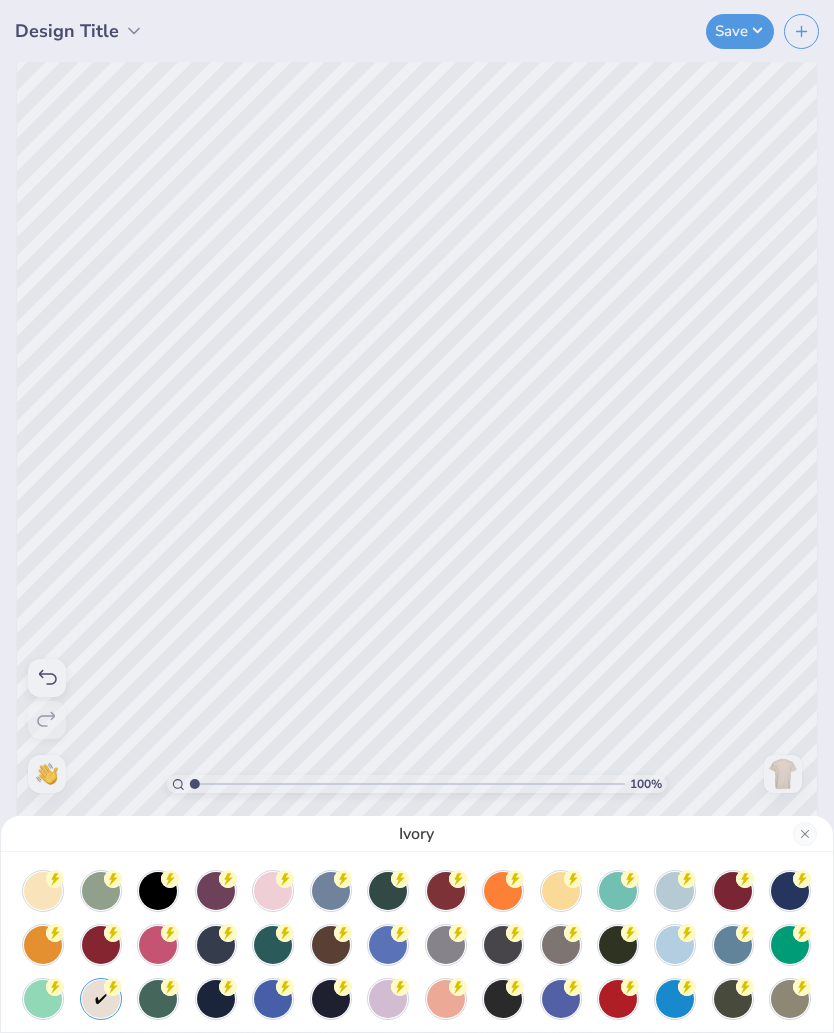click on "Ivory" at bounding box center (417, 516) 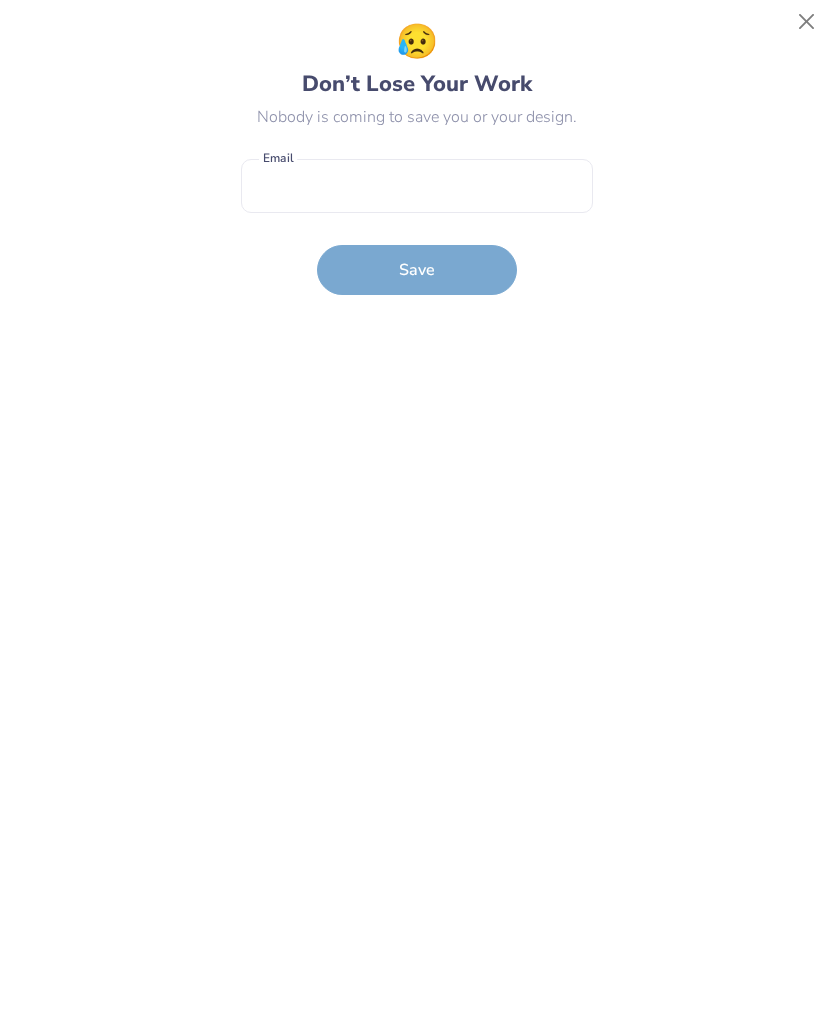 click at bounding box center (807, 22) 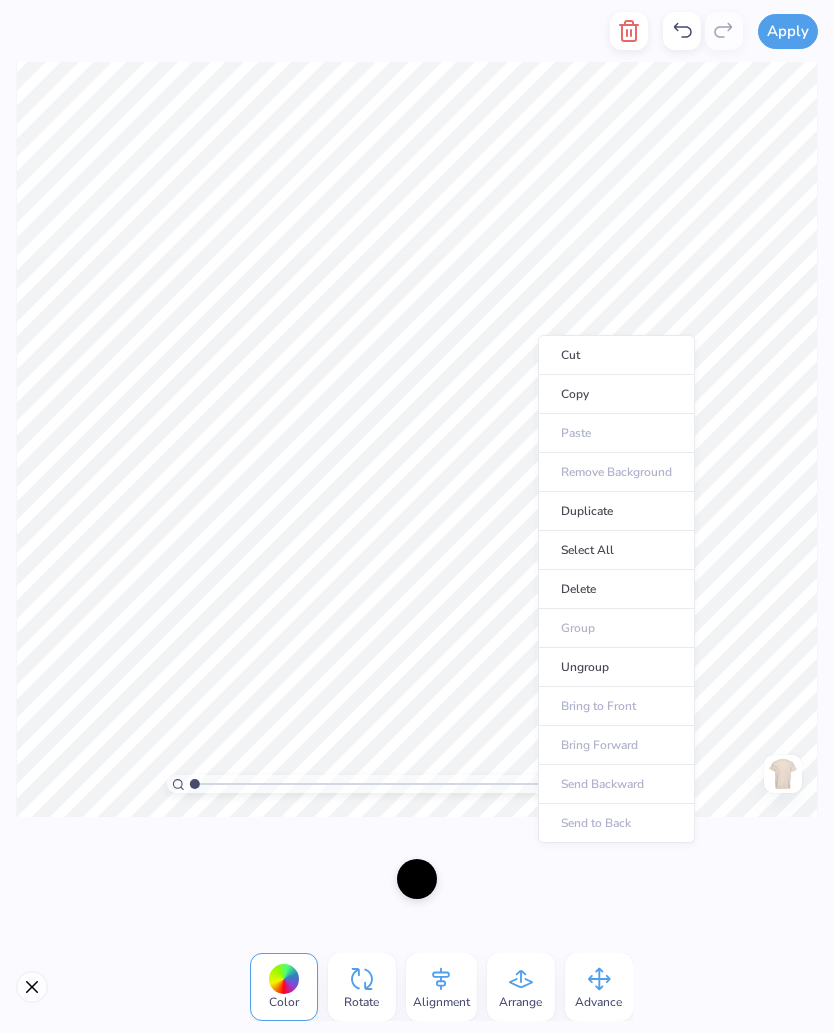click 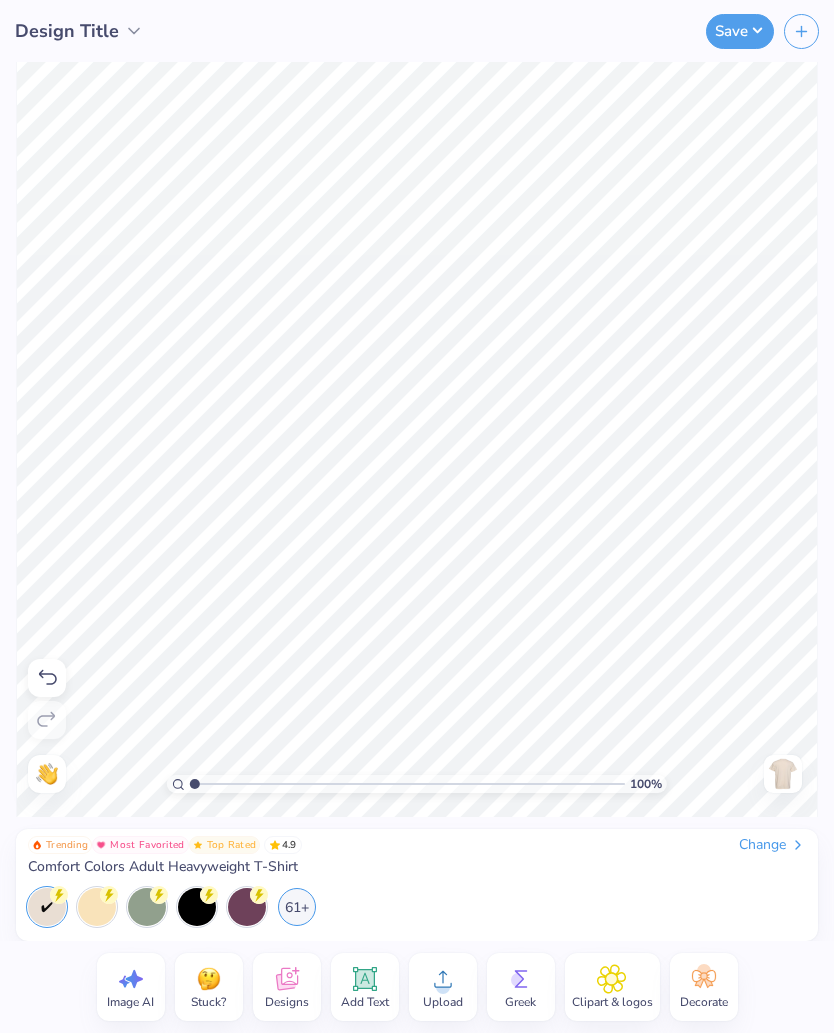 click 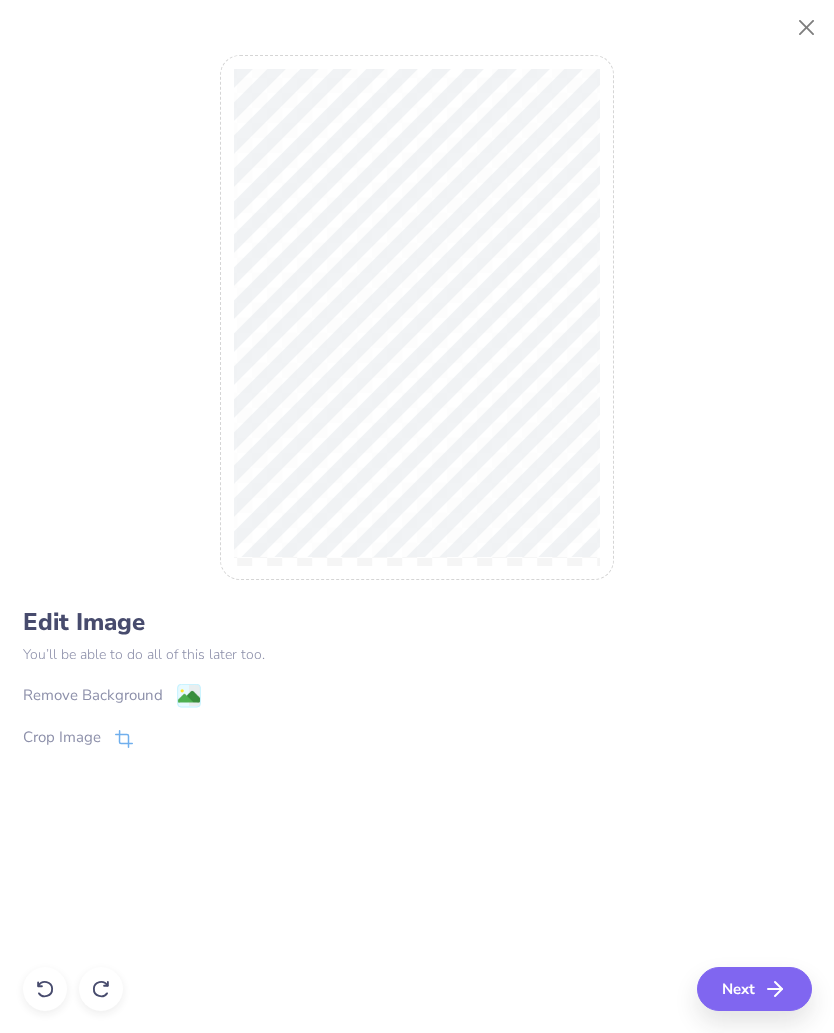 click on "Edit Image You’ll be able to do all of this later too. Remove Background Crop Image Next" at bounding box center [417, 517] 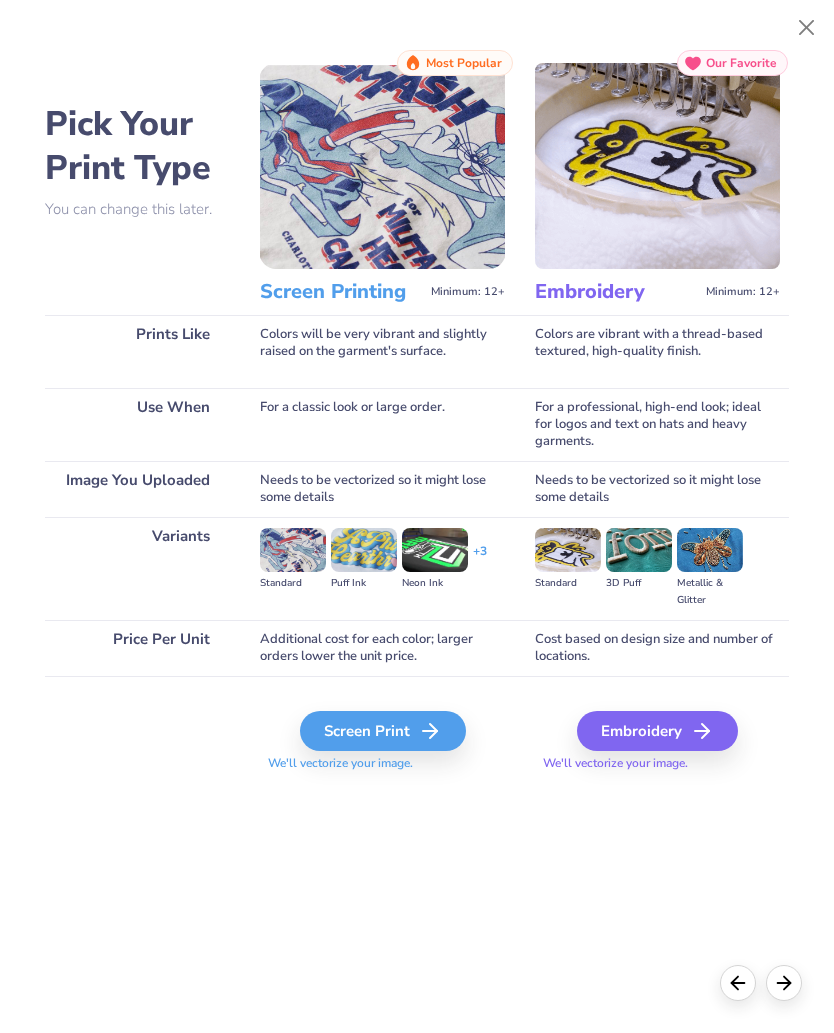 click 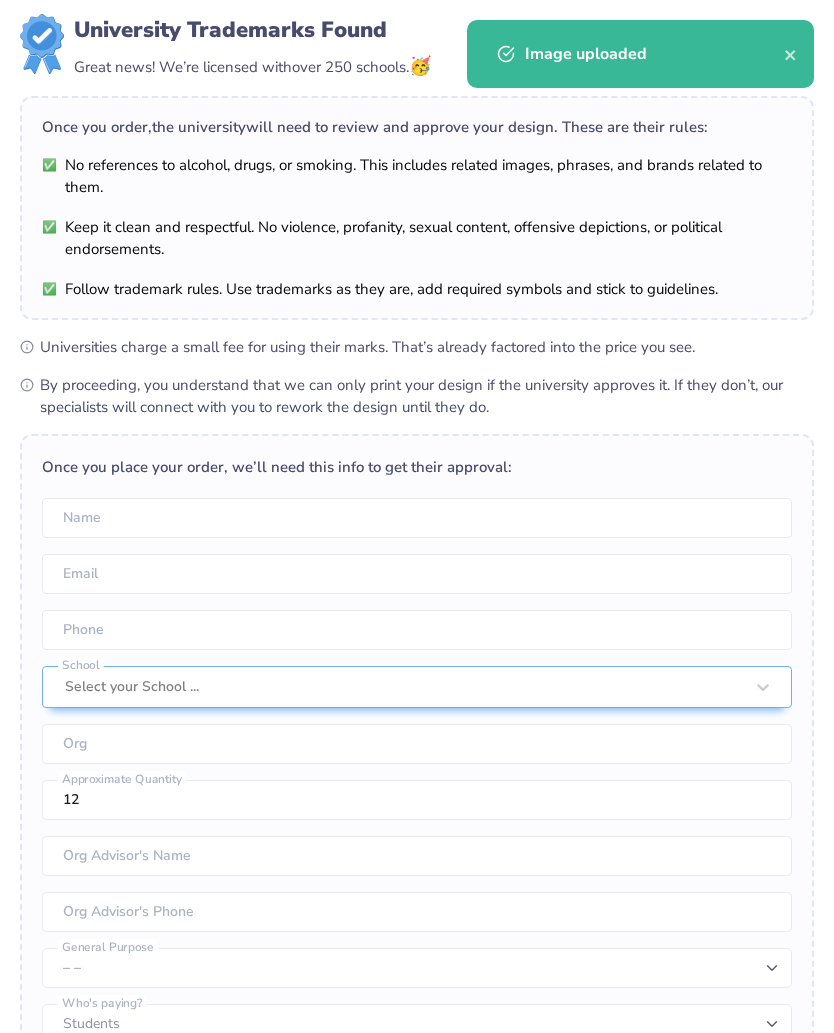 click 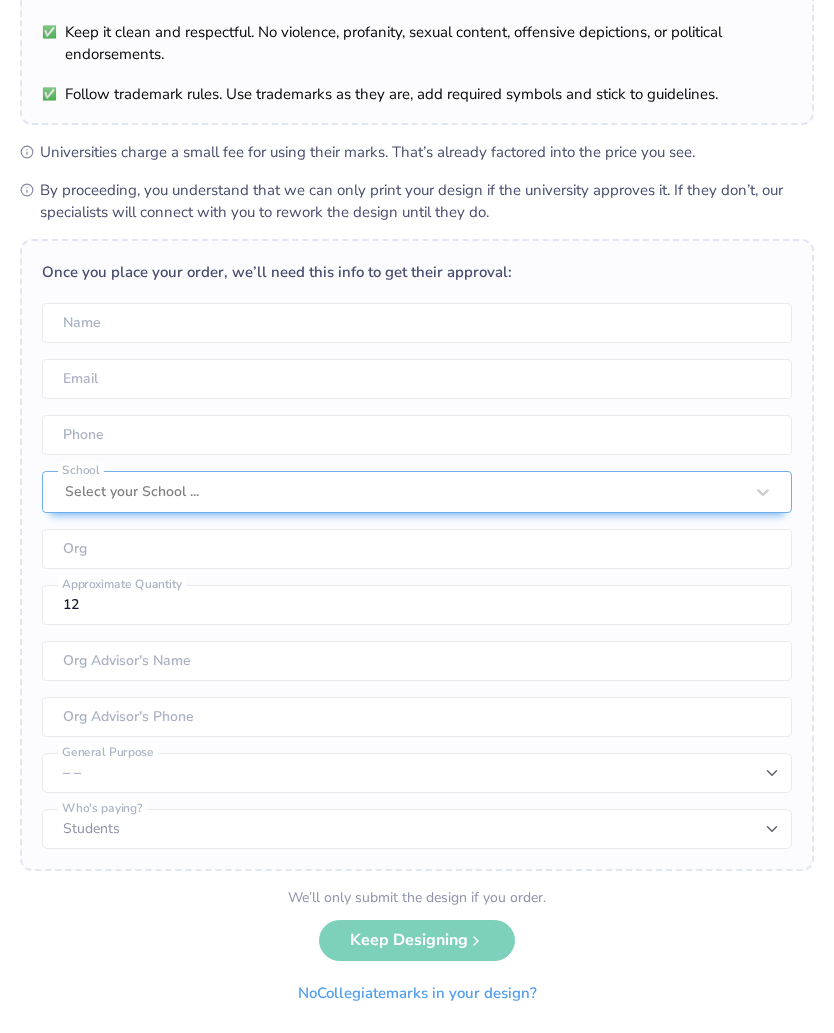 scroll, scrollTop: 200, scrollLeft: 0, axis: vertical 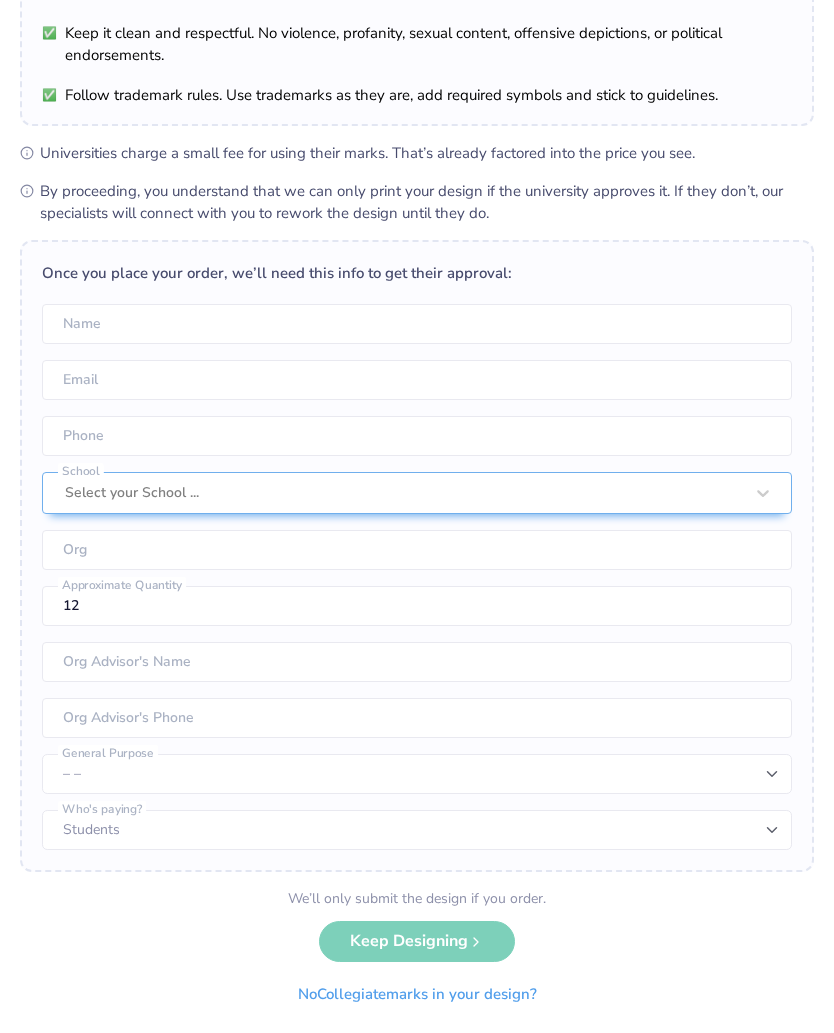 click on "No  Collegiate  marks in your design?" at bounding box center (417, 994) 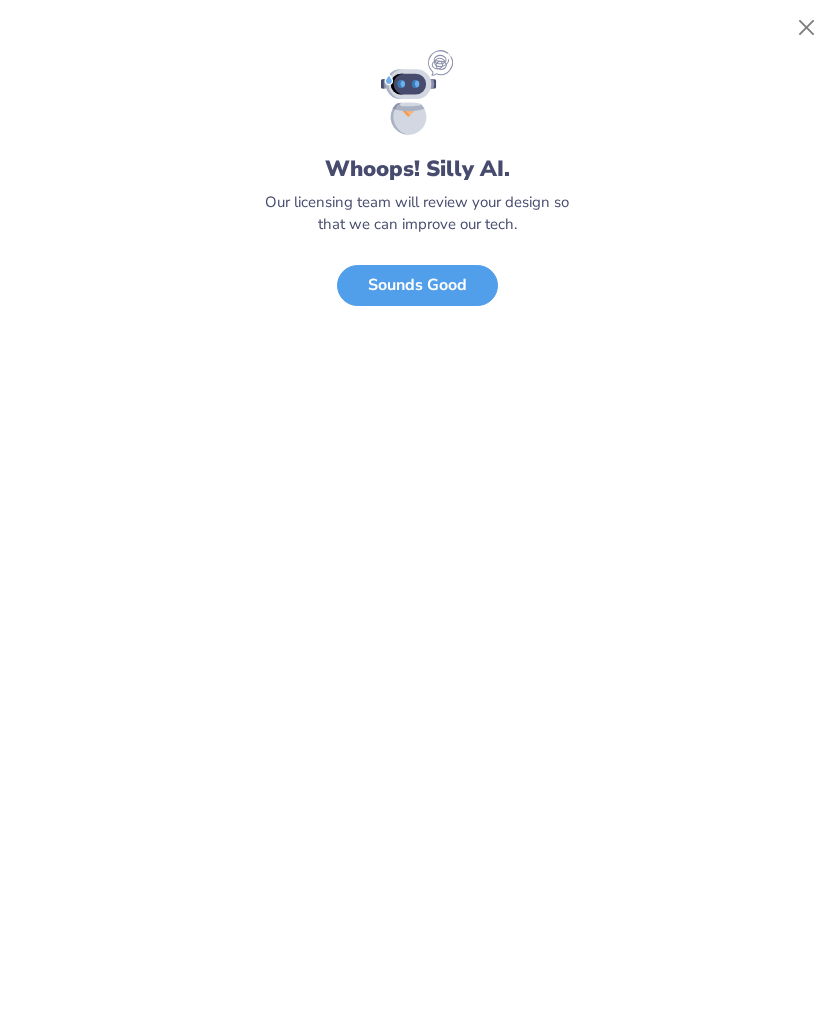 scroll, scrollTop: 0, scrollLeft: 0, axis: both 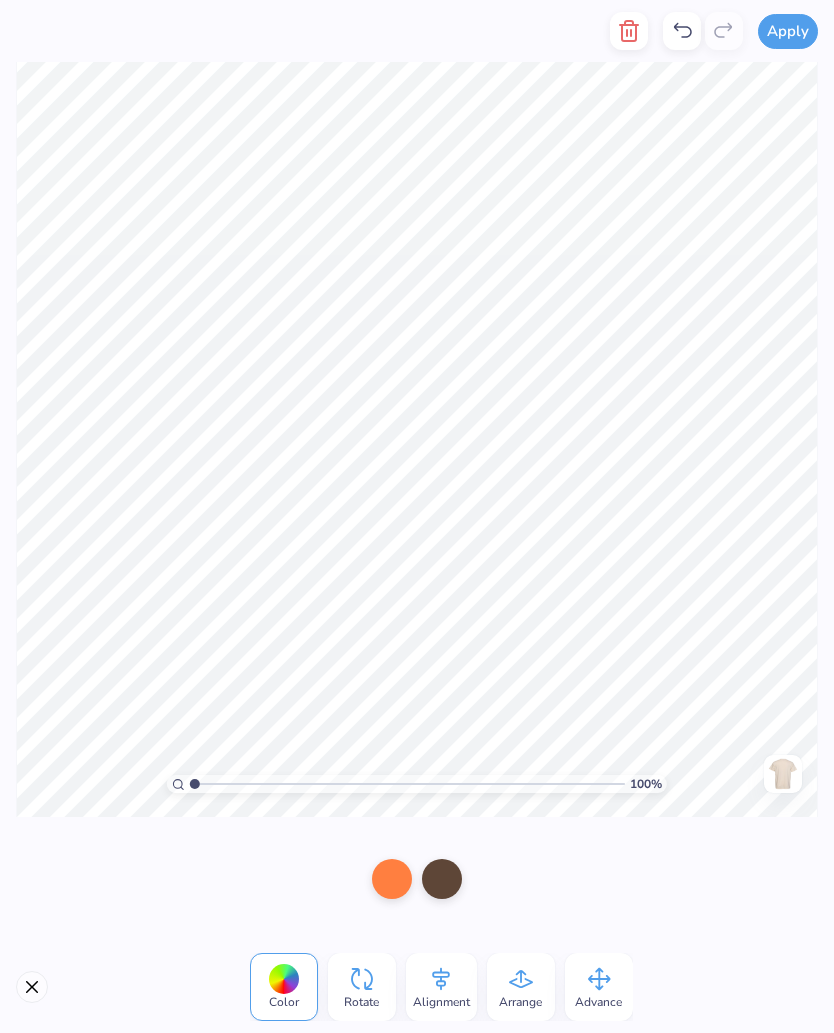 click at bounding box center [629, 31] 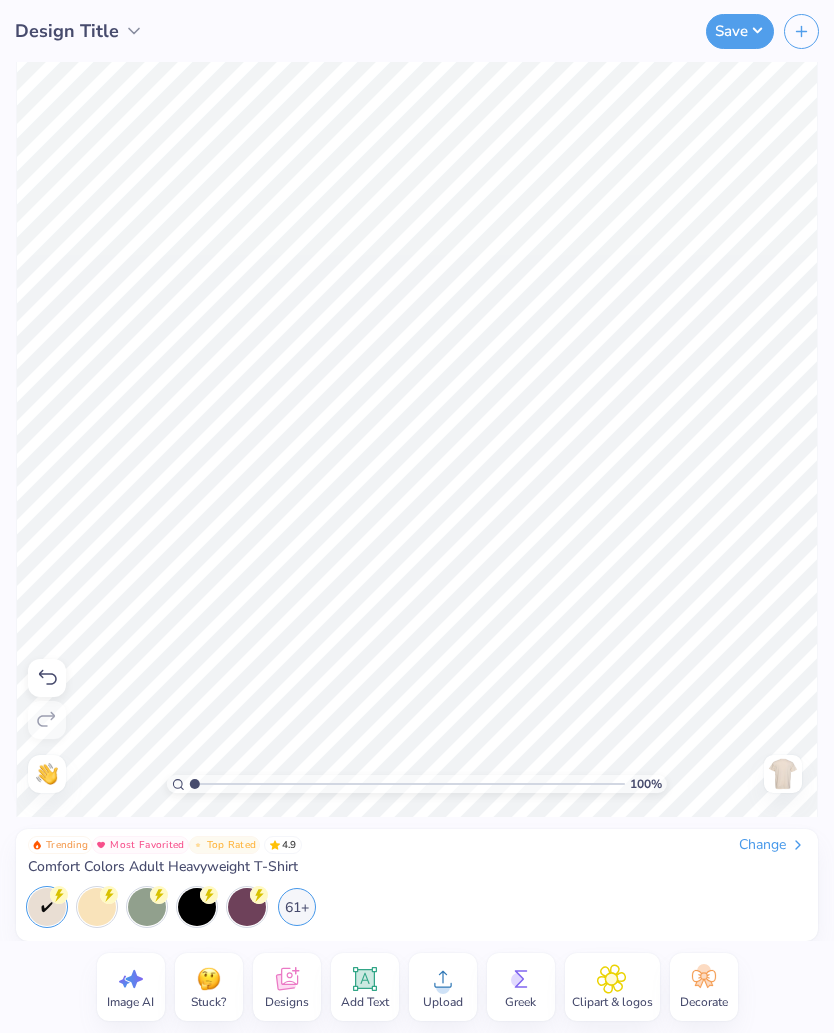 click on "Upload" at bounding box center (443, 1002) 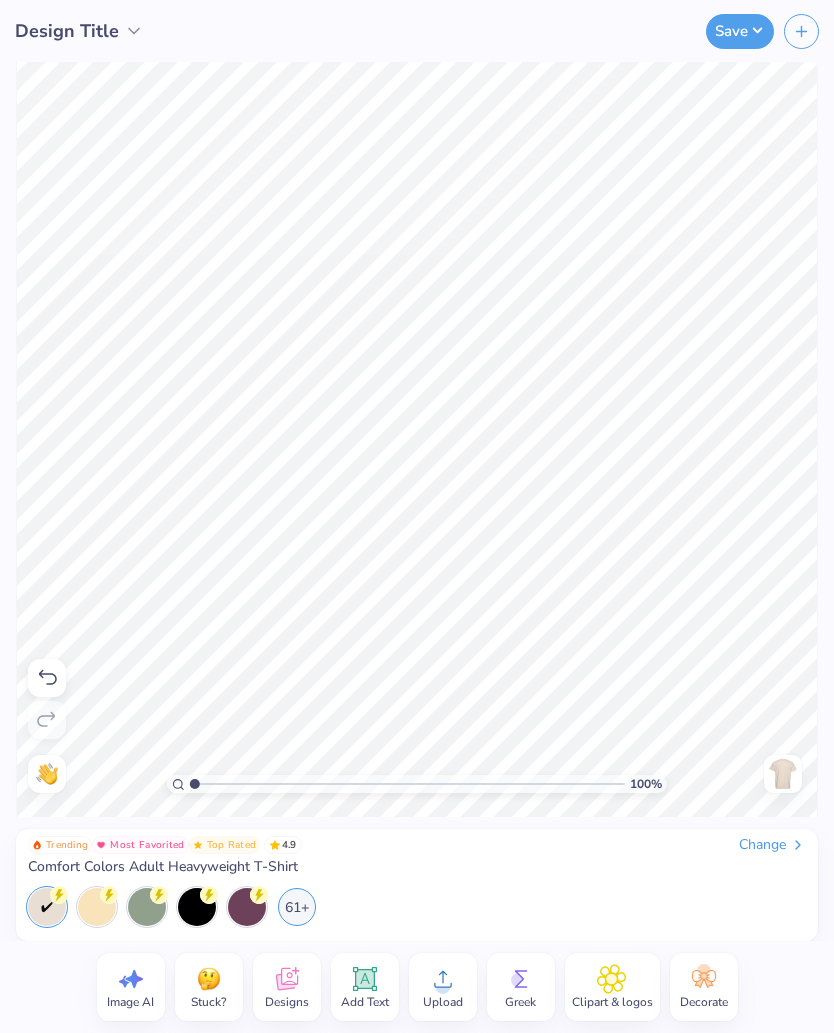 click 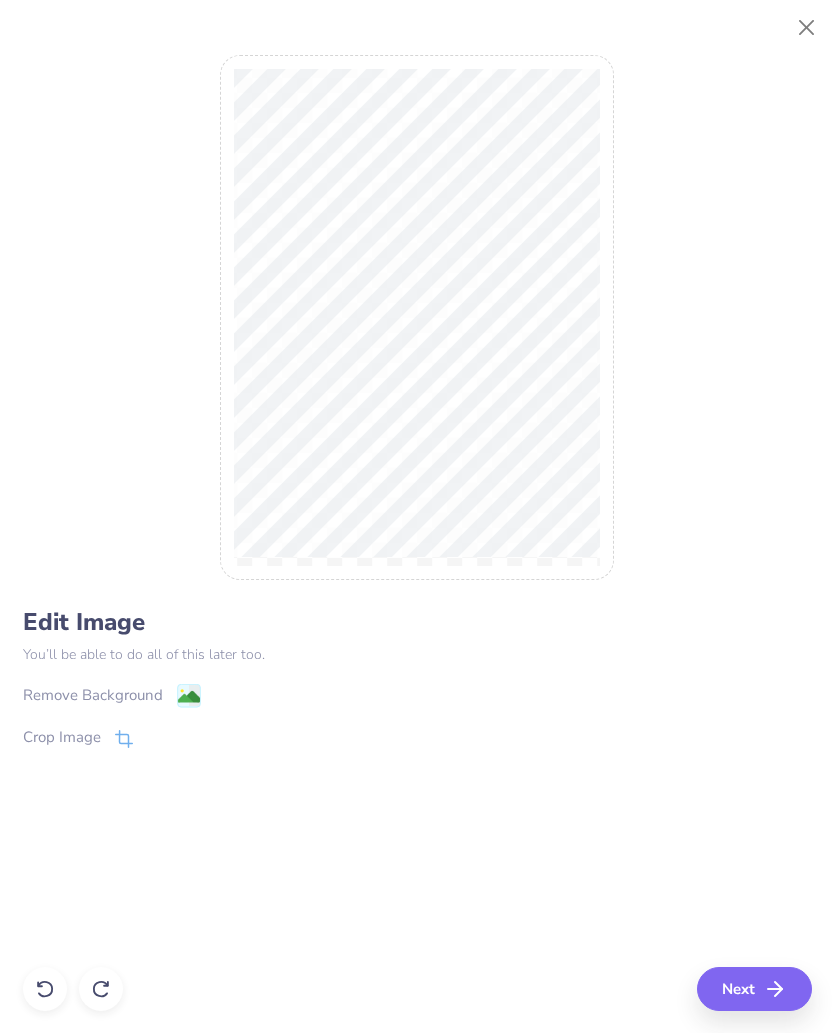 click on "Crop Image" at bounding box center [417, 738] 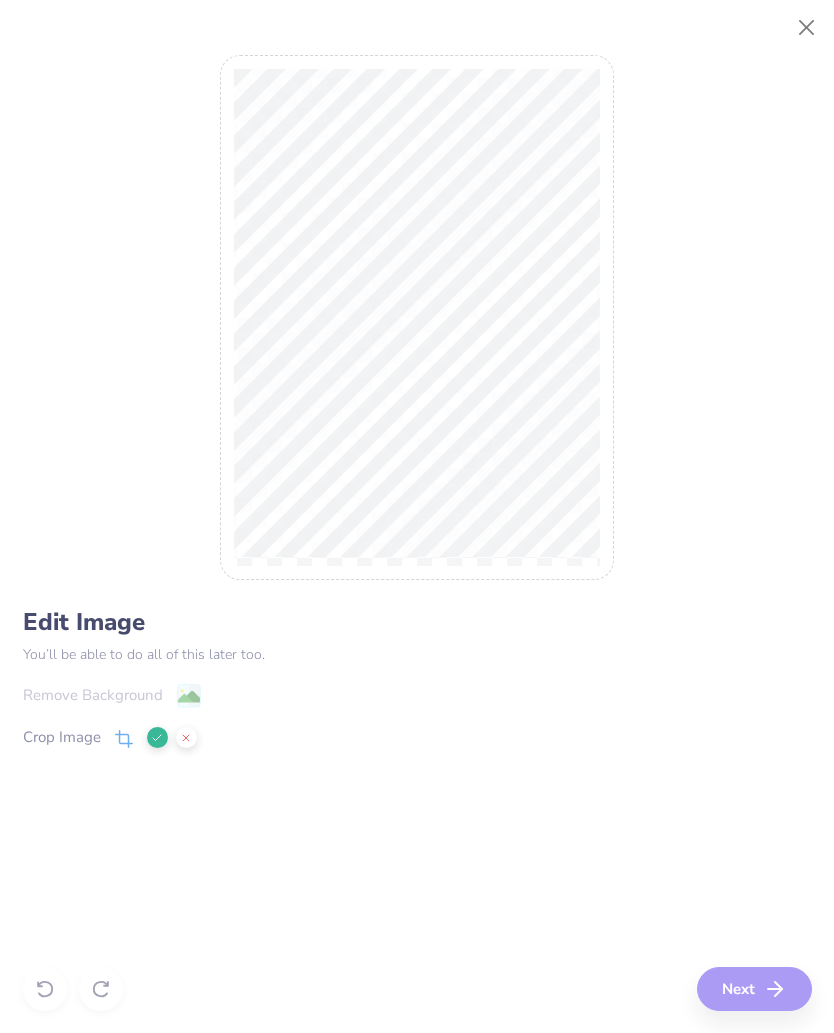 click on "Edit Image You’ll be able to do all of this later too. Remove Background Crop Image Next" at bounding box center (417, 517) 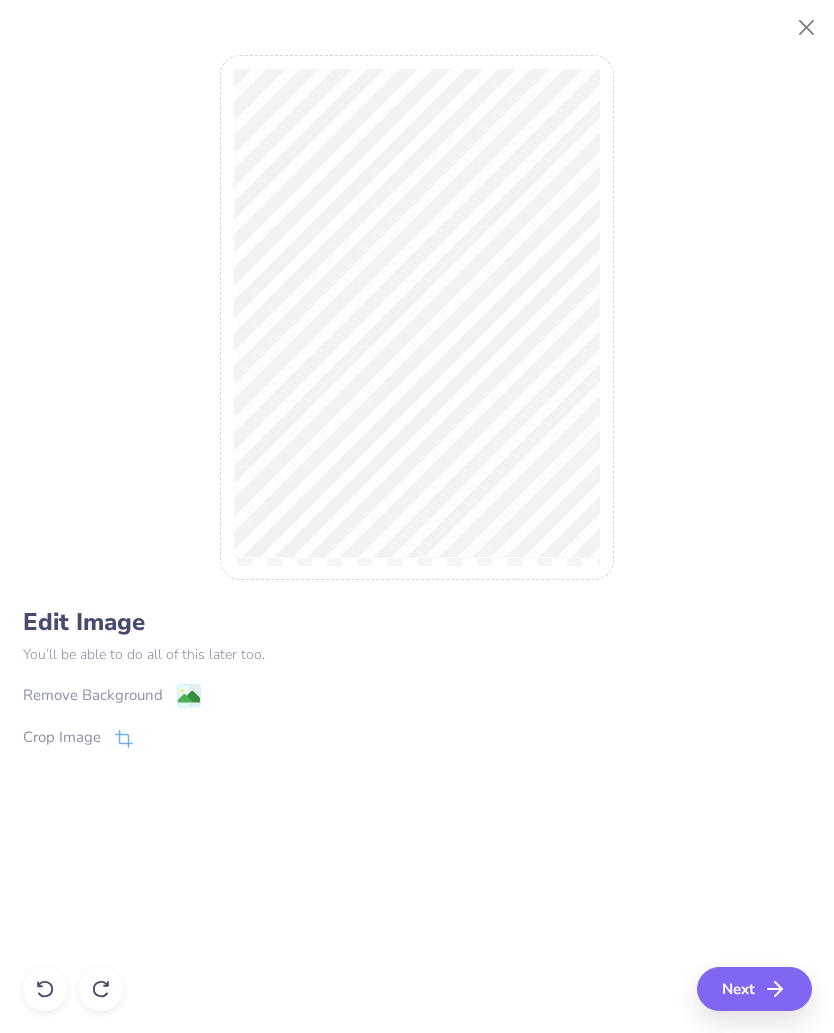 click on "Next" at bounding box center (754, 989) 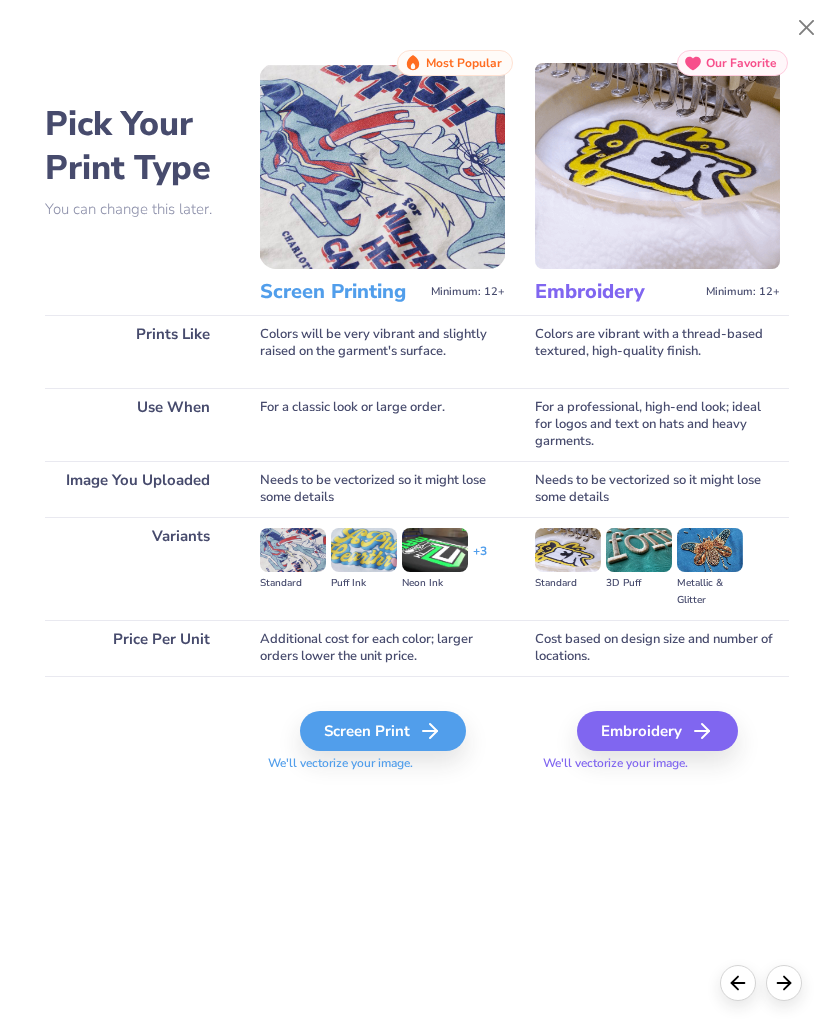 click 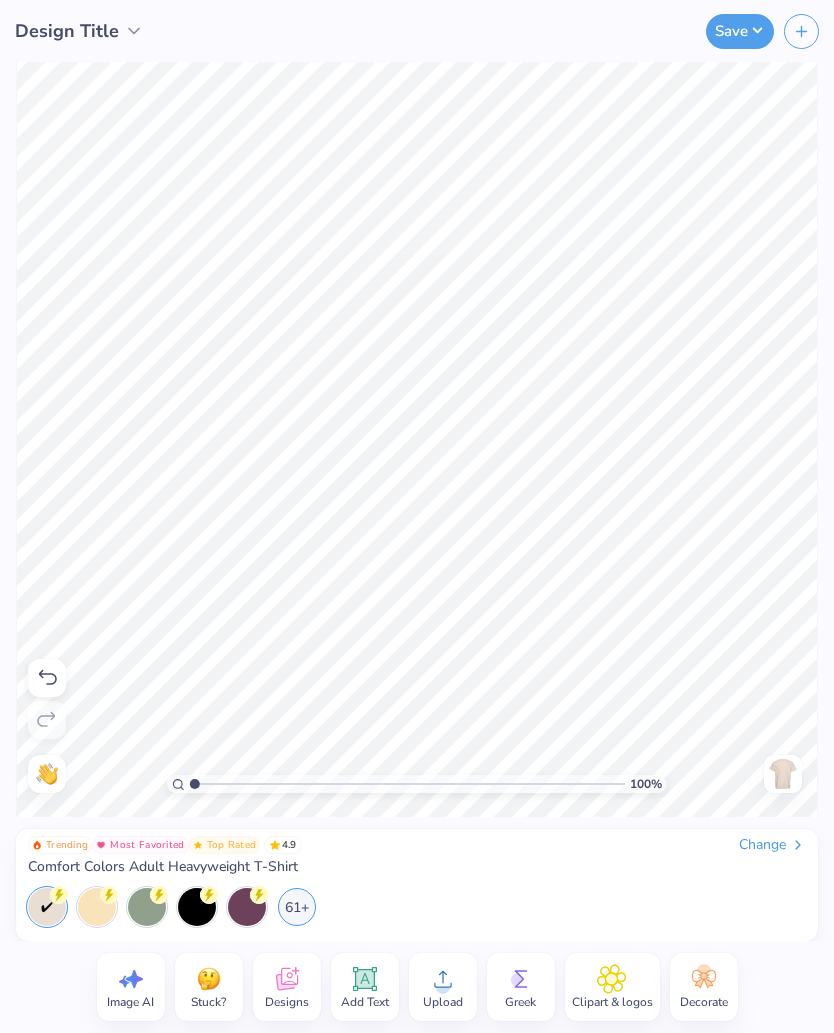 click on "61+" at bounding box center (297, 907) 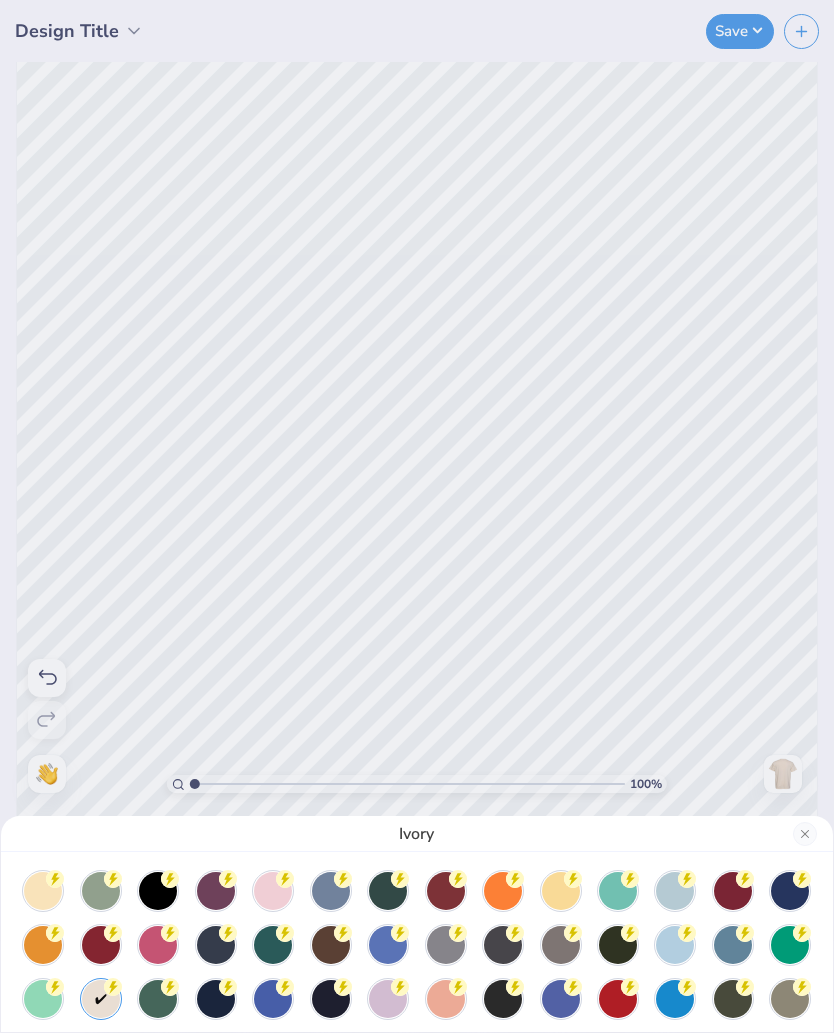 click at bounding box center (805, 834) 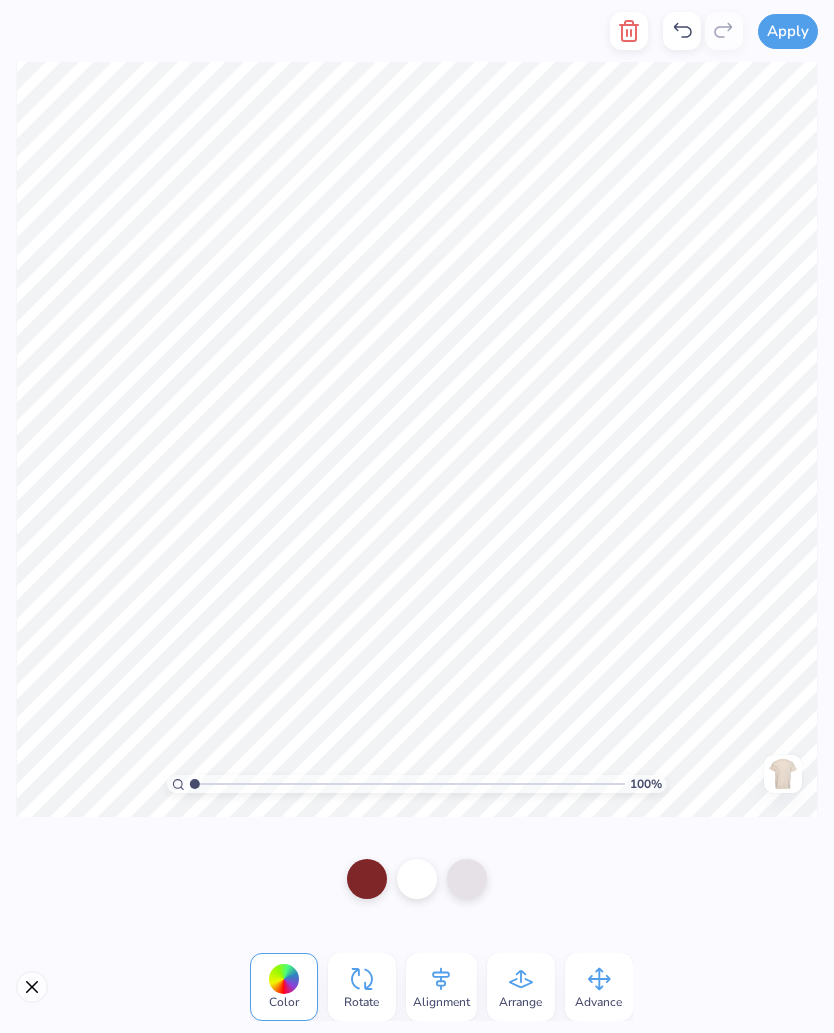 click at bounding box center [467, 879] 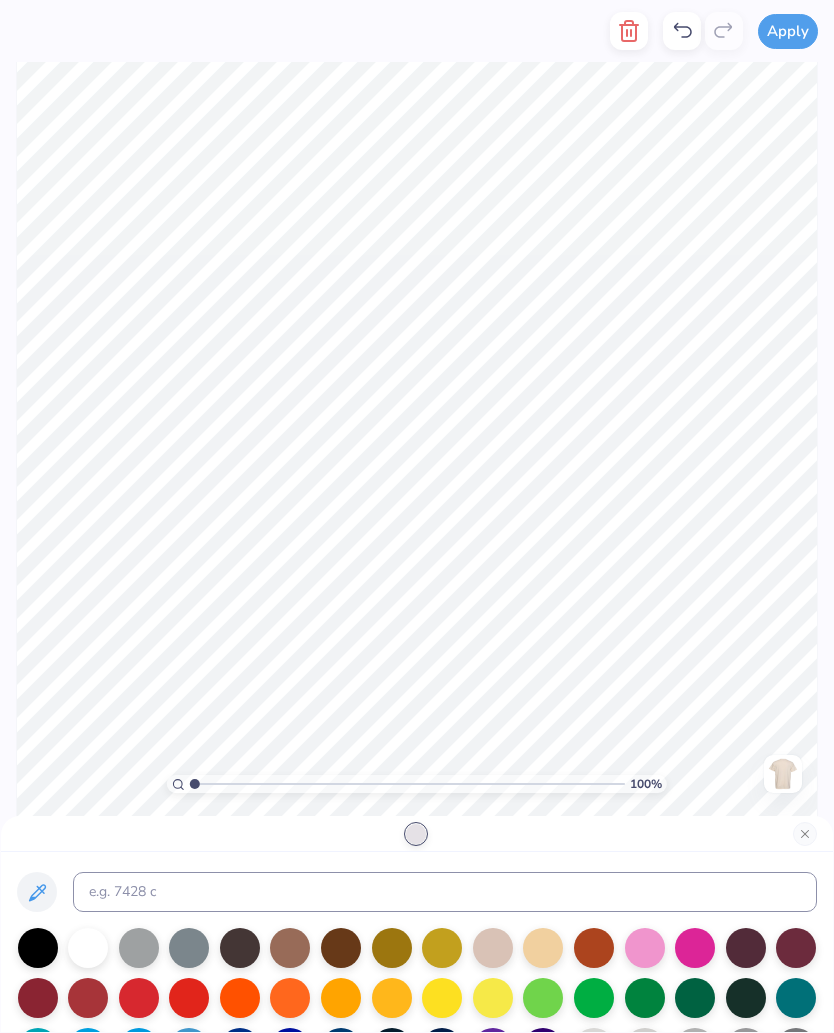 click at bounding box center [805, 834] 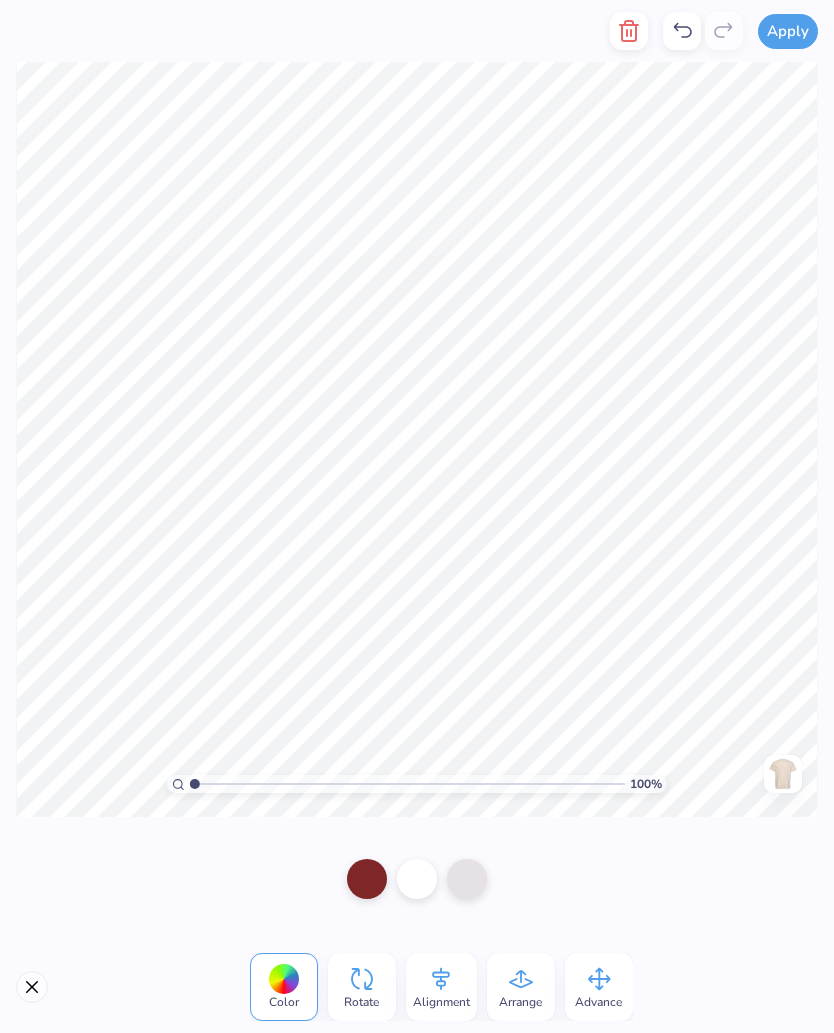 click at bounding box center (367, 879) 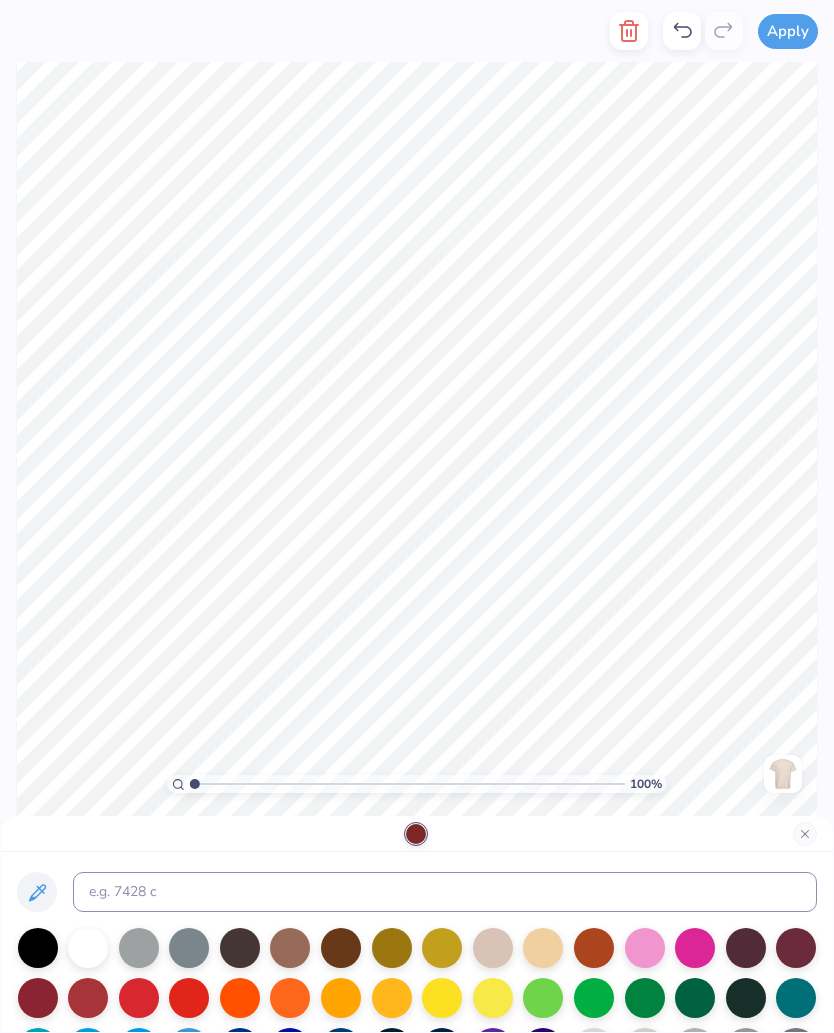 click at bounding box center (746, 998) 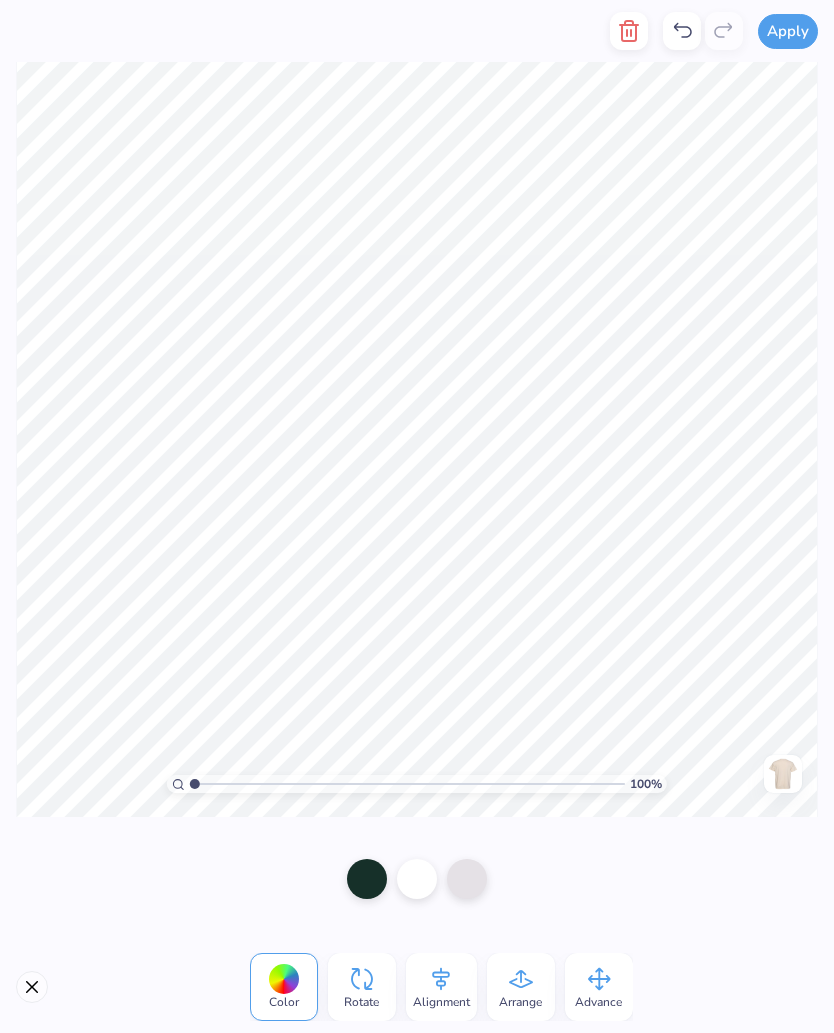click at bounding box center [367, 879] 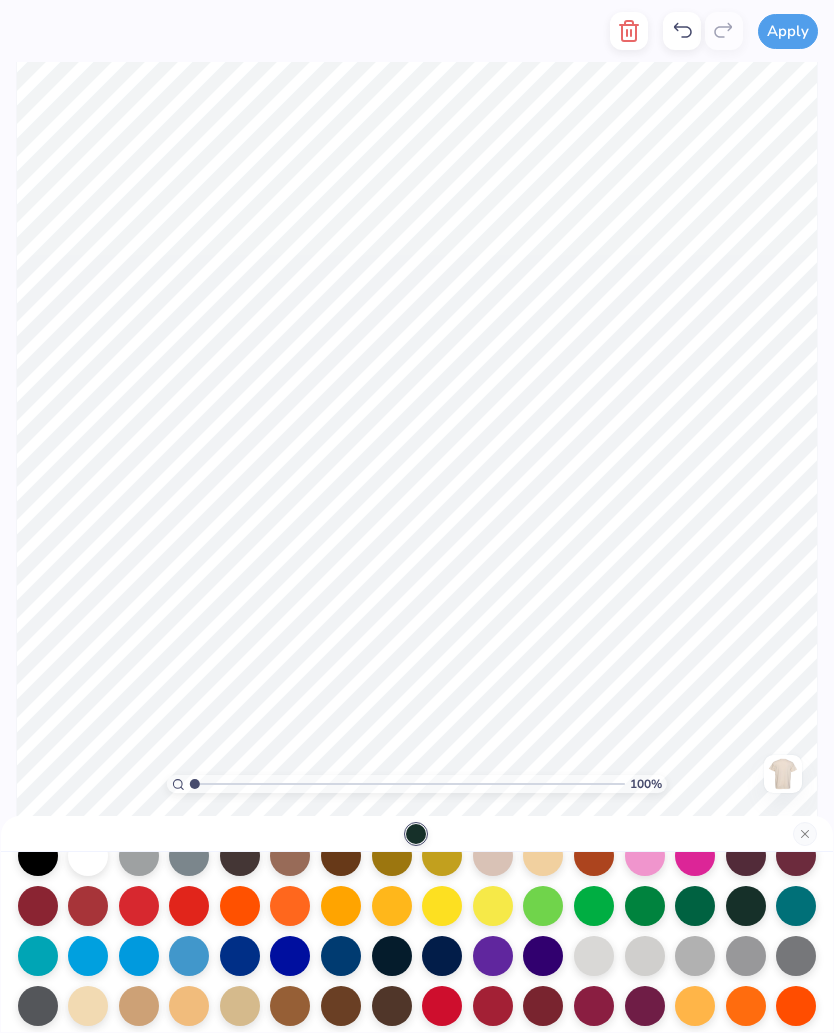 scroll, scrollTop: 116, scrollLeft: 0, axis: vertical 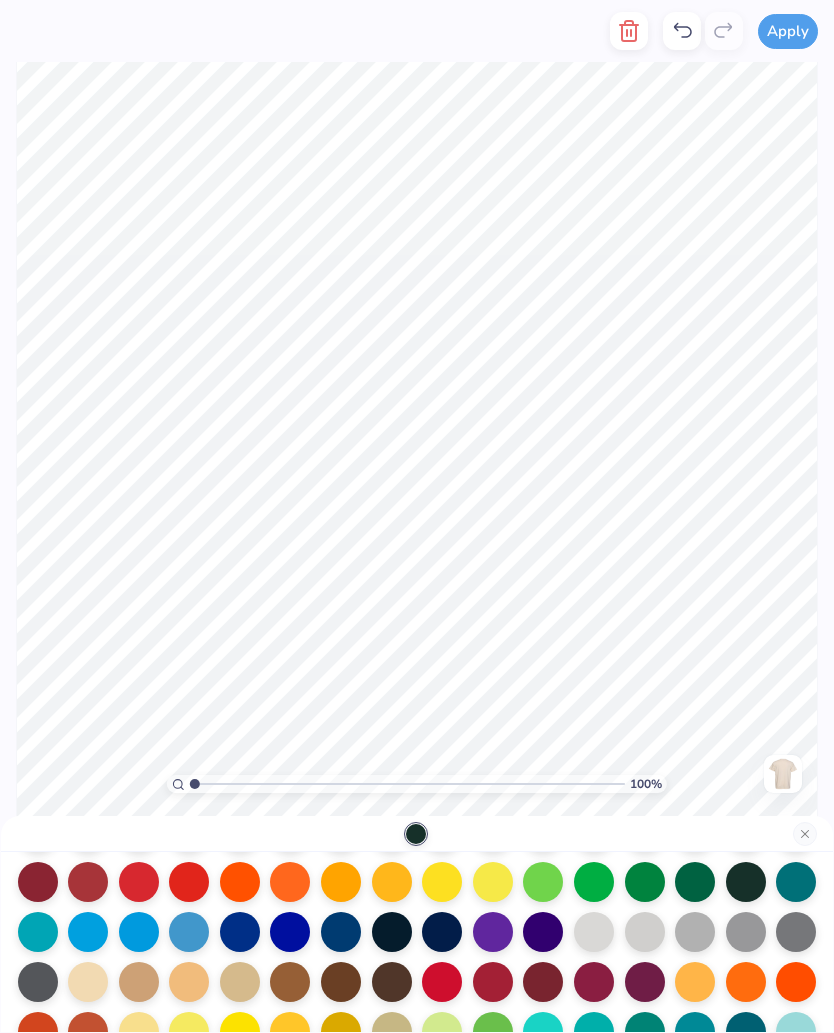 click at bounding box center [240, 932] 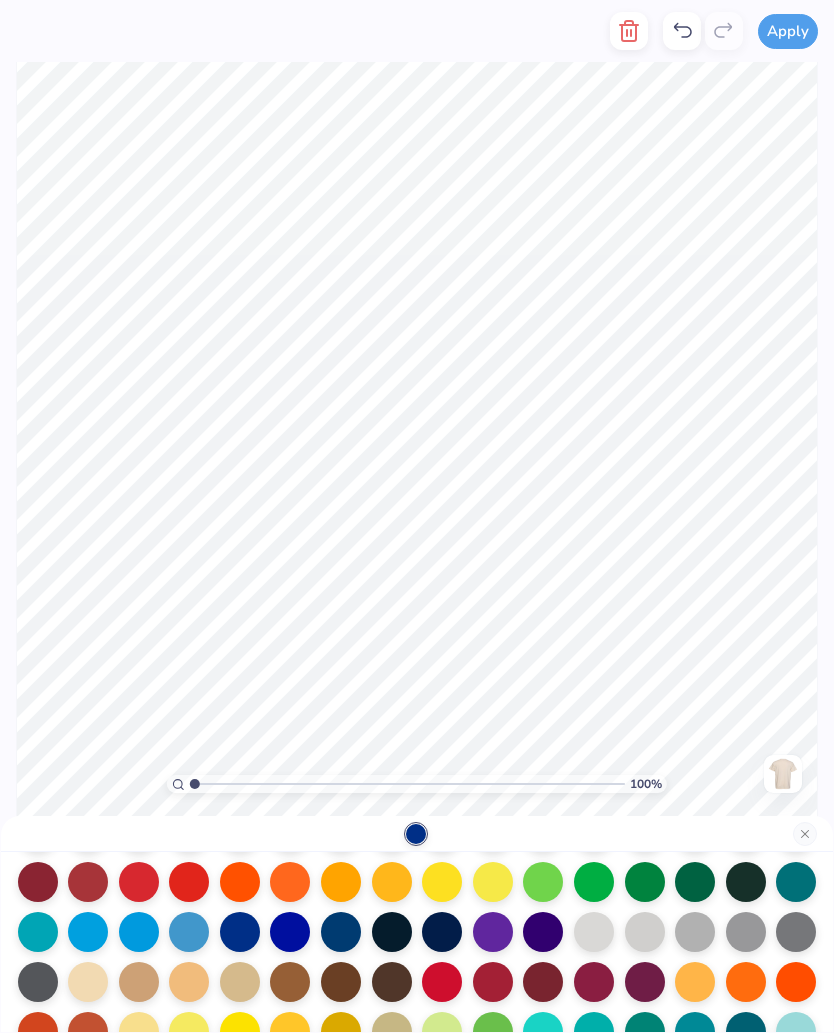 click at bounding box center [442, 882] 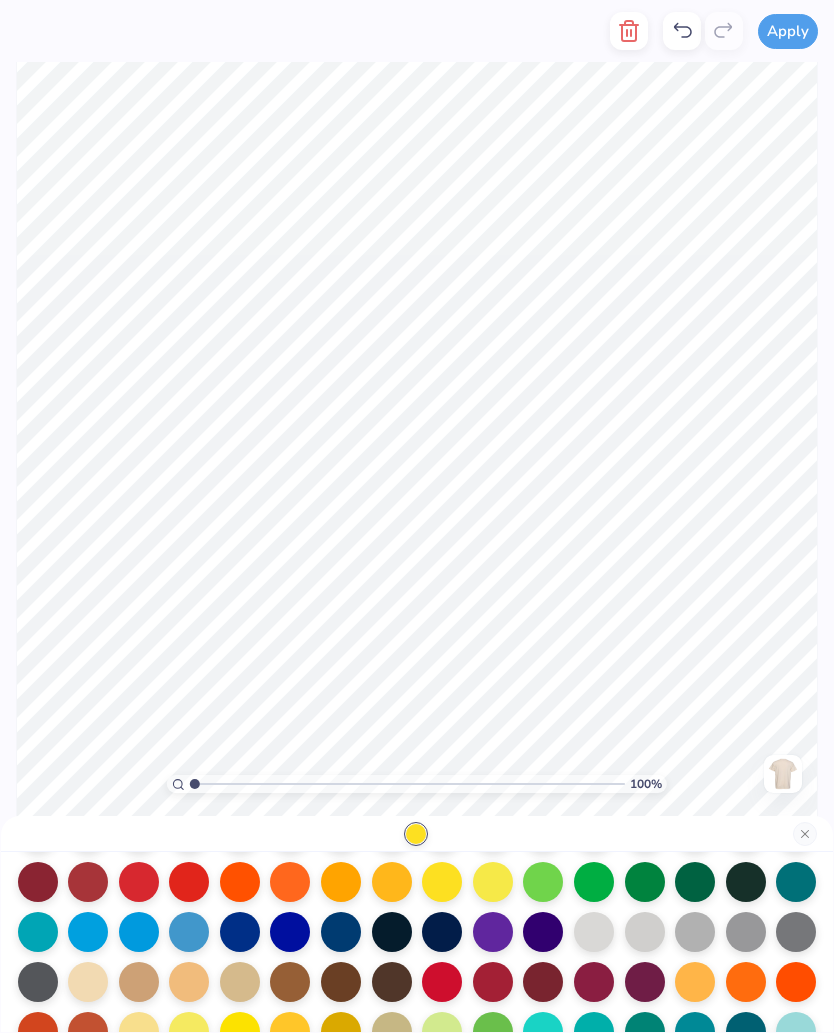 click at bounding box center [442, 932] 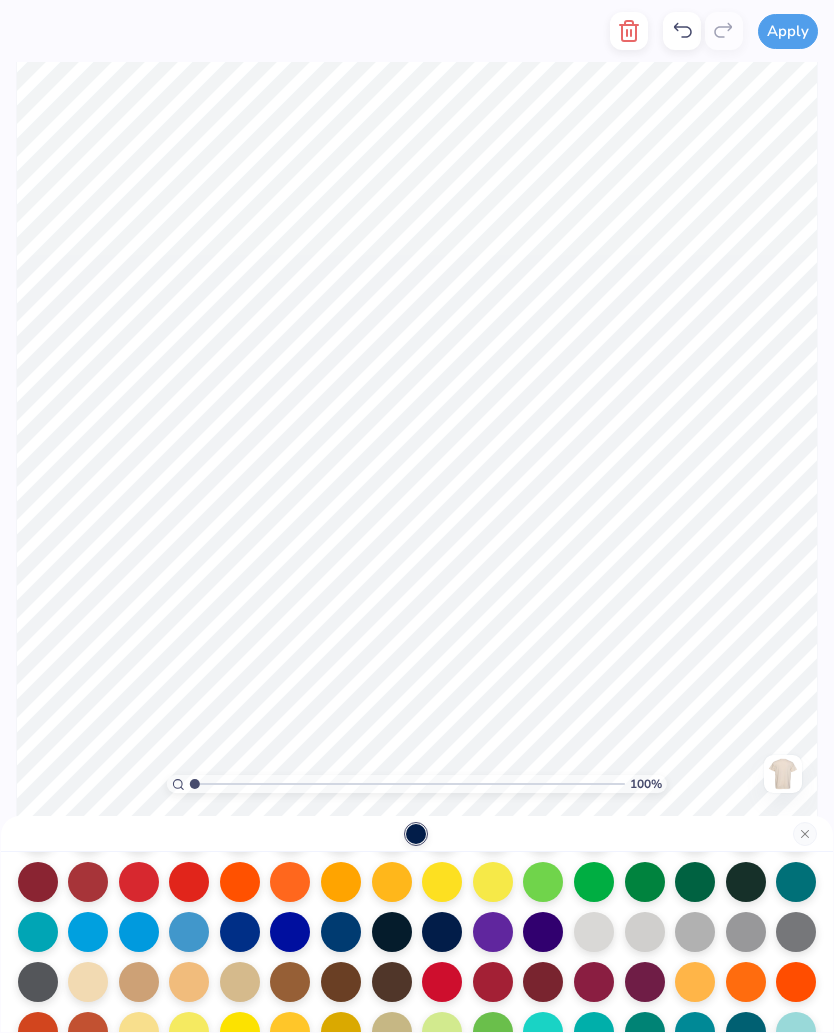 click at bounding box center (240, 932) 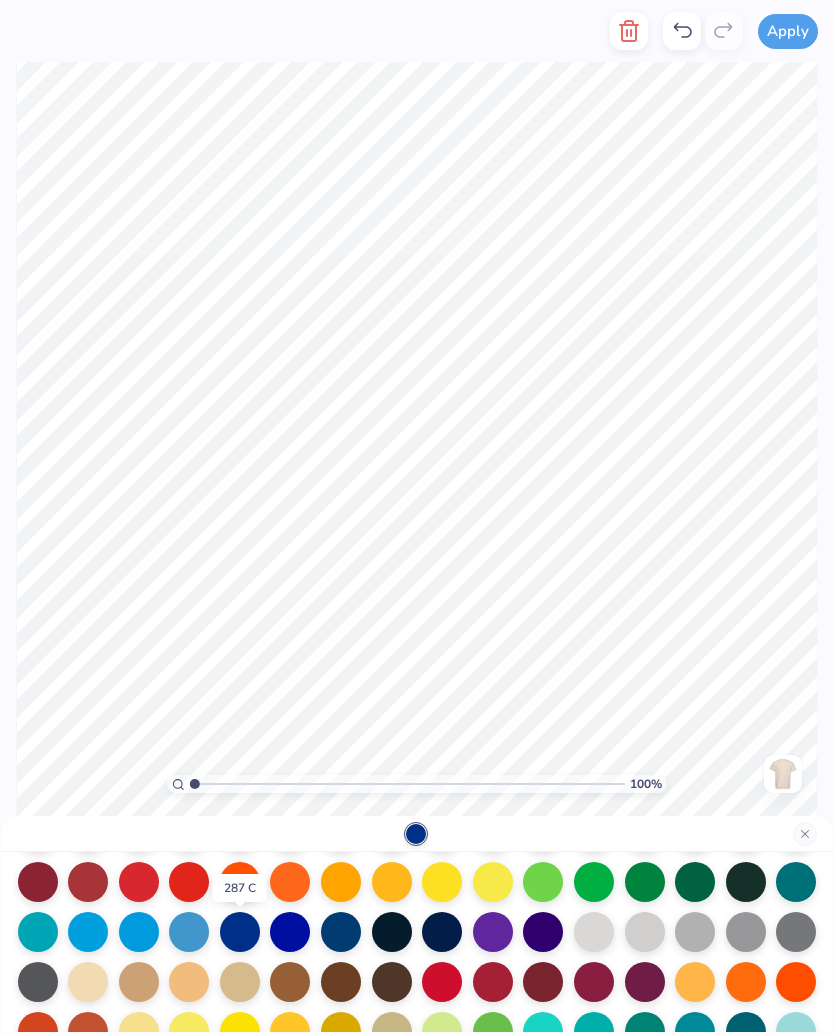 click at bounding box center (341, 932) 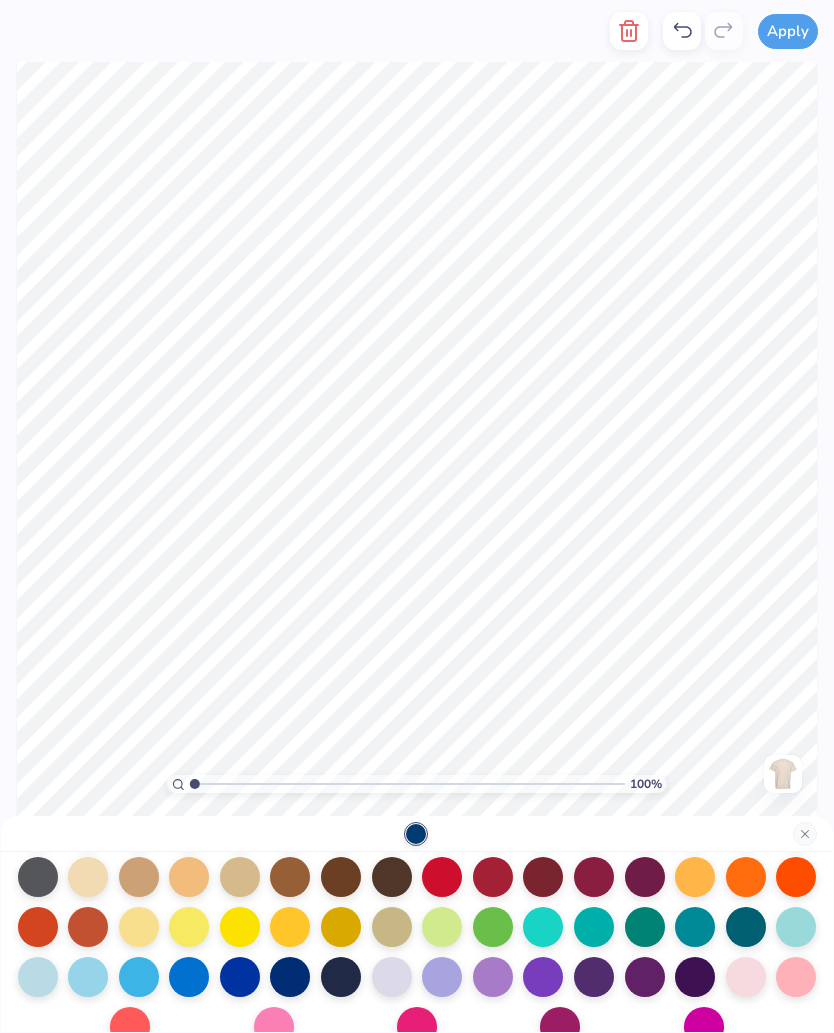 scroll, scrollTop: 225, scrollLeft: 0, axis: vertical 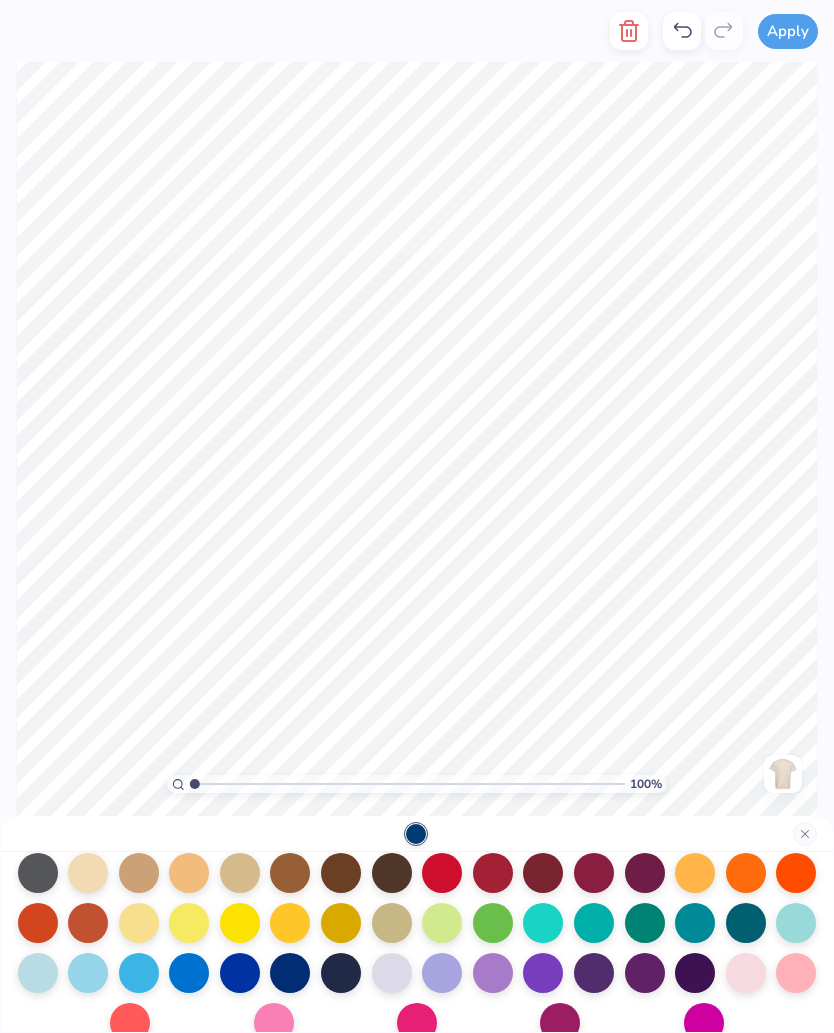 click at bounding box center (290, 973) 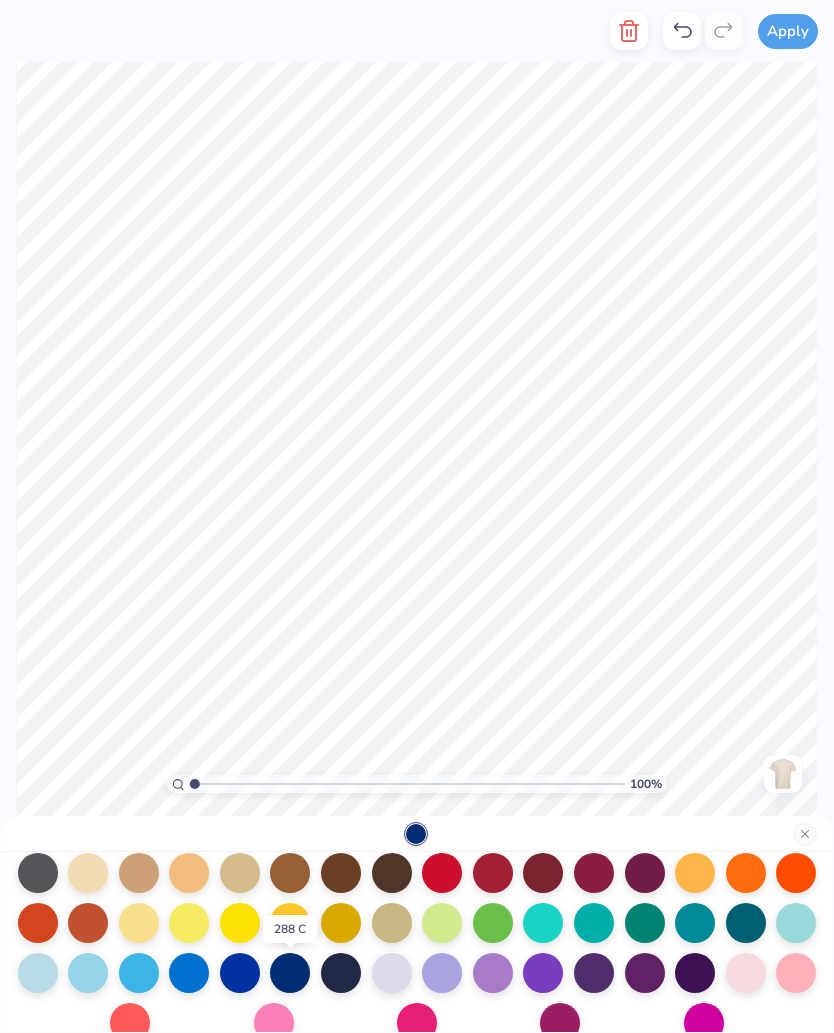 click on "100  % Need help?  Chat with us. Back" at bounding box center (417, 439) 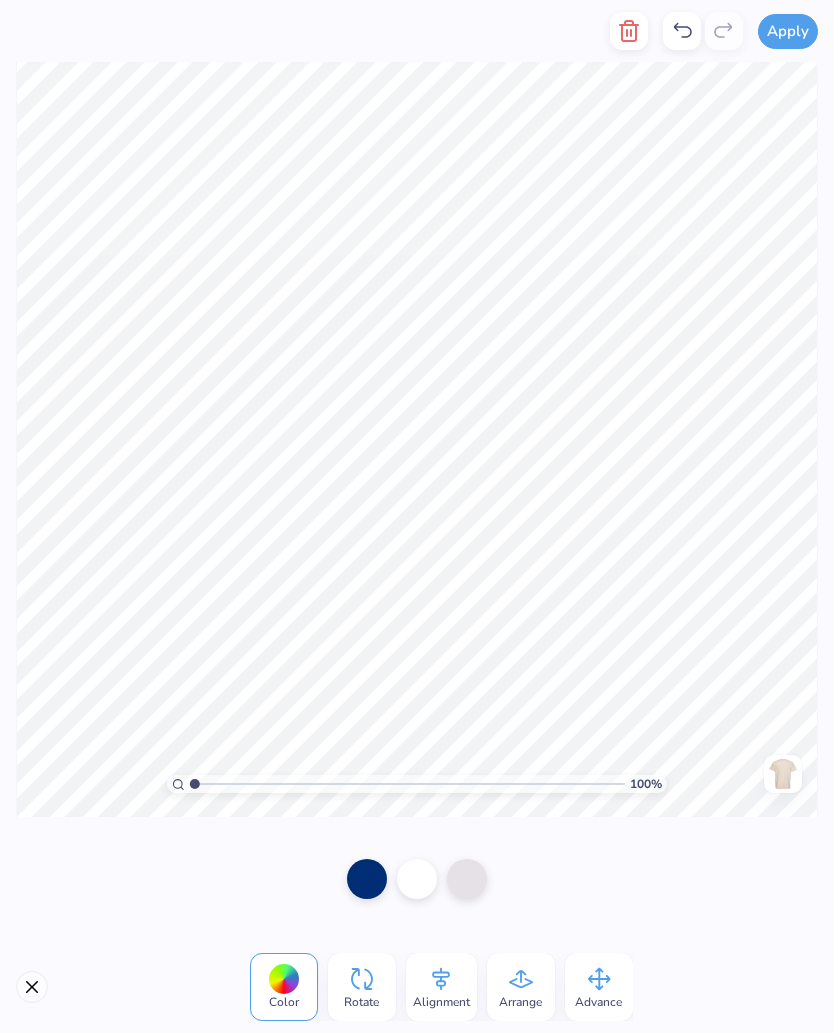 click at bounding box center (367, 879) 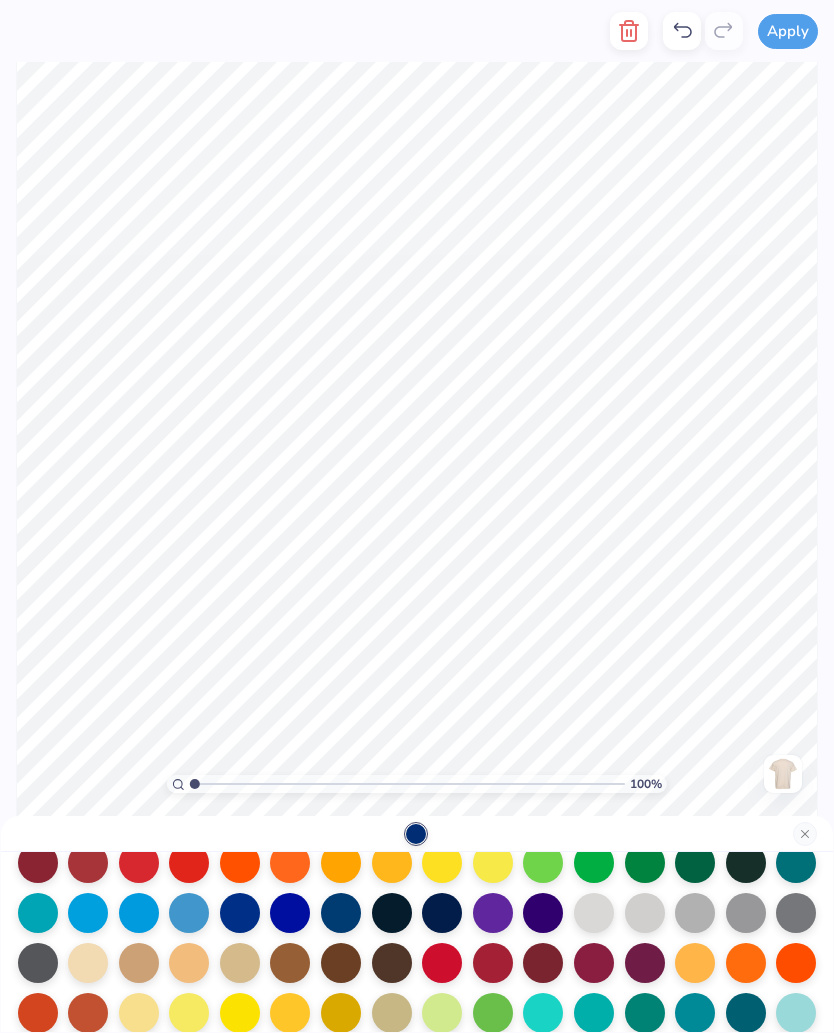 scroll, scrollTop: 140, scrollLeft: 0, axis: vertical 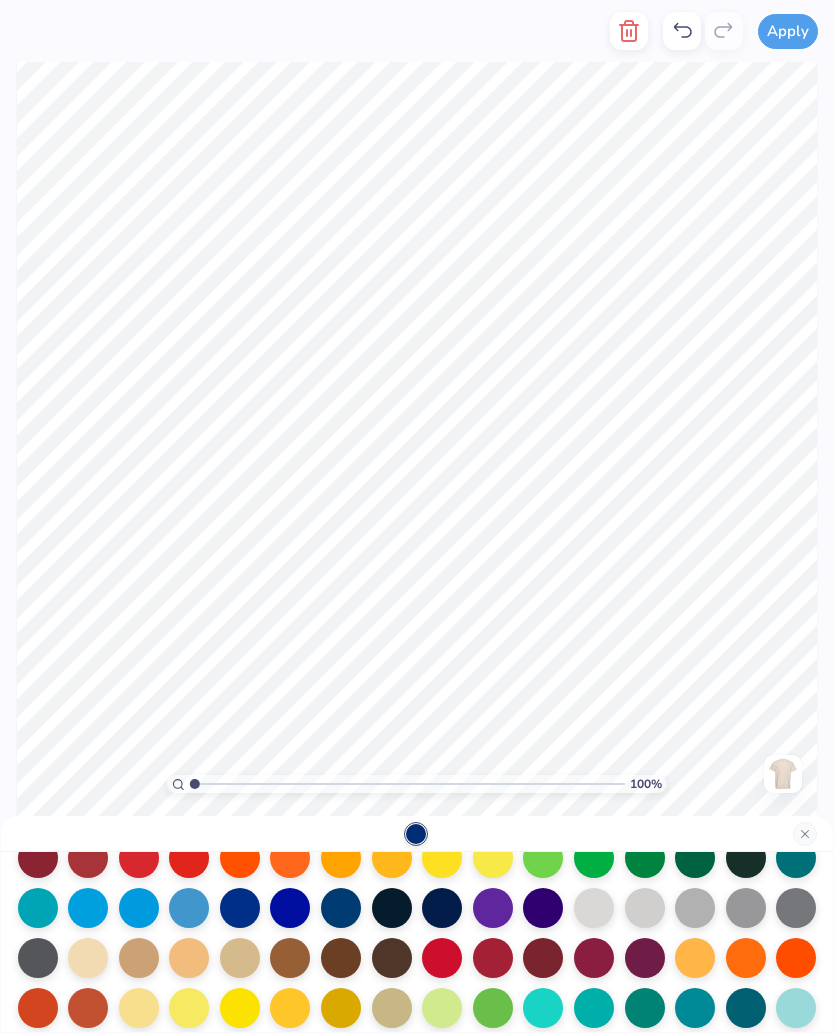 click at bounding box center (796, 908) 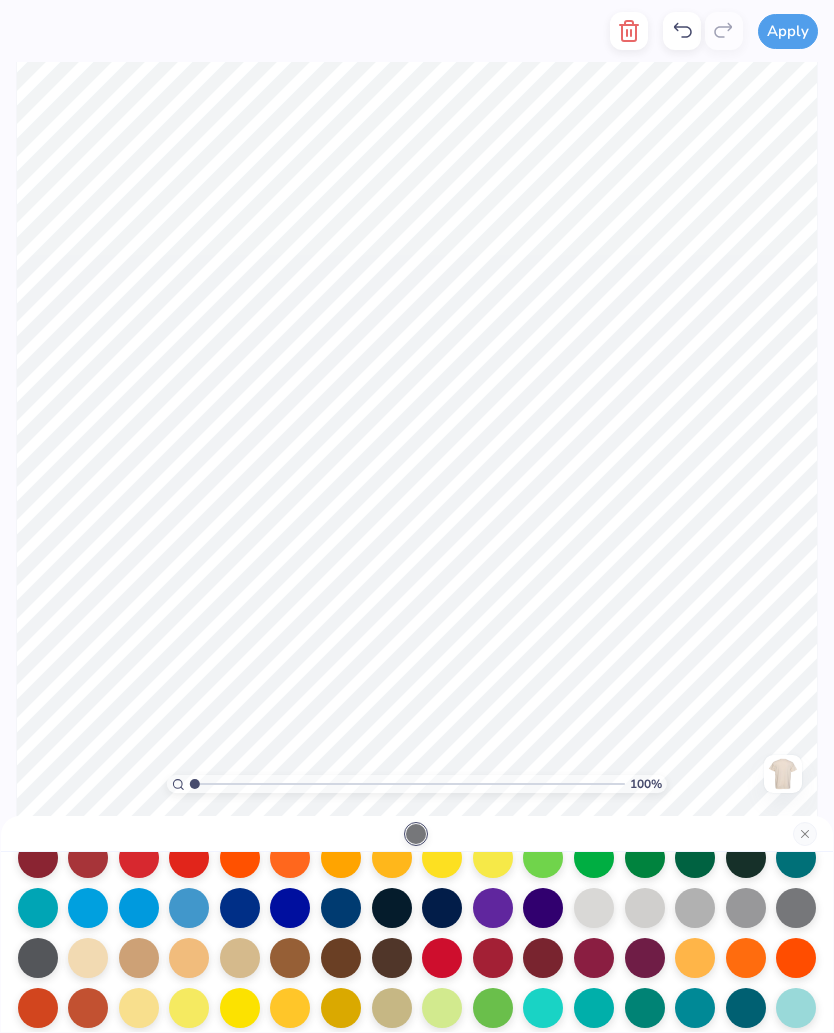 click at bounding box center (38, 958) 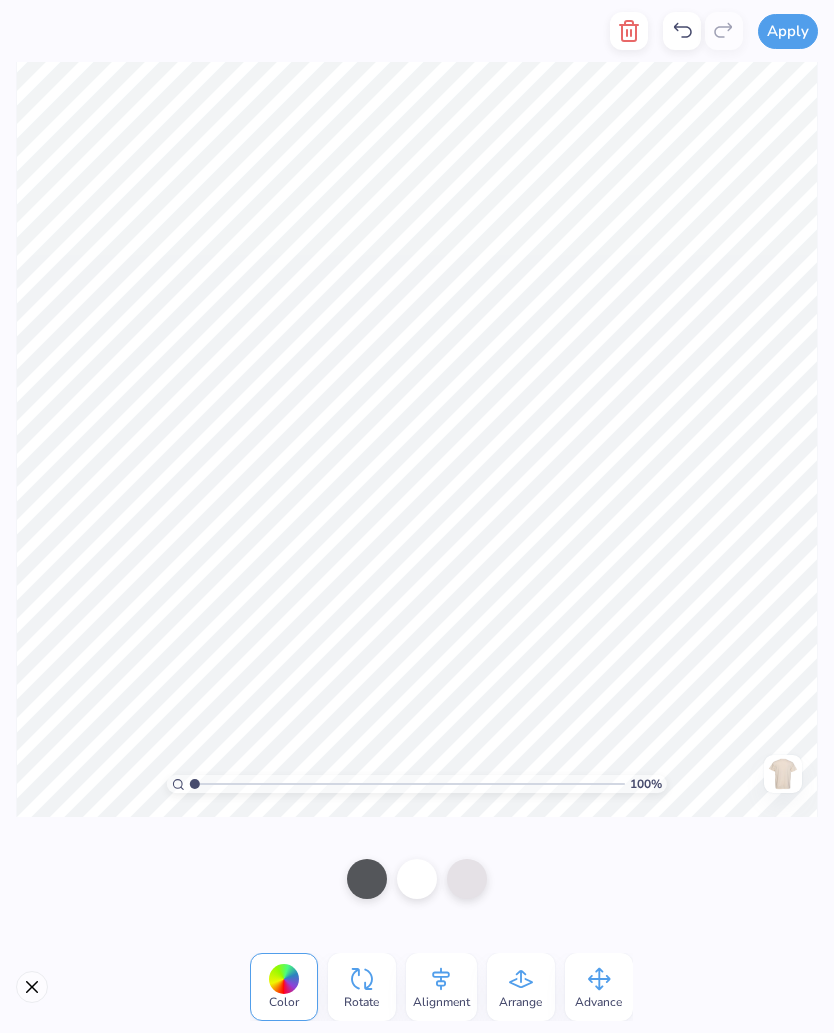 click at bounding box center (367, 879) 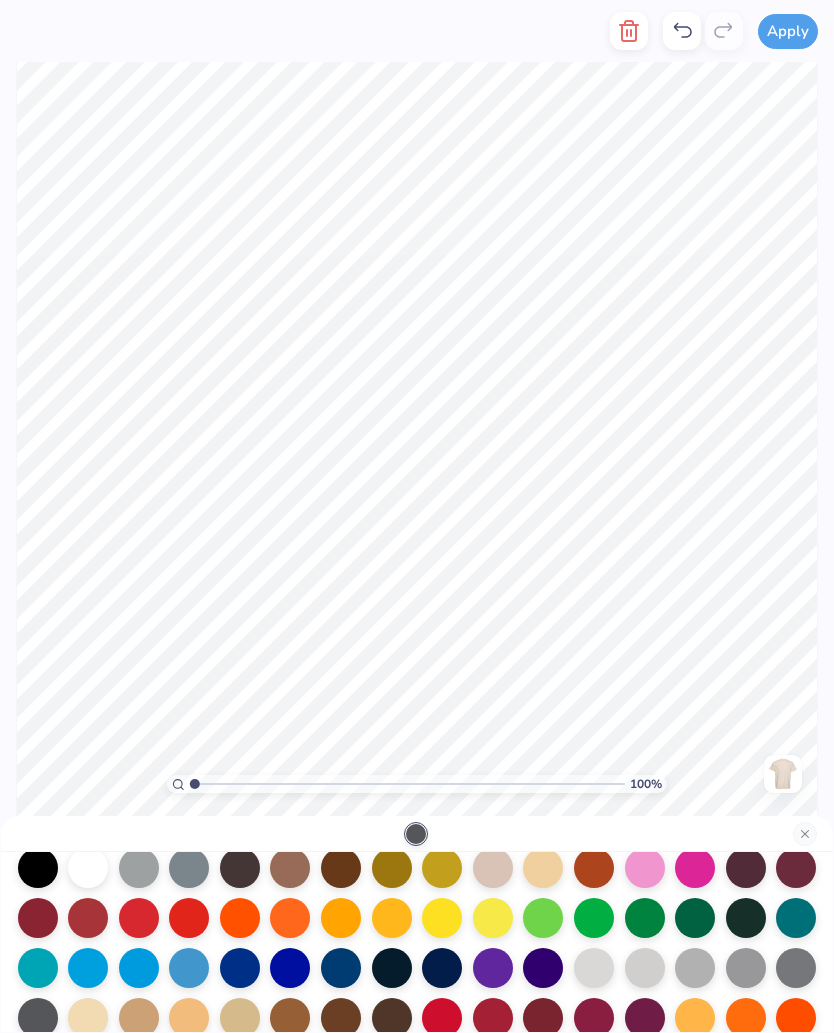 scroll, scrollTop: 81, scrollLeft: 0, axis: vertical 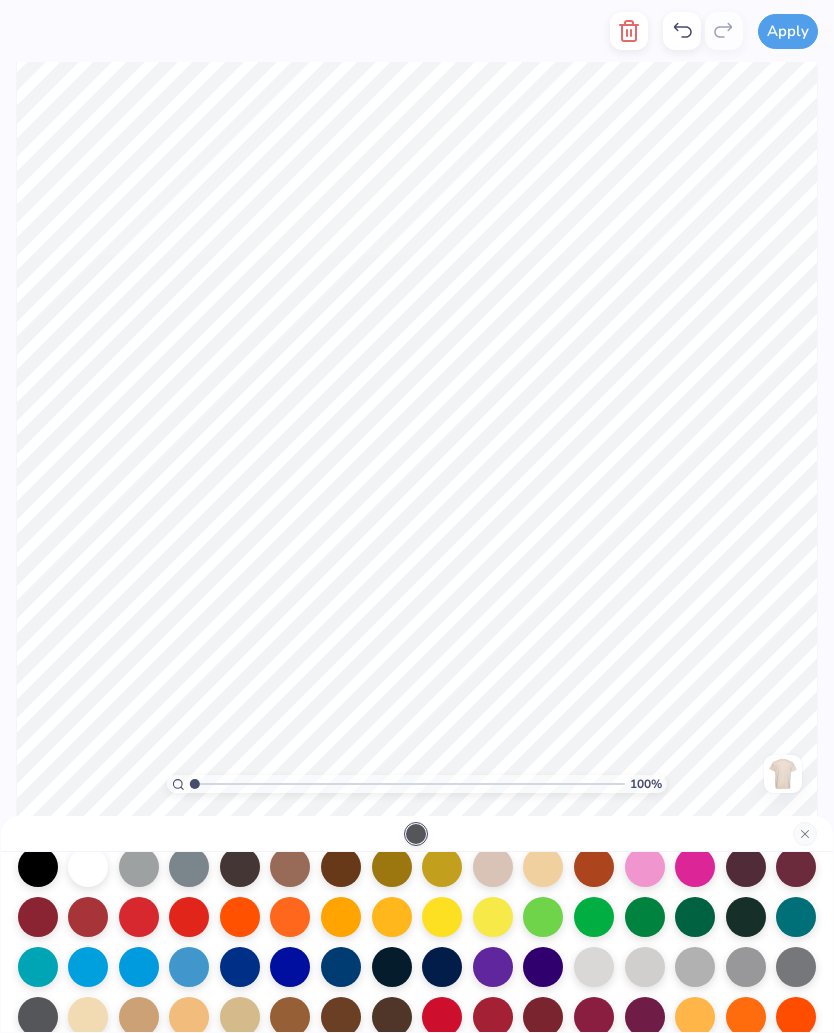 click at bounding box center [38, 867] 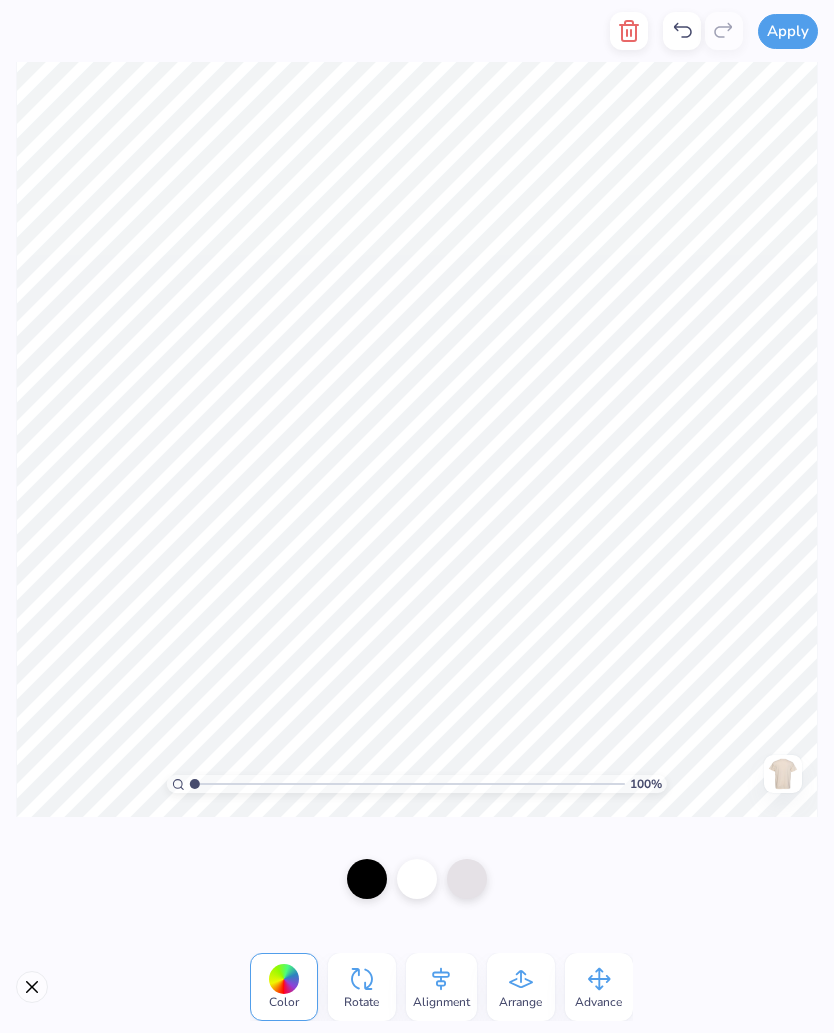 click 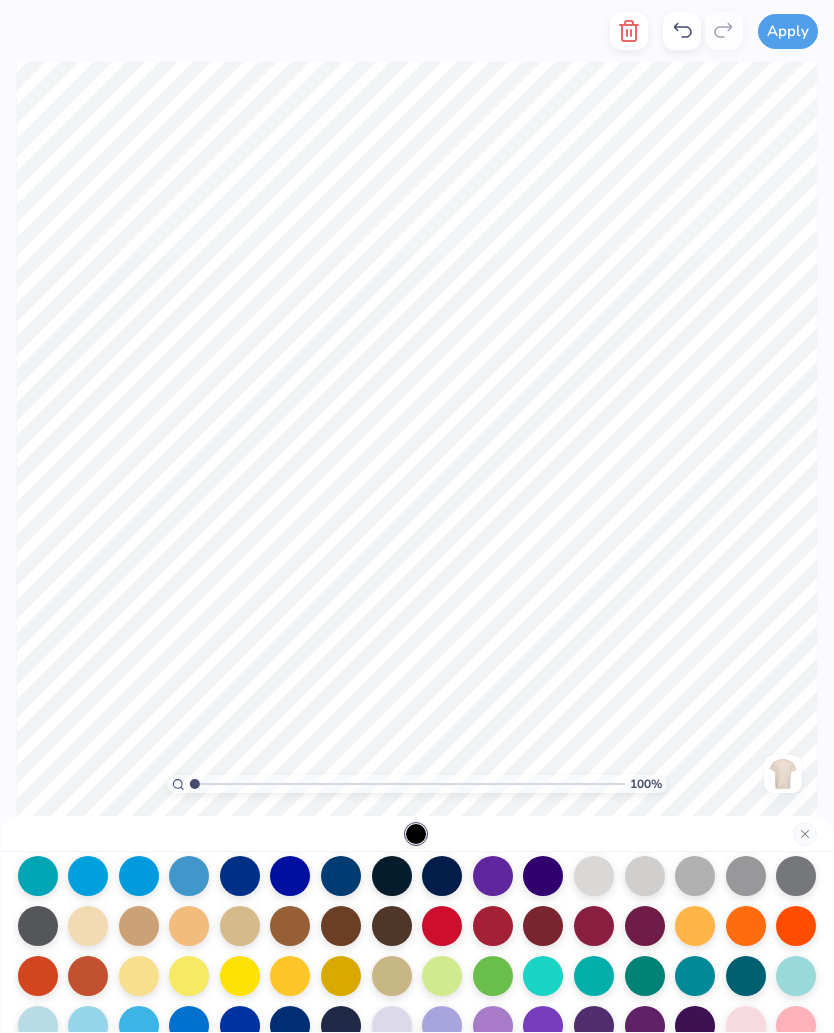 scroll, scrollTop: 231, scrollLeft: 0, axis: vertical 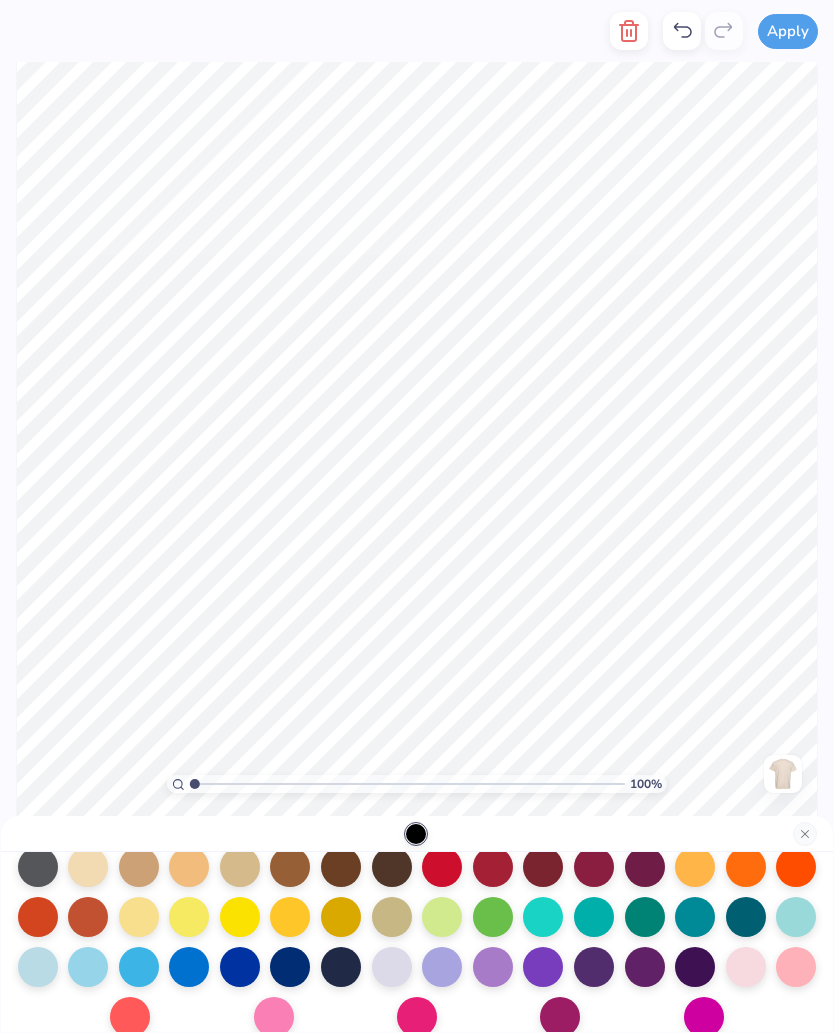 click at bounding box center (88, 967) 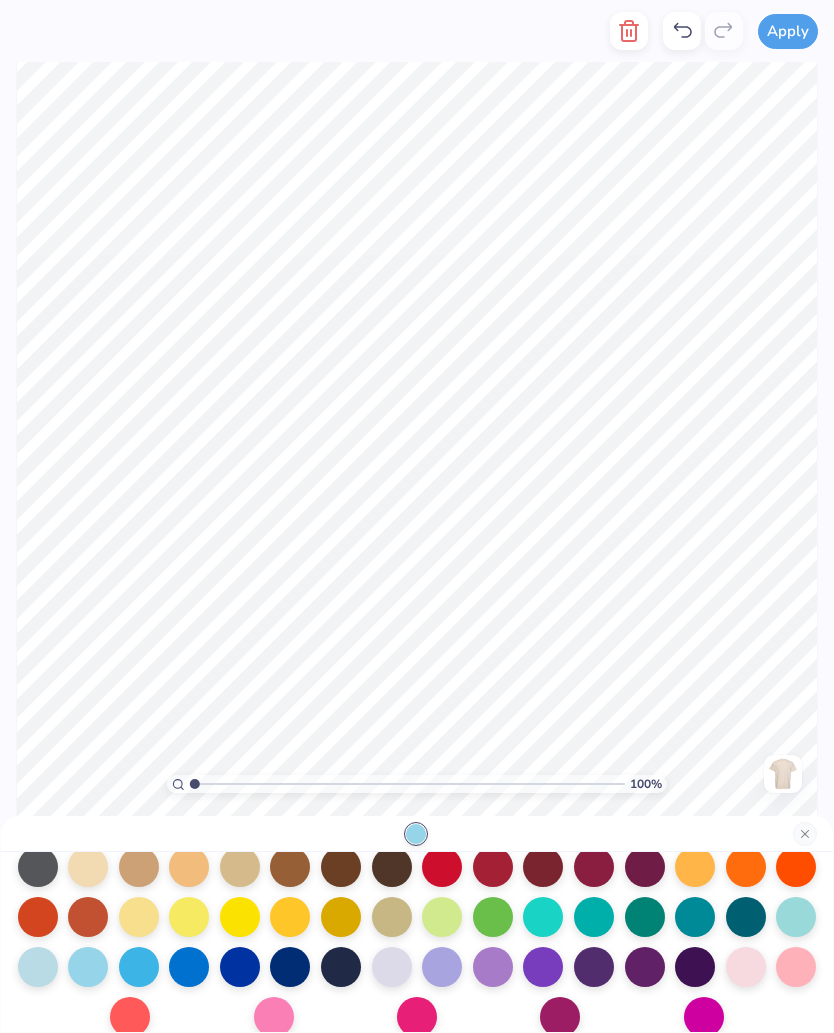 click at bounding box center (38, 967) 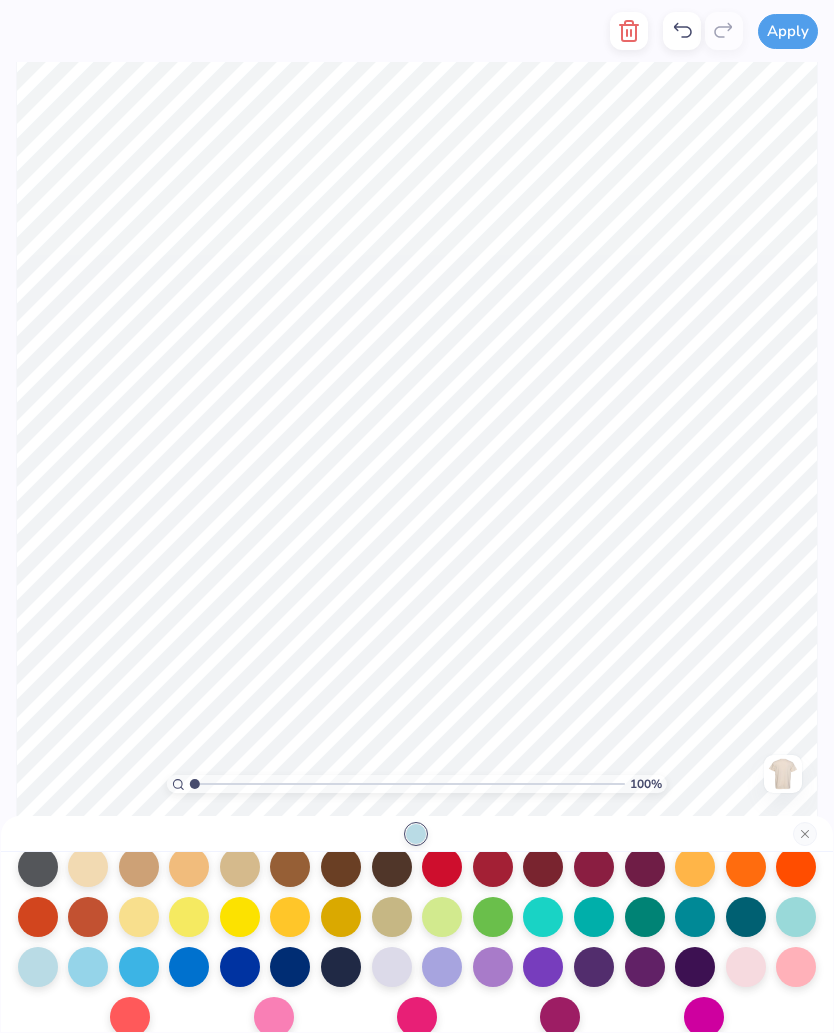 click at bounding box center [88, 967] 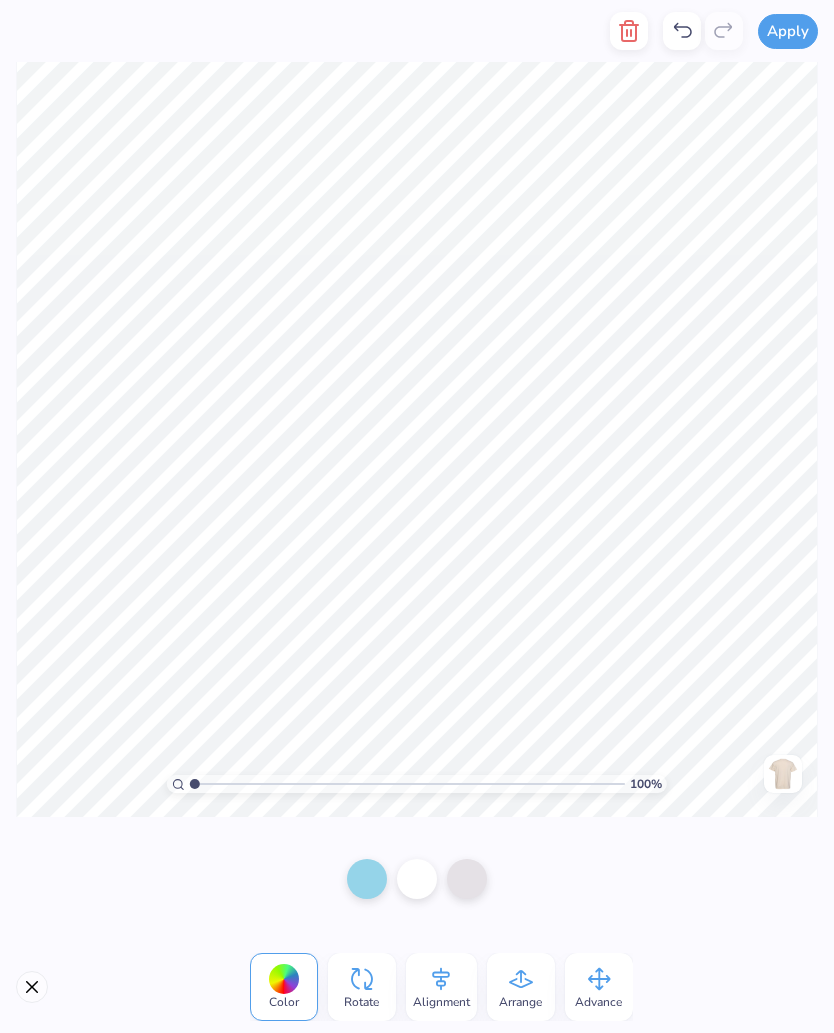 click on "Color" at bounding box center [284, 1002] 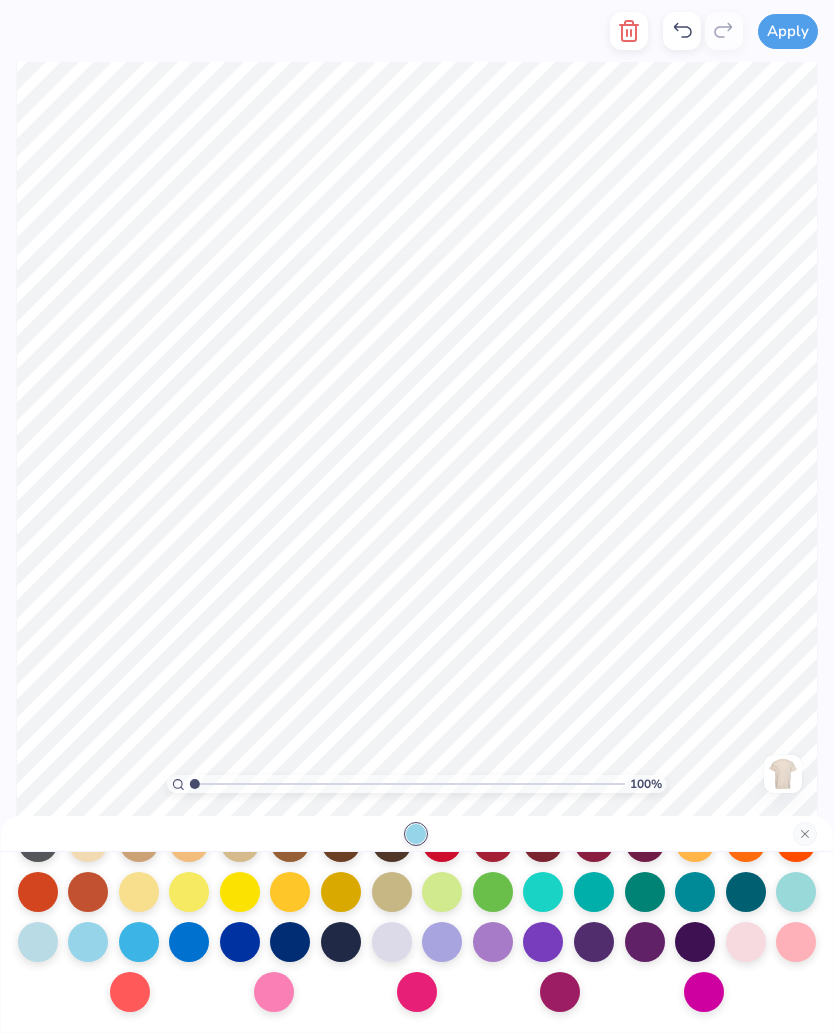 scroll, scrollTop: 260, scrollLeft: 0, axis: vertical 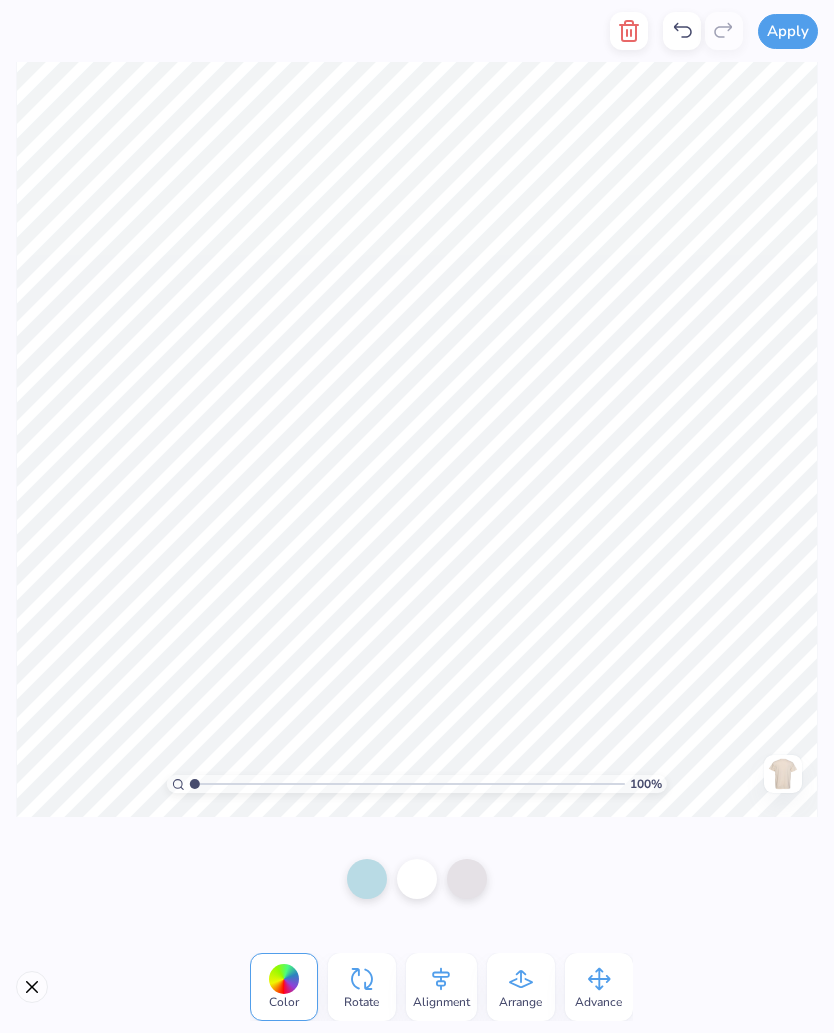 click at bounding box center [367, 879] 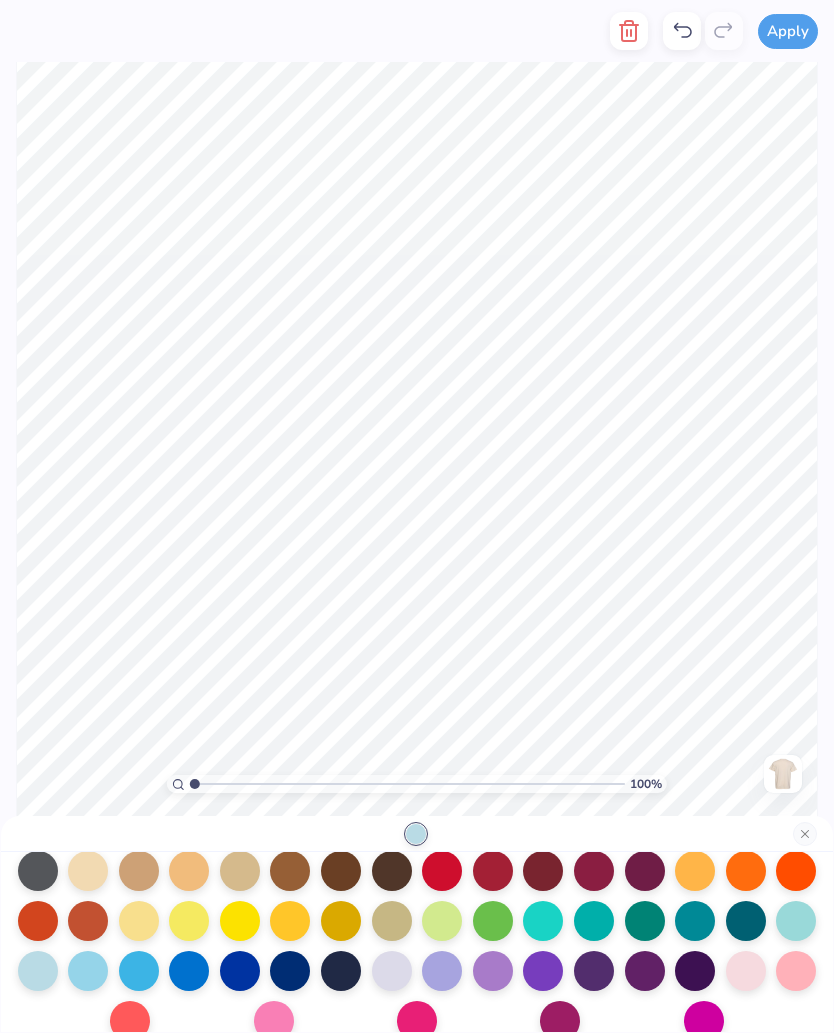 scroll, scrollTop: 229, scrollLeft: 0, axis: vertical 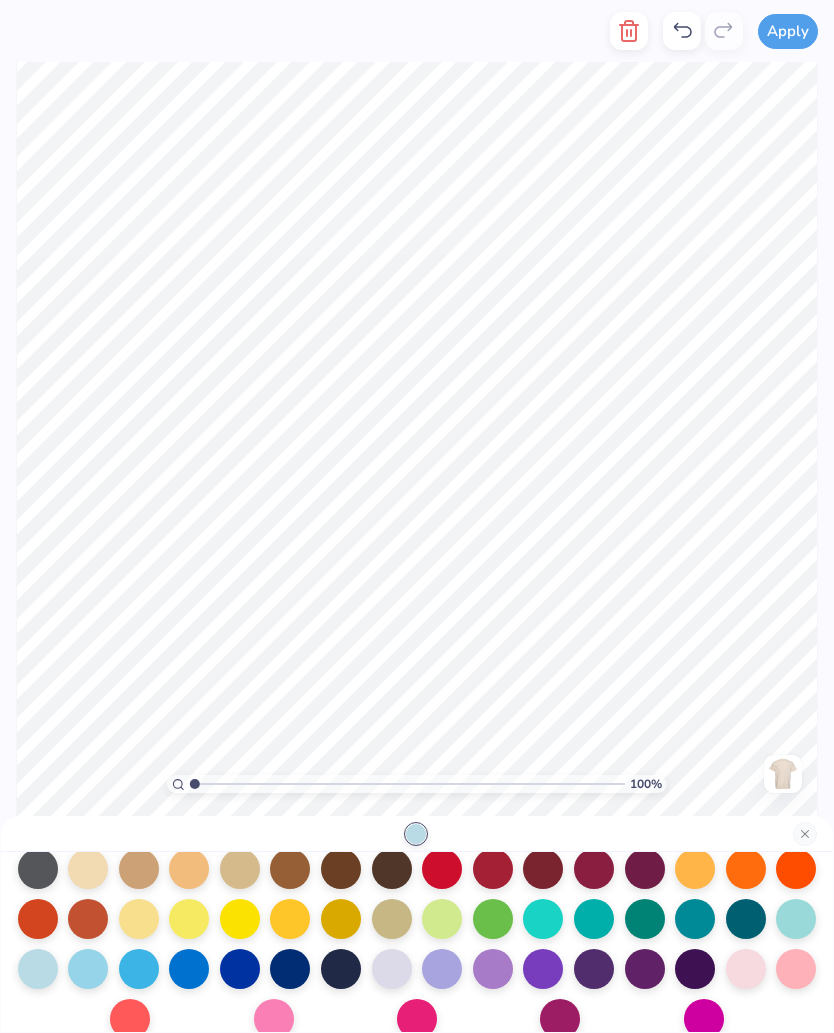 click at bounding box center [139, 969] 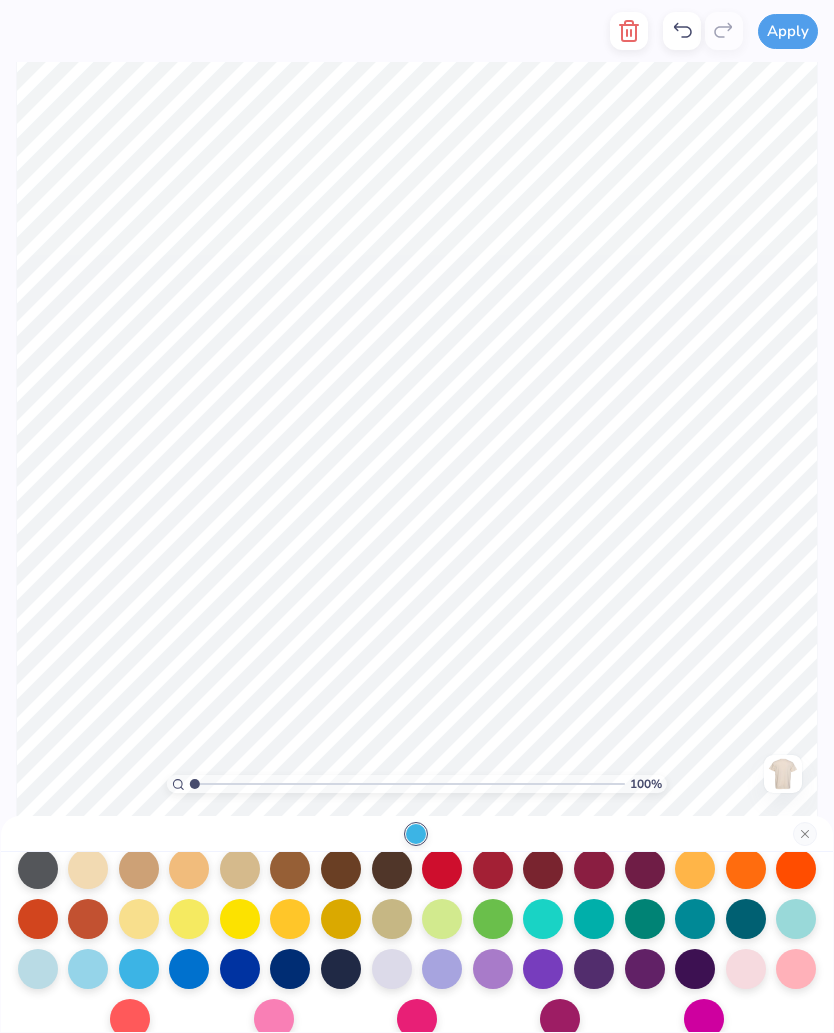 click at bounding box center [796, 919] 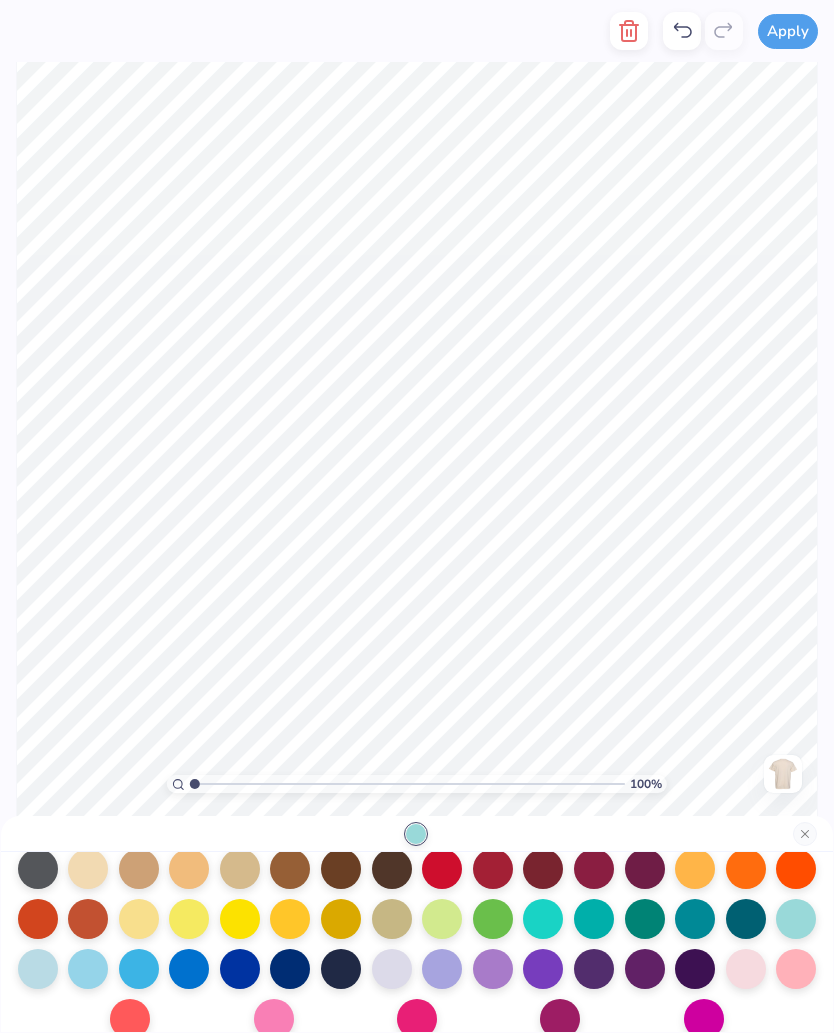 click at bounding box center [543, 919] 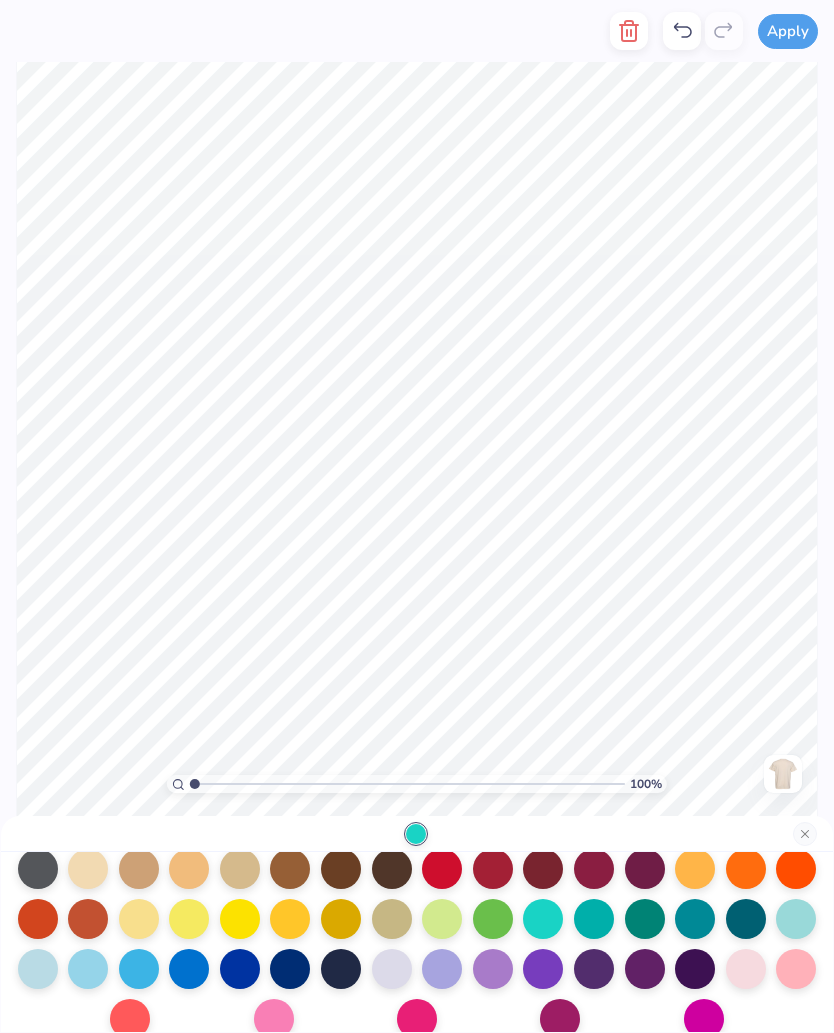 click at bounding box center (189, 969) 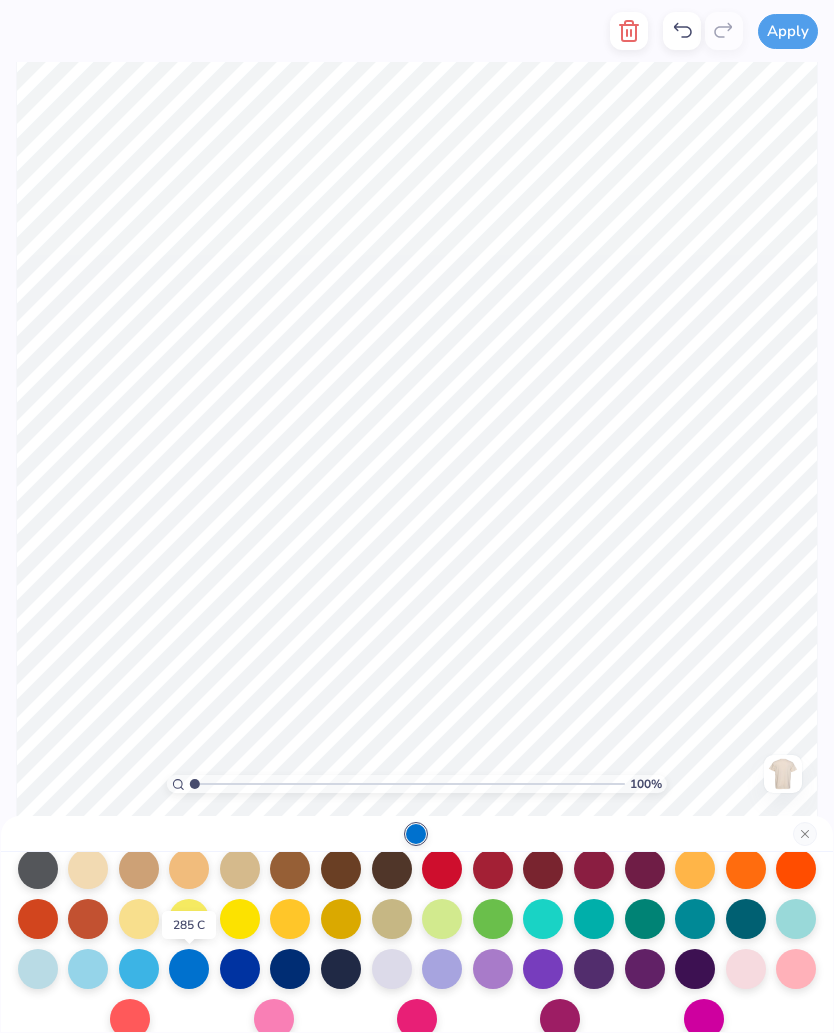 click at bounding box center (139, 969) 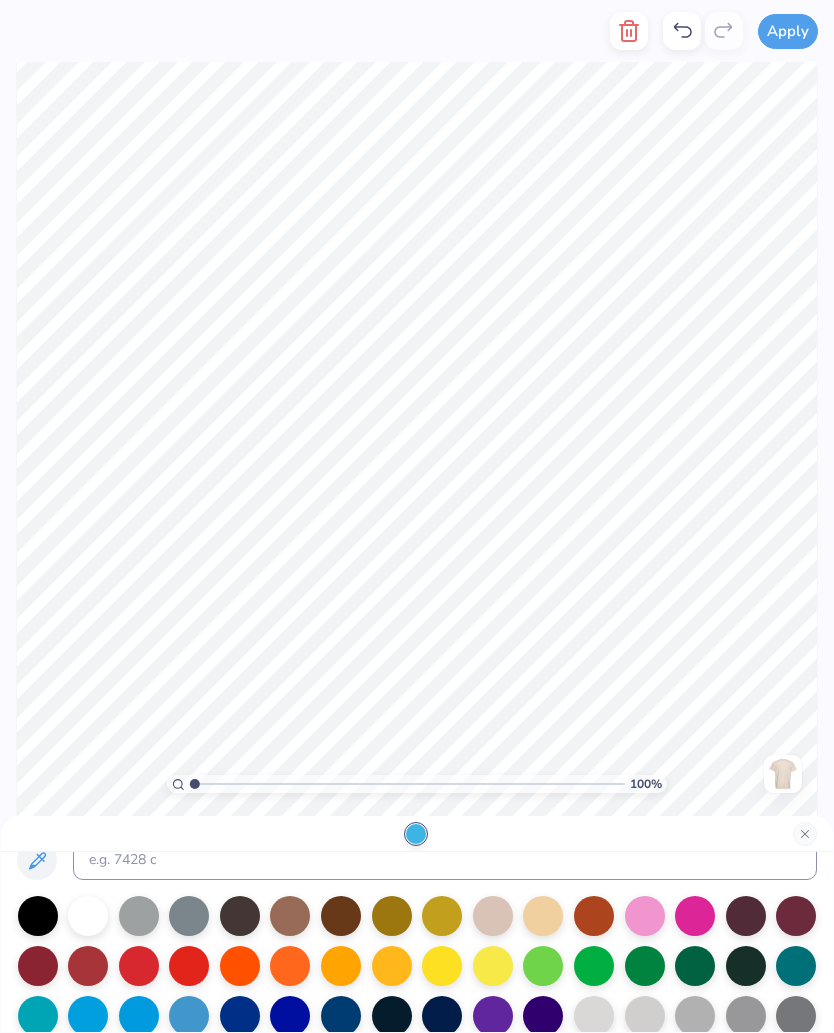 scroll, scrollTop: 56, scrollLeft: 0, axis: vertical 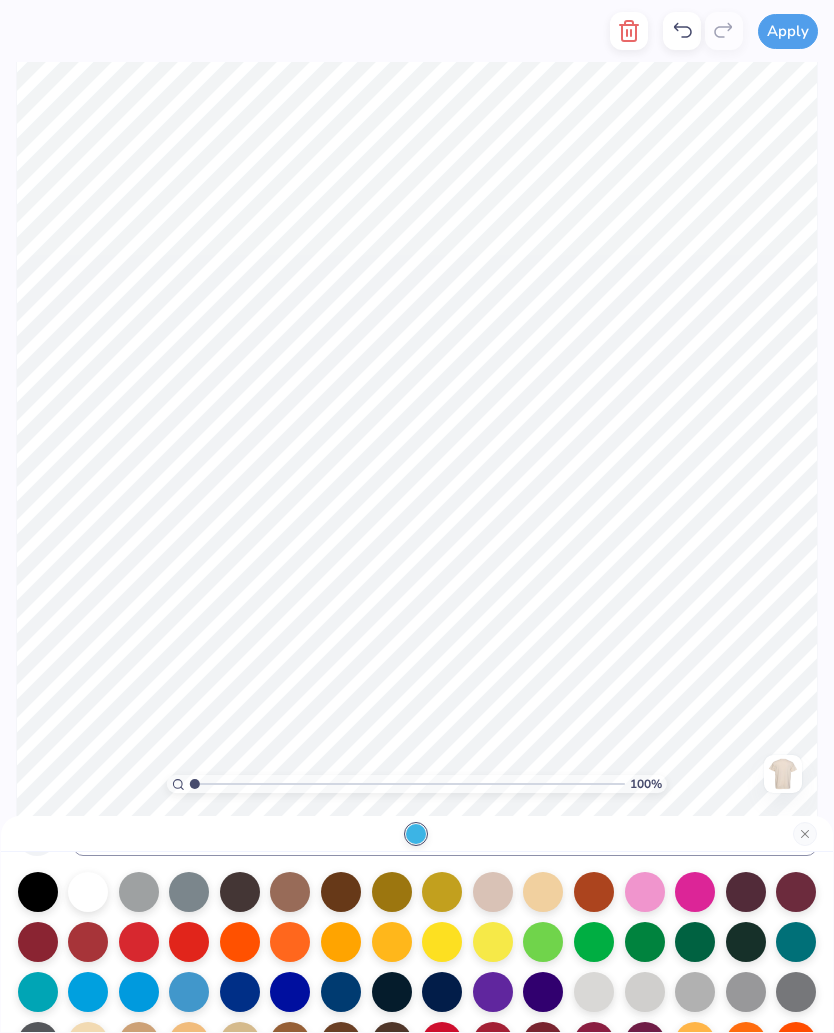 click at bounding box center (189, 992) 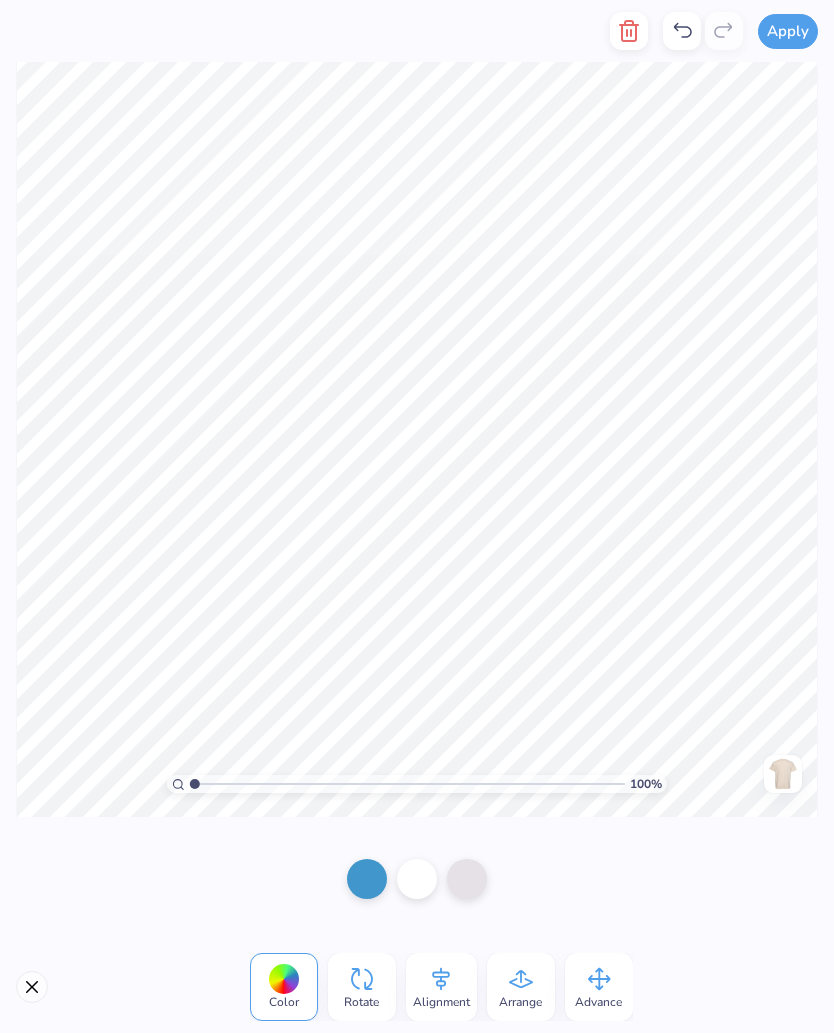 click at bounding box center (367, 879) 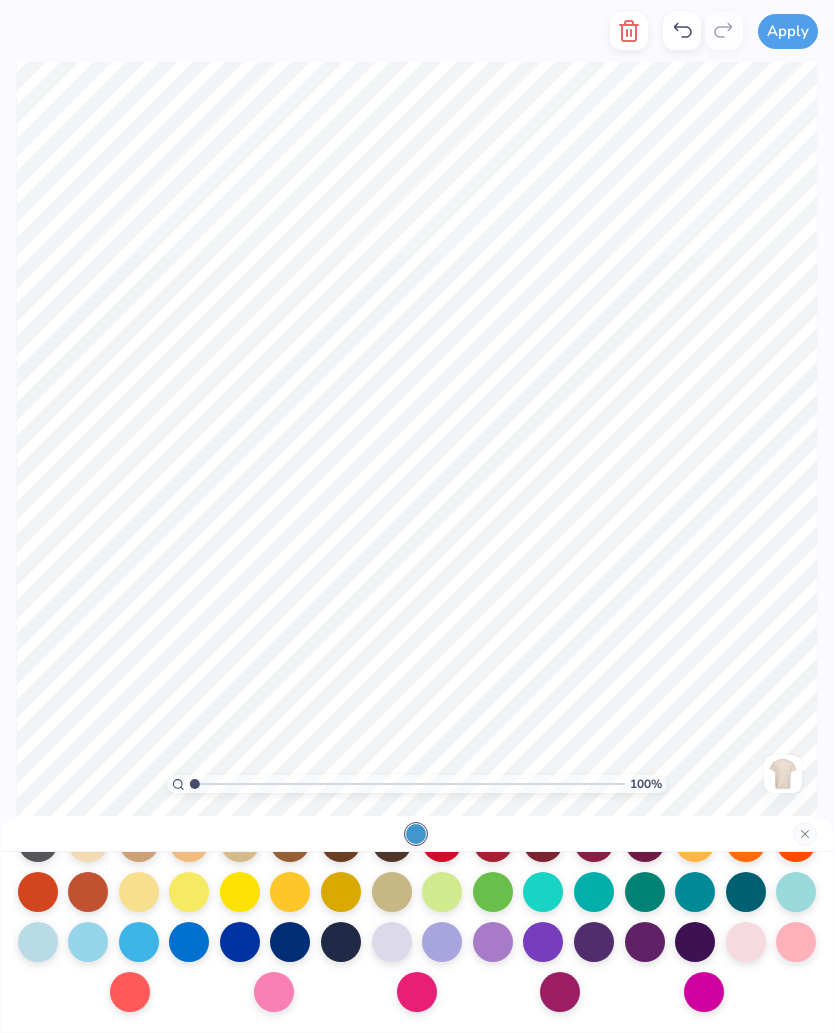 scroll, scrollTop: 260, scrollLeft: 0, axis: vertical 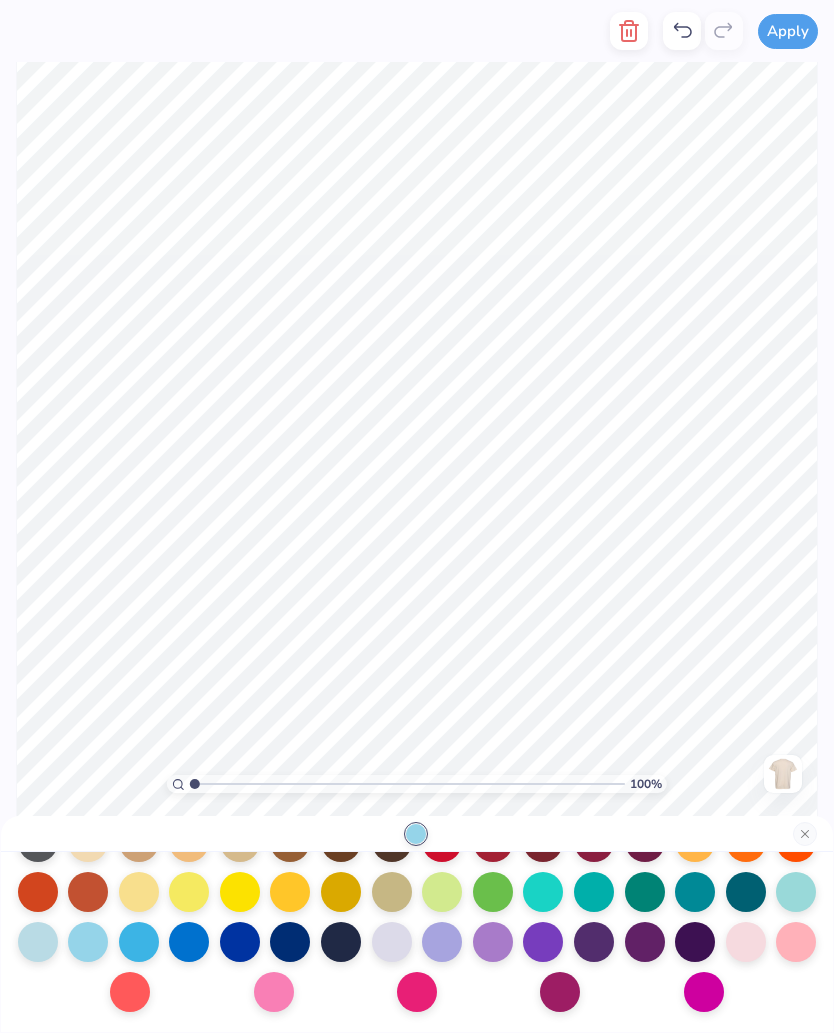 click at bounding box center (139, 942) 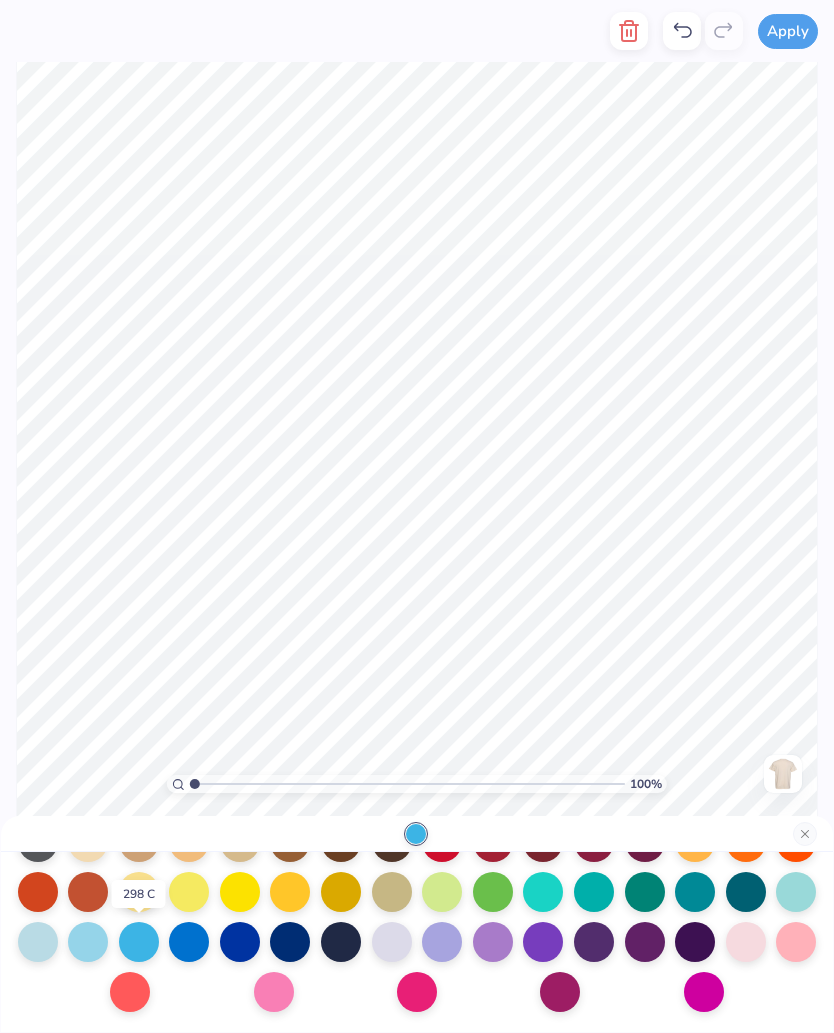 click at bounding box center (88, 942) 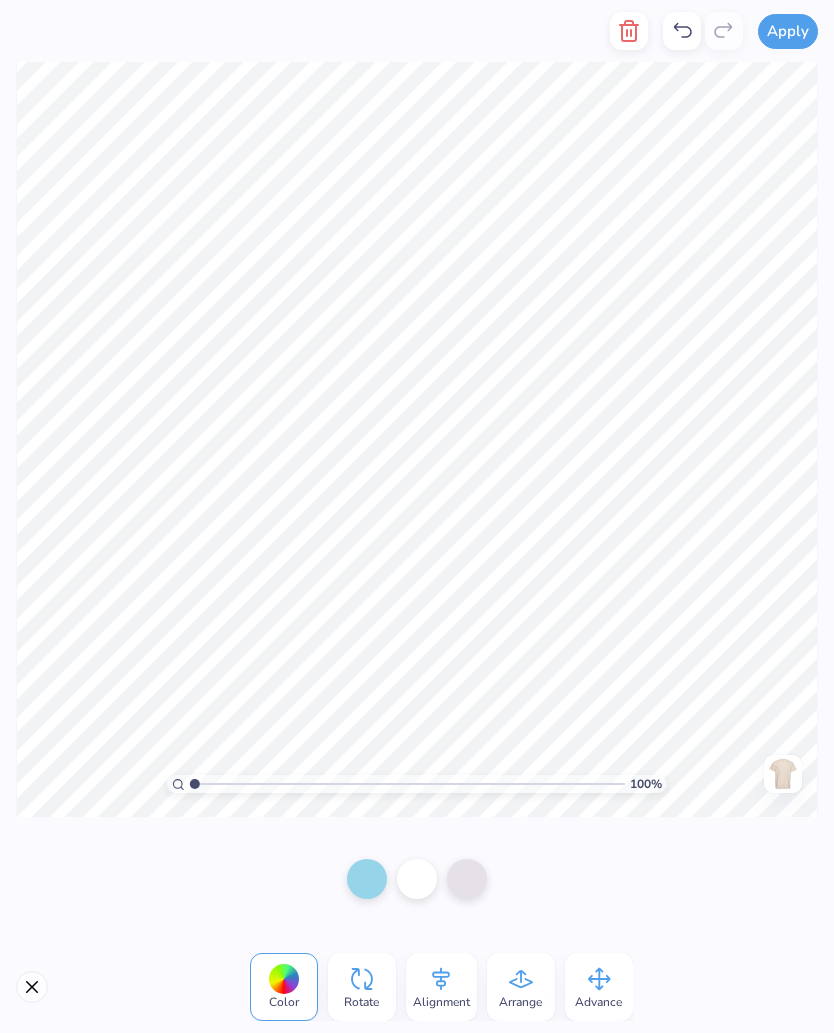 click at bounding box center (367, 879) 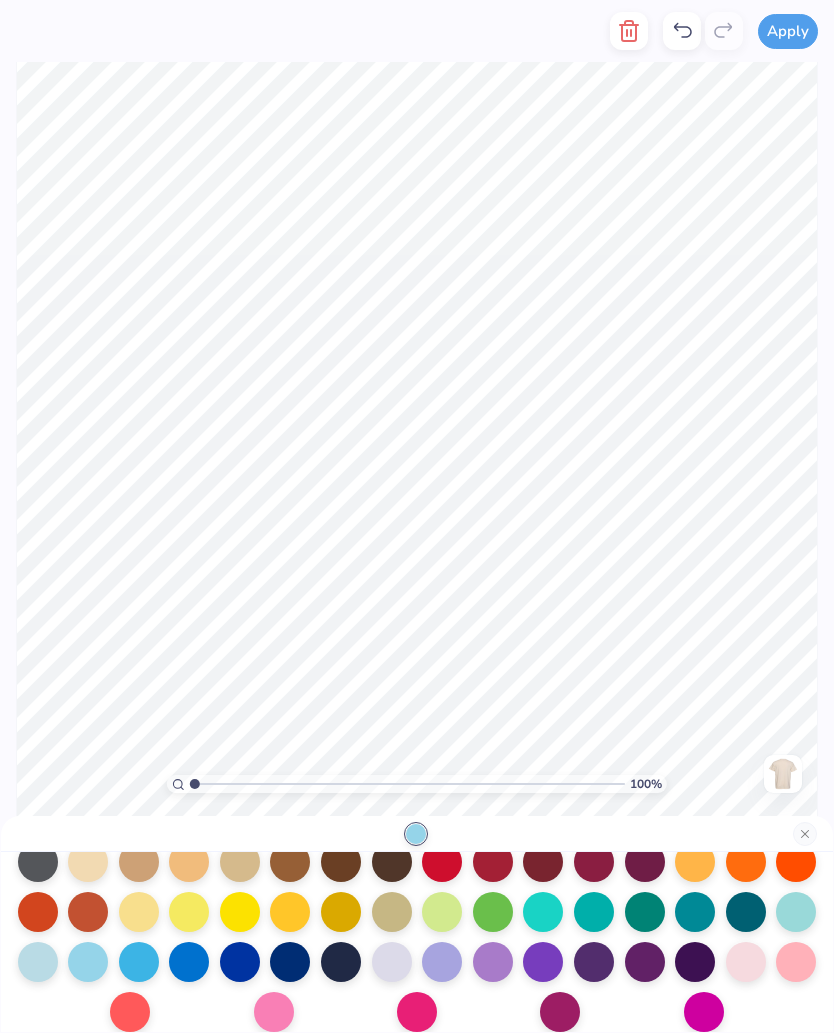 scroll, scrollTop: 237, scrollLeft: 0, axis: vertical 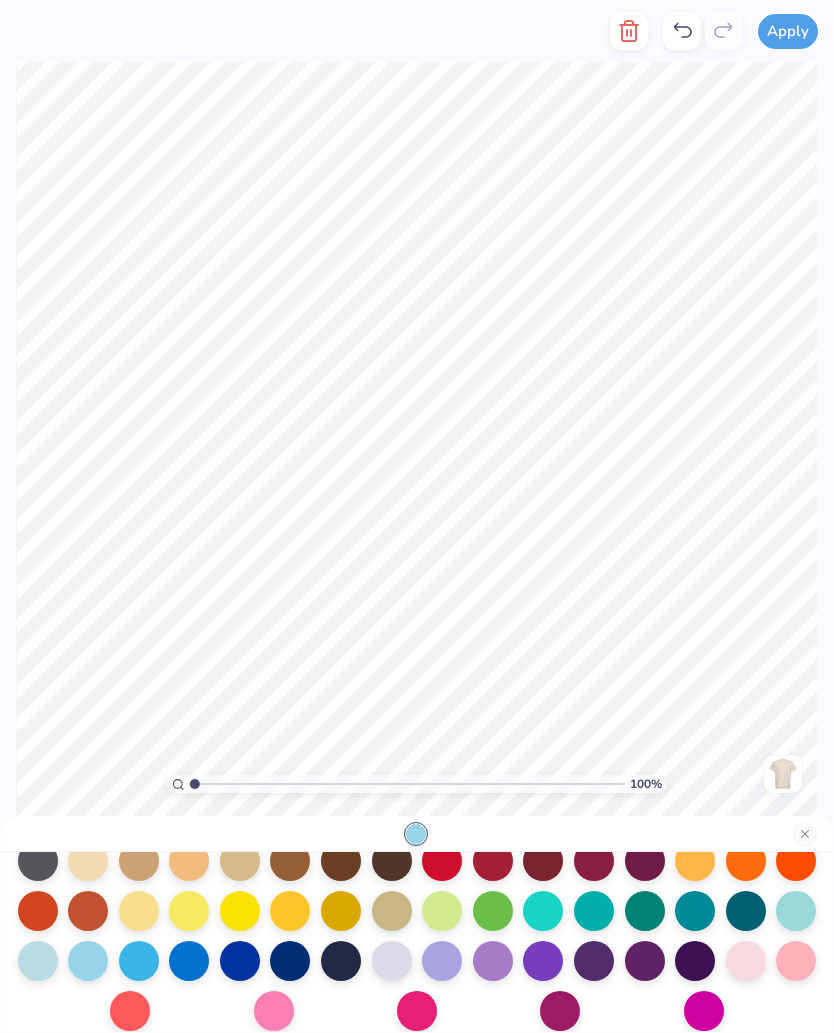 click at bounding box center [290, 961] 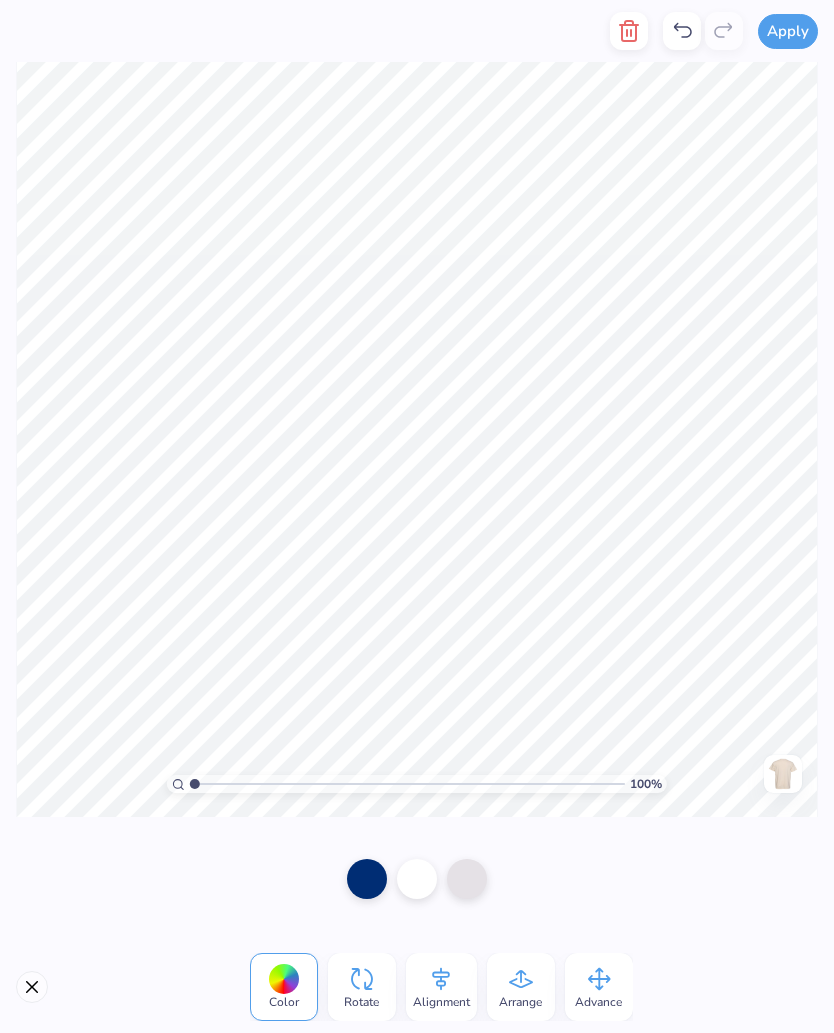 click at bounding box center [367, 879] 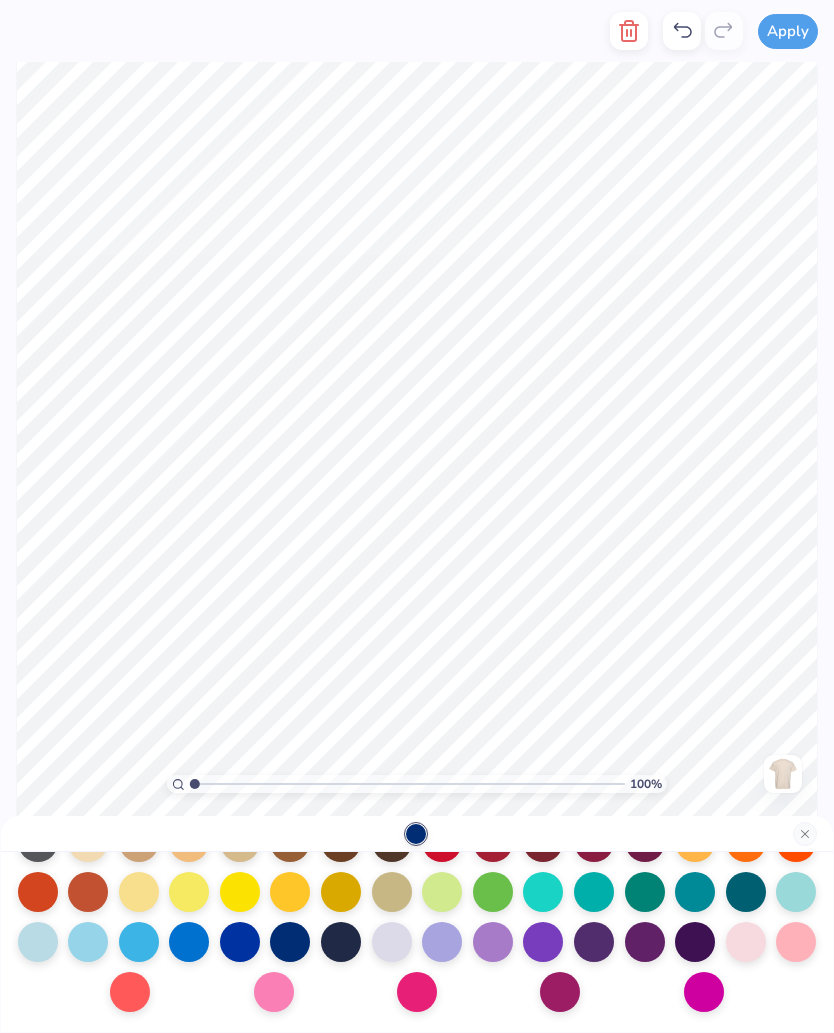 scroll, scrollTop: 260, scrollLeft: 0, axis: vertical 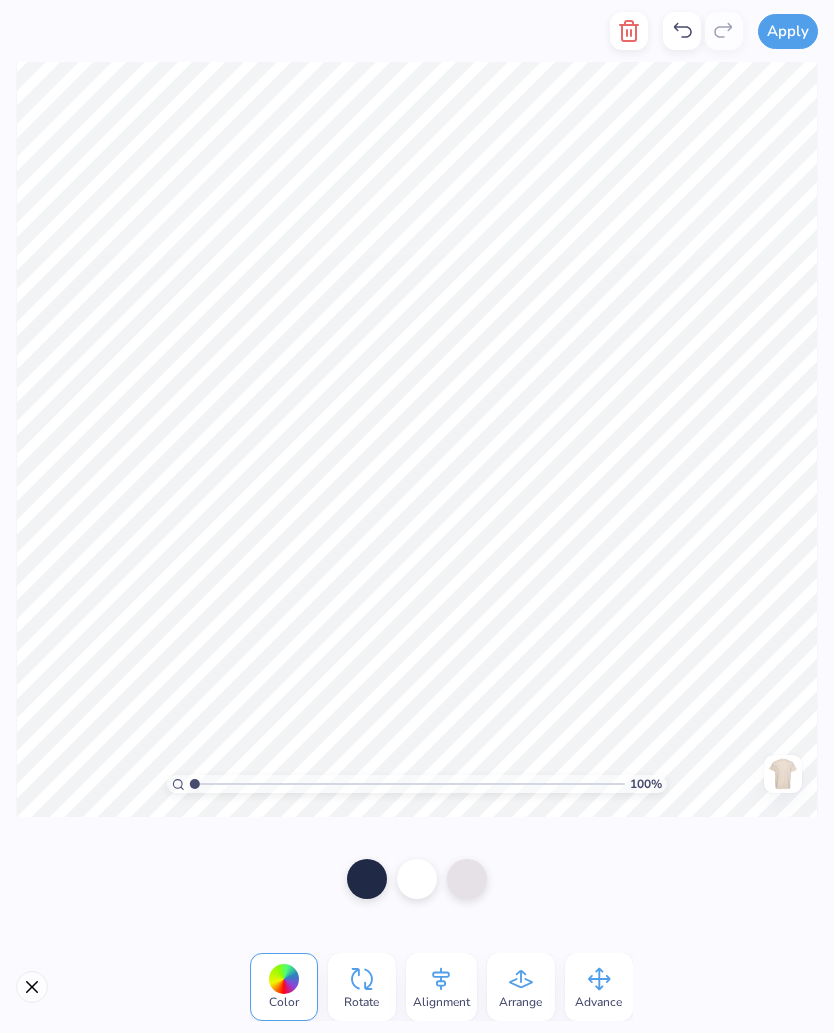 click at bounding box center (367, 879) 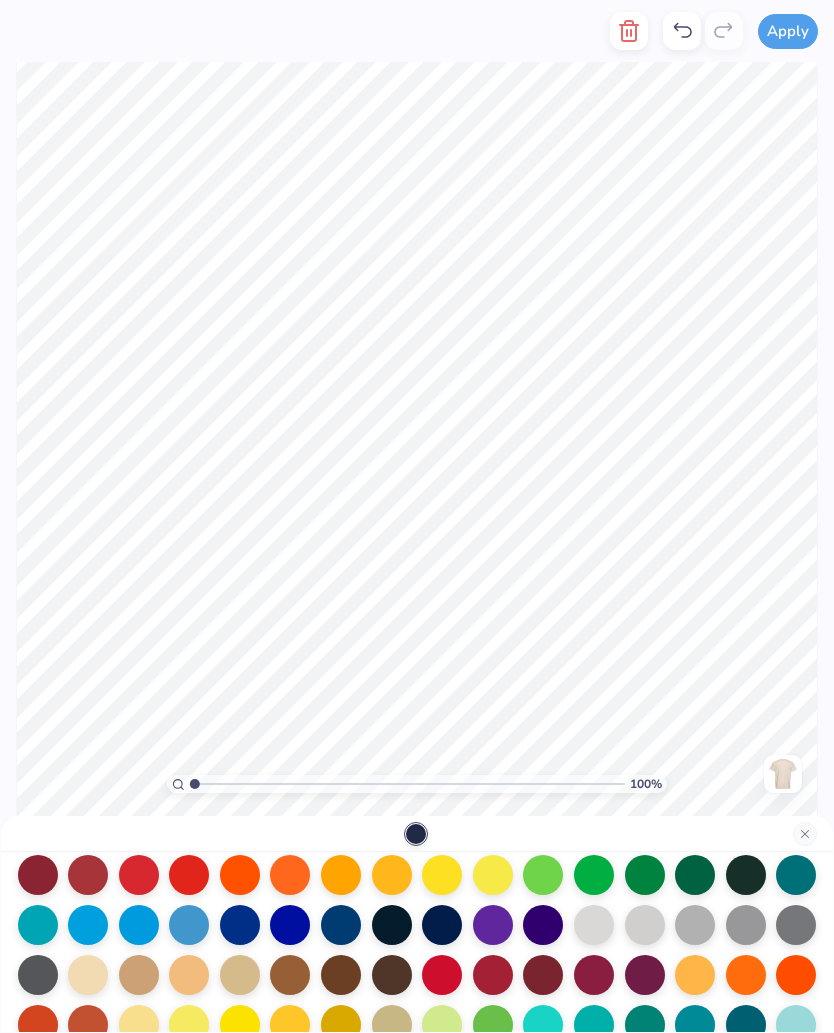 scroll, scrollTop: 129, scrollLeft: 0, axis: vertical 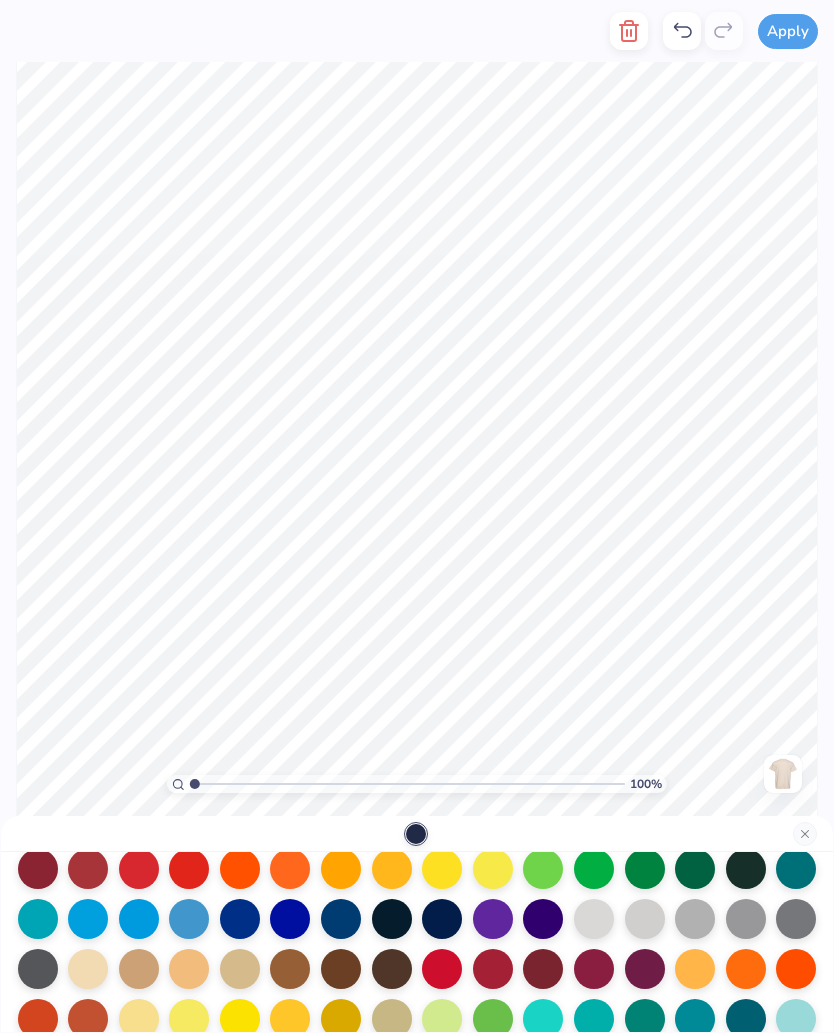 click at bounding box center (341, 919) 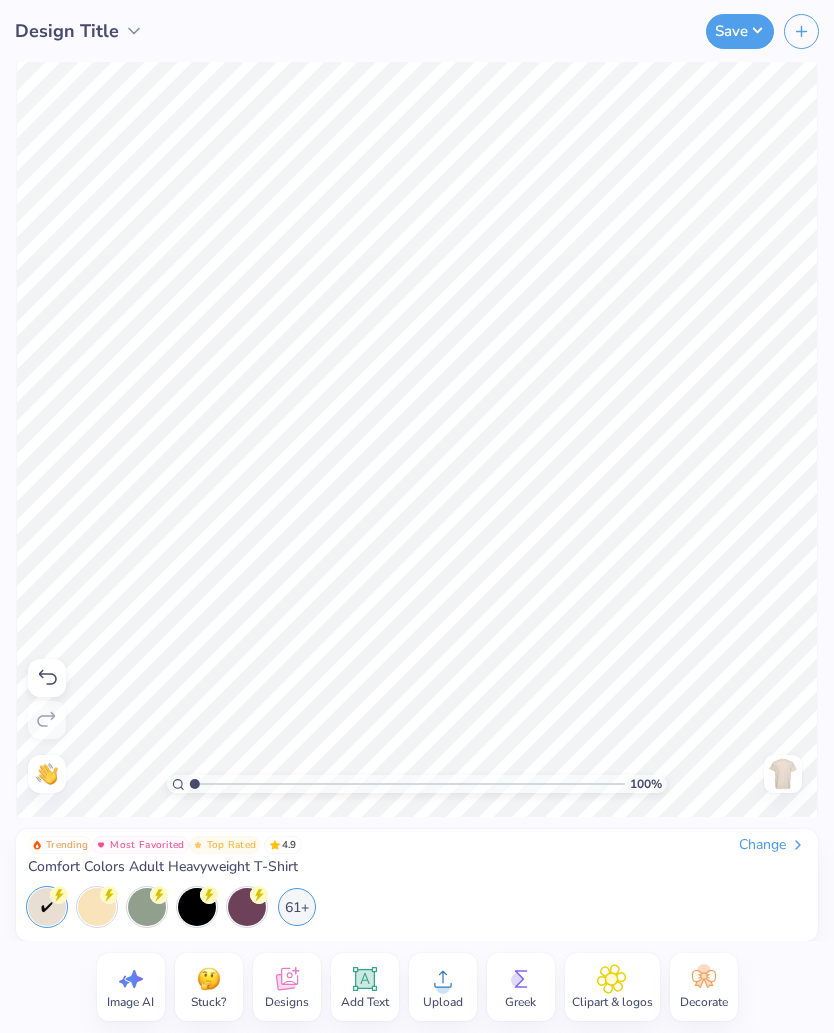 click on "Save" at bounding box center [740, 31] 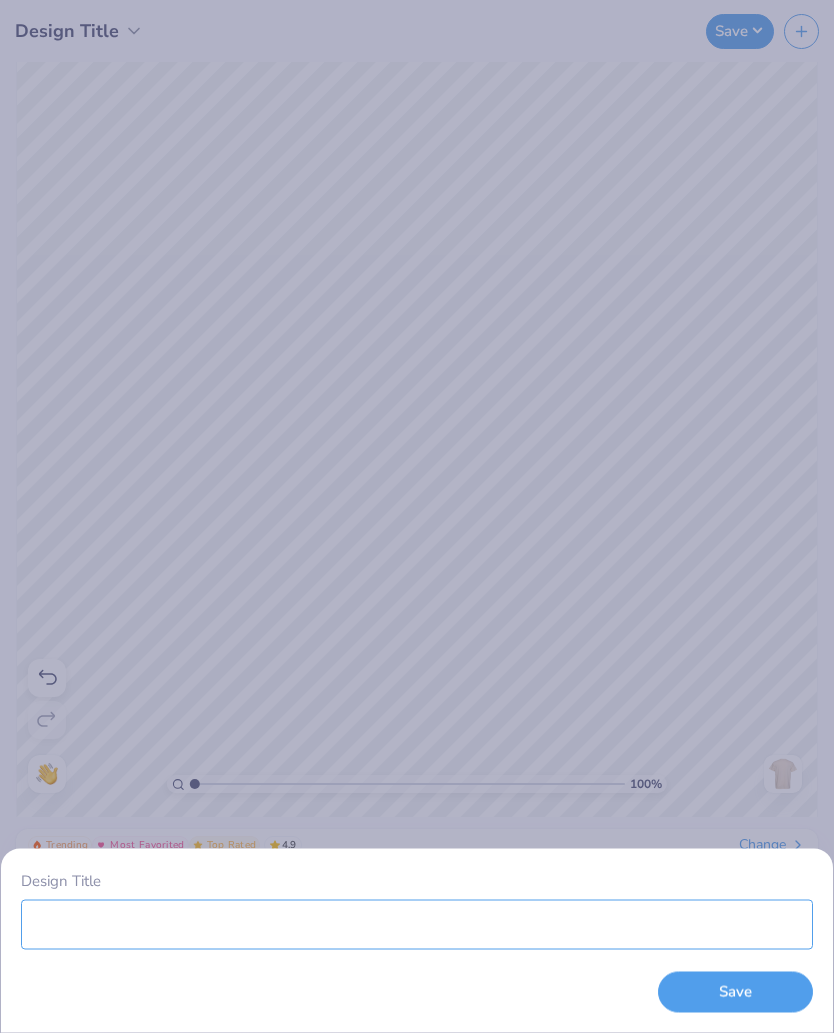 click on "Design Title" at bounding box center [417, 924] 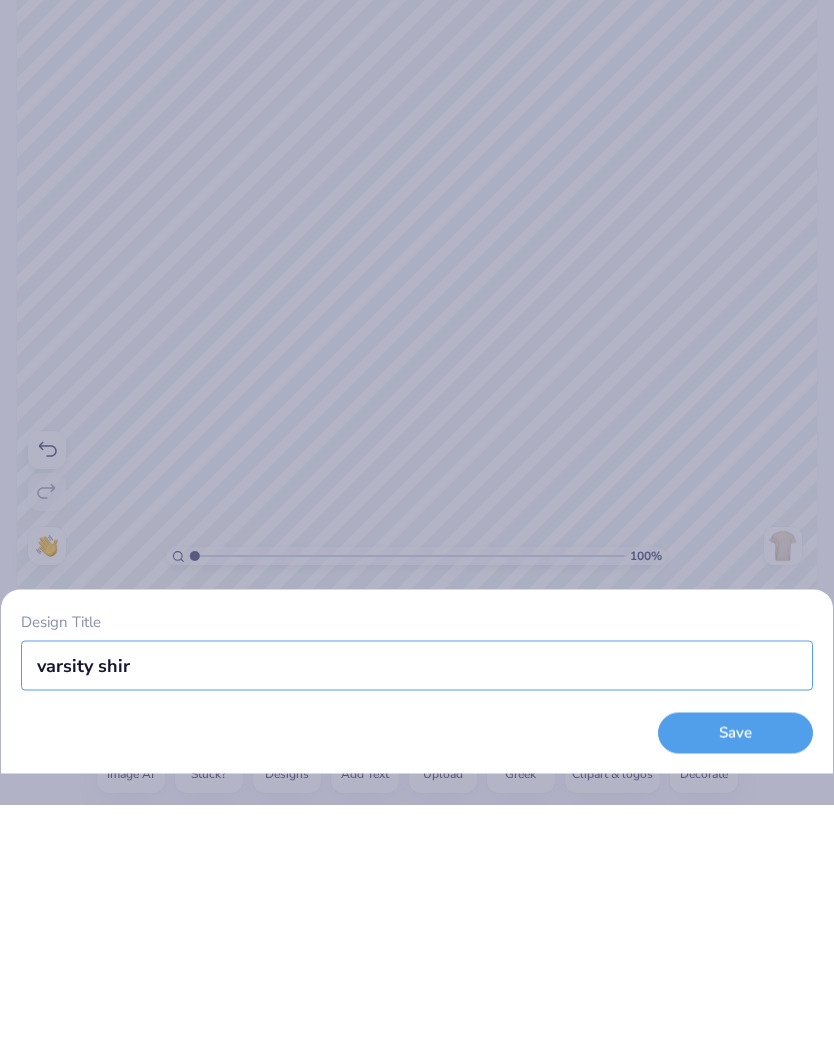 type on "varsity shirt" 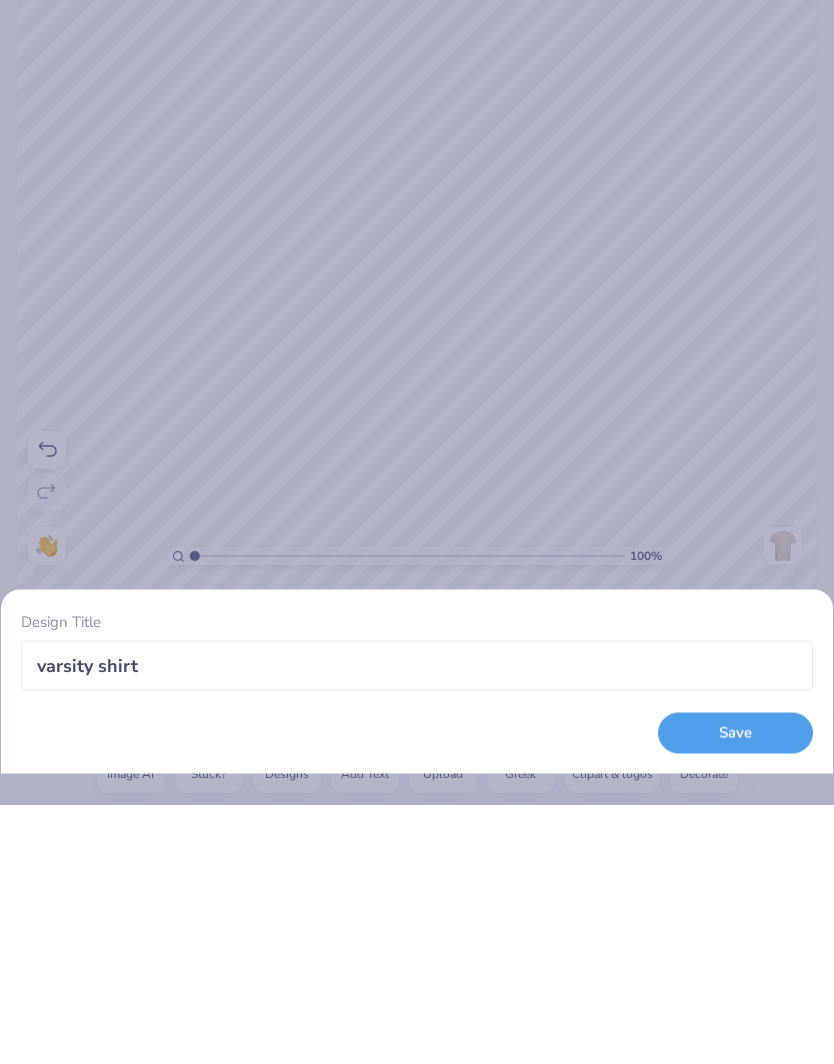 click on "Save" at bounding box center (735, 992) 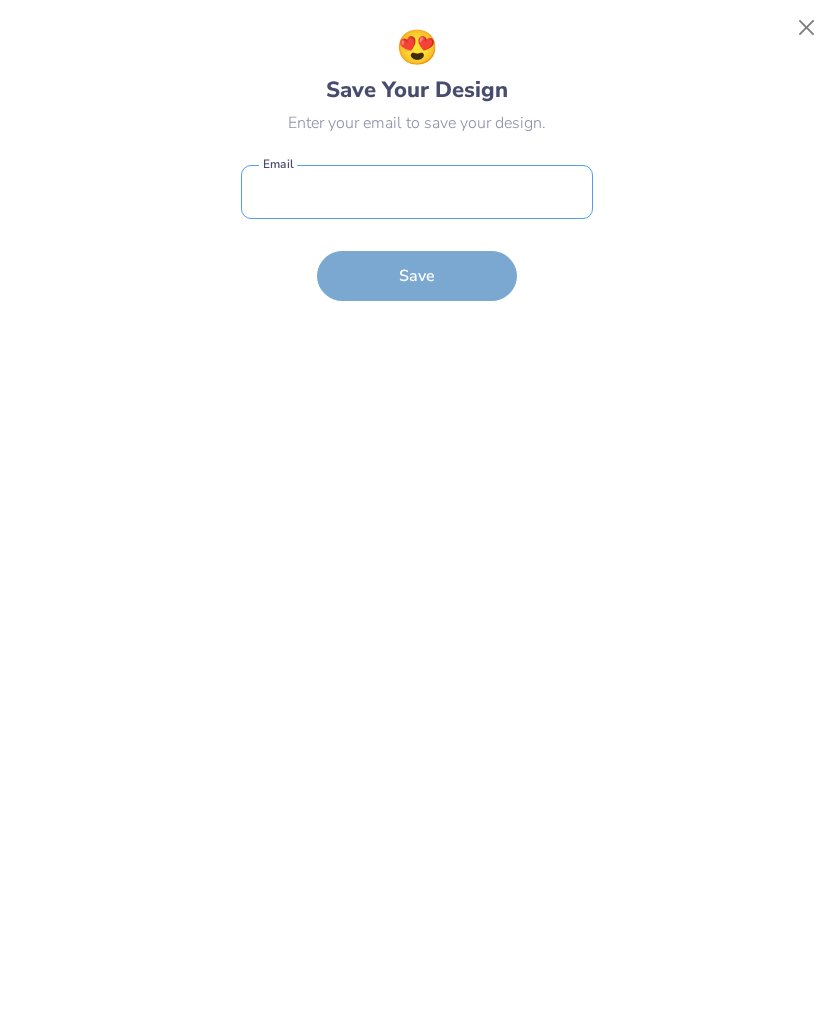 click at bounding box center [417, 192] 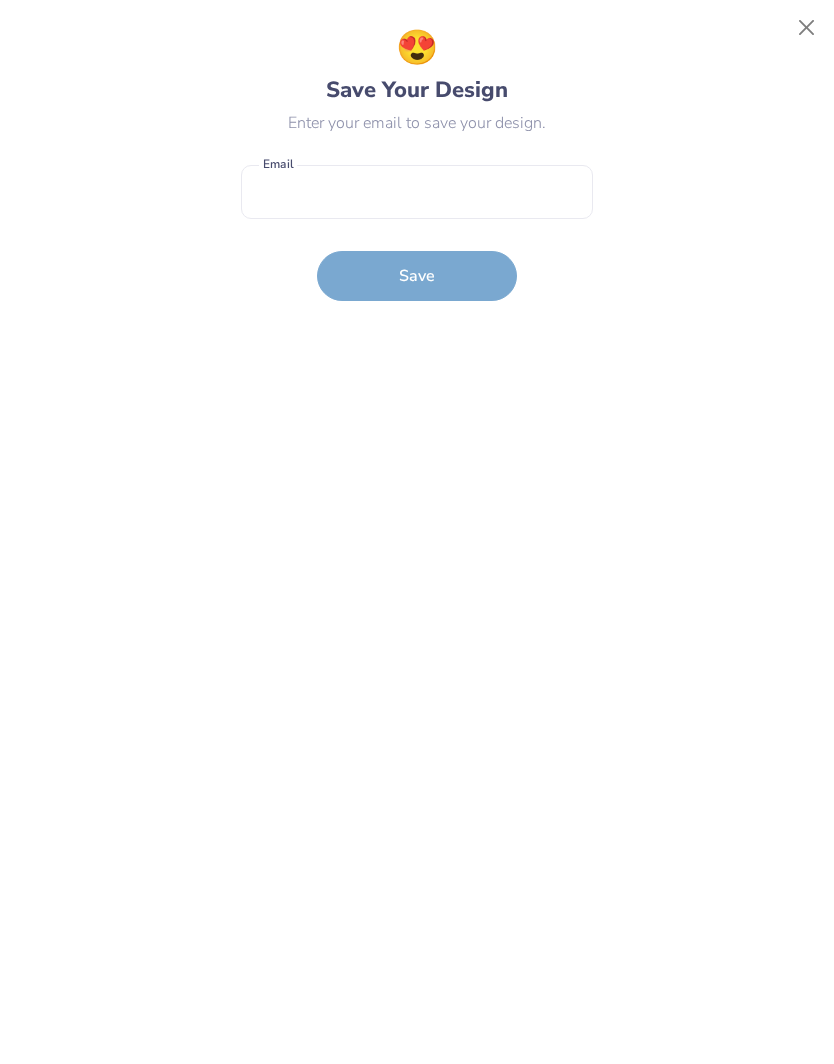 click at bounding box center (807, 28) 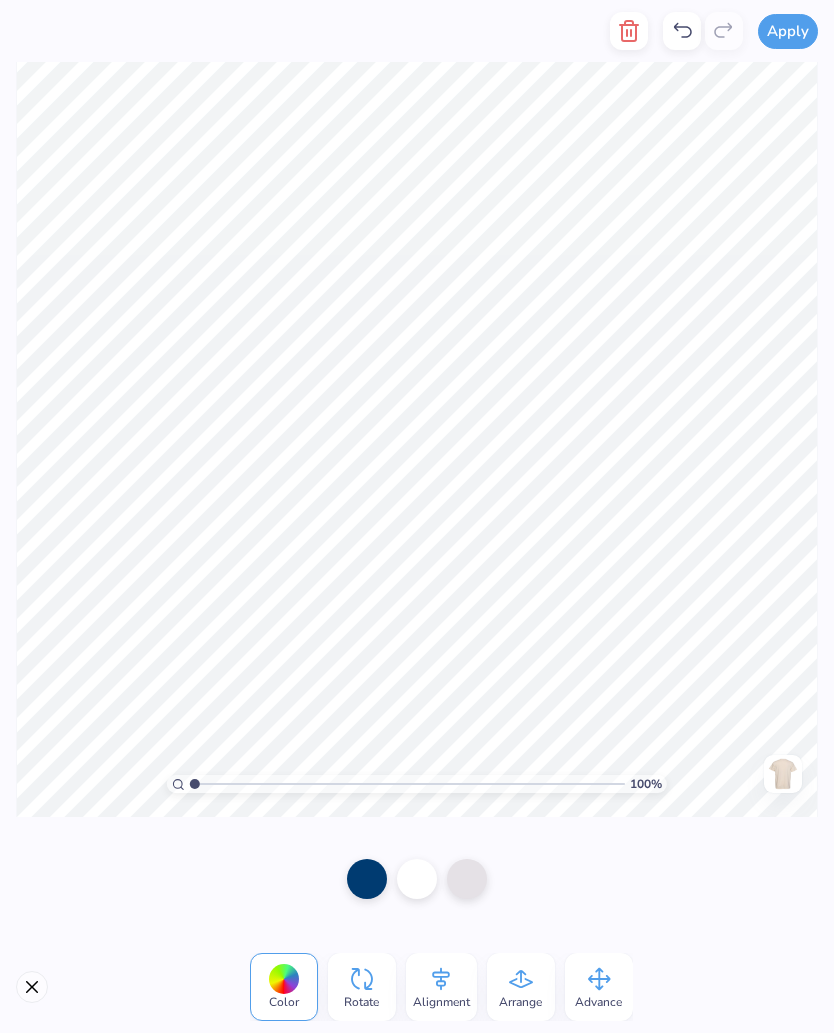 click 